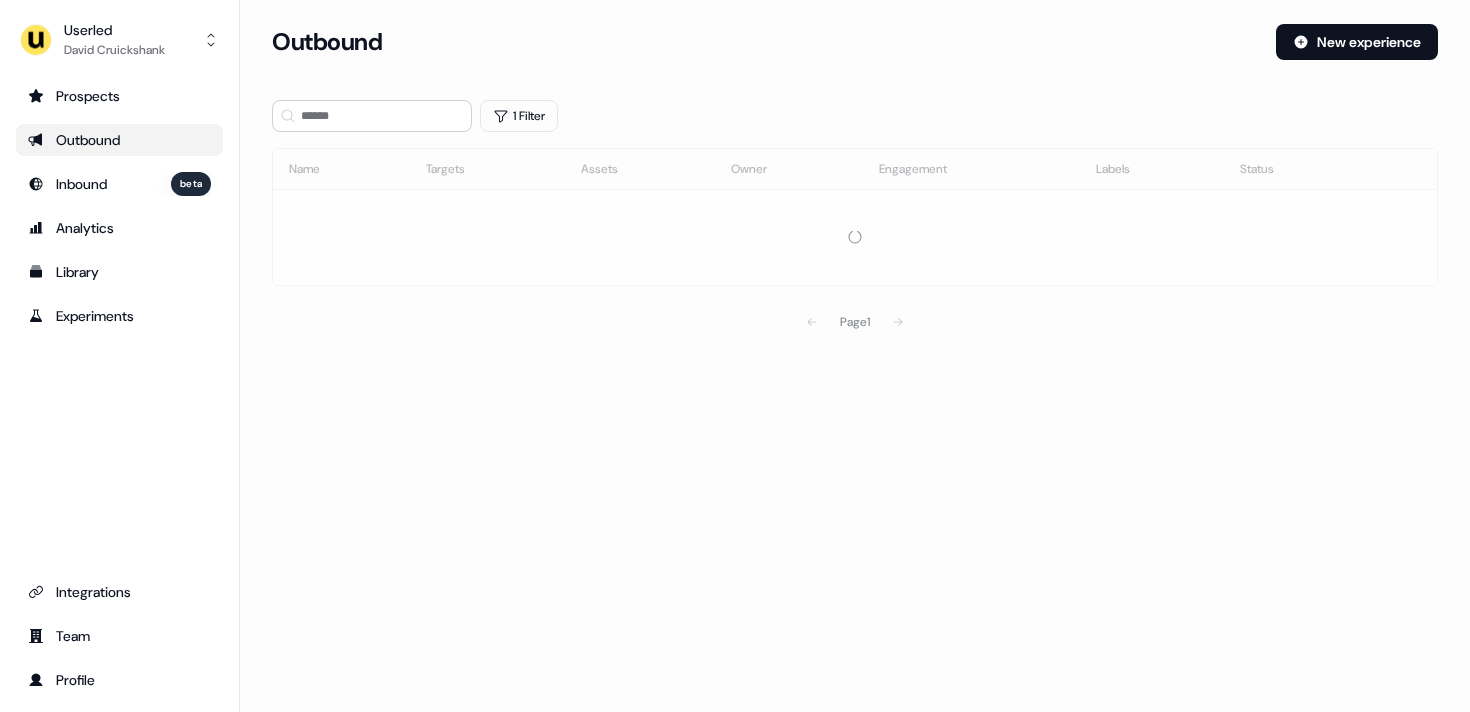 scroll, scrollTop: 0, scrollLeft: 0, axis: both 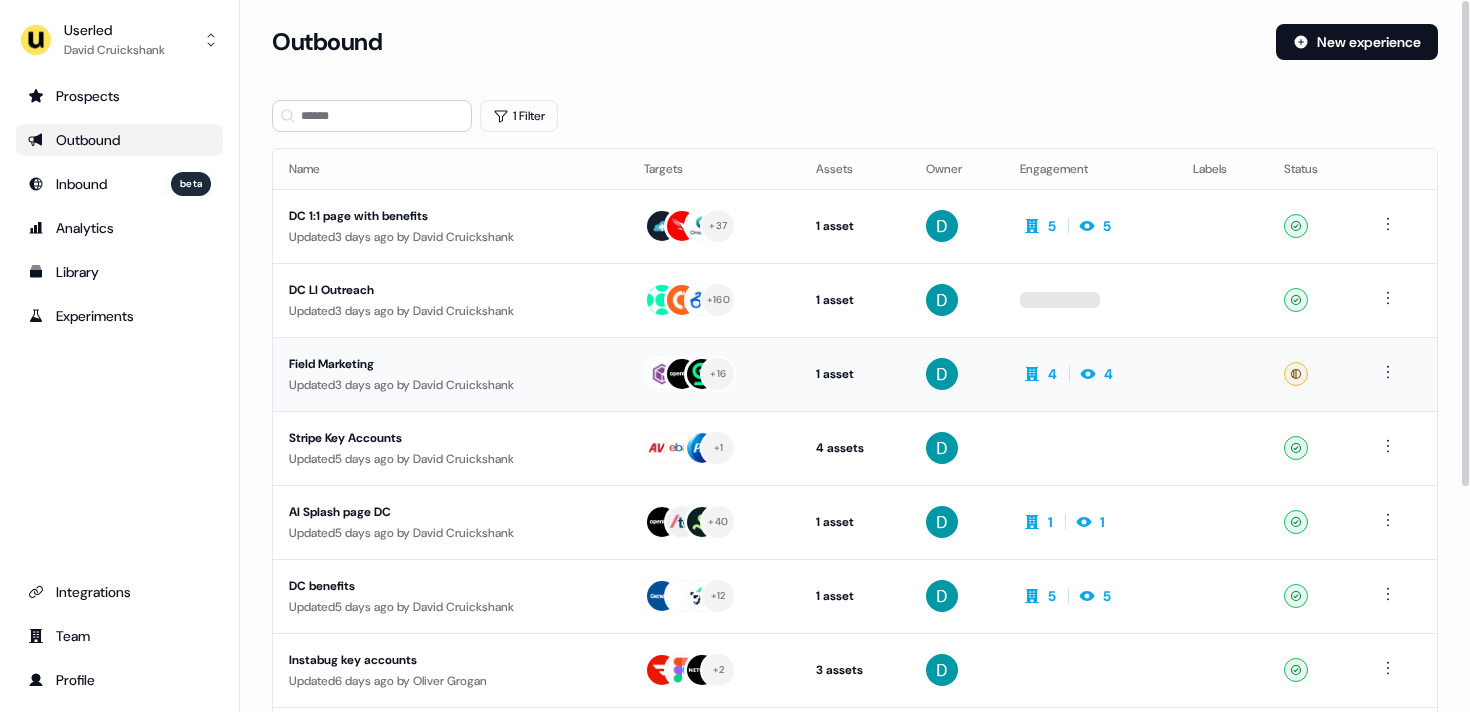 click on "Updated  3 days ago   by   David Cruickshank" at bounding box center (450, 385) 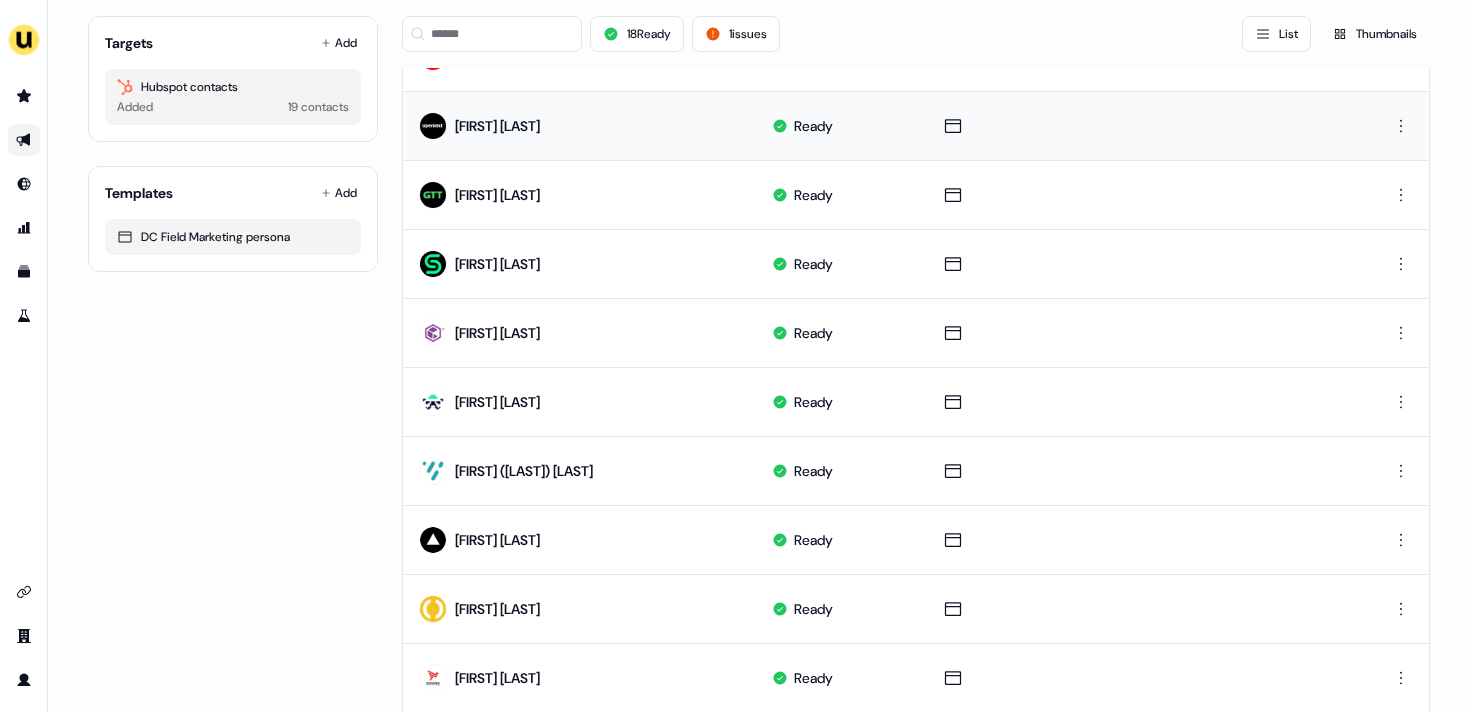 scroll, scrollTop: 931, scrollLeft: 0, axis: vertical 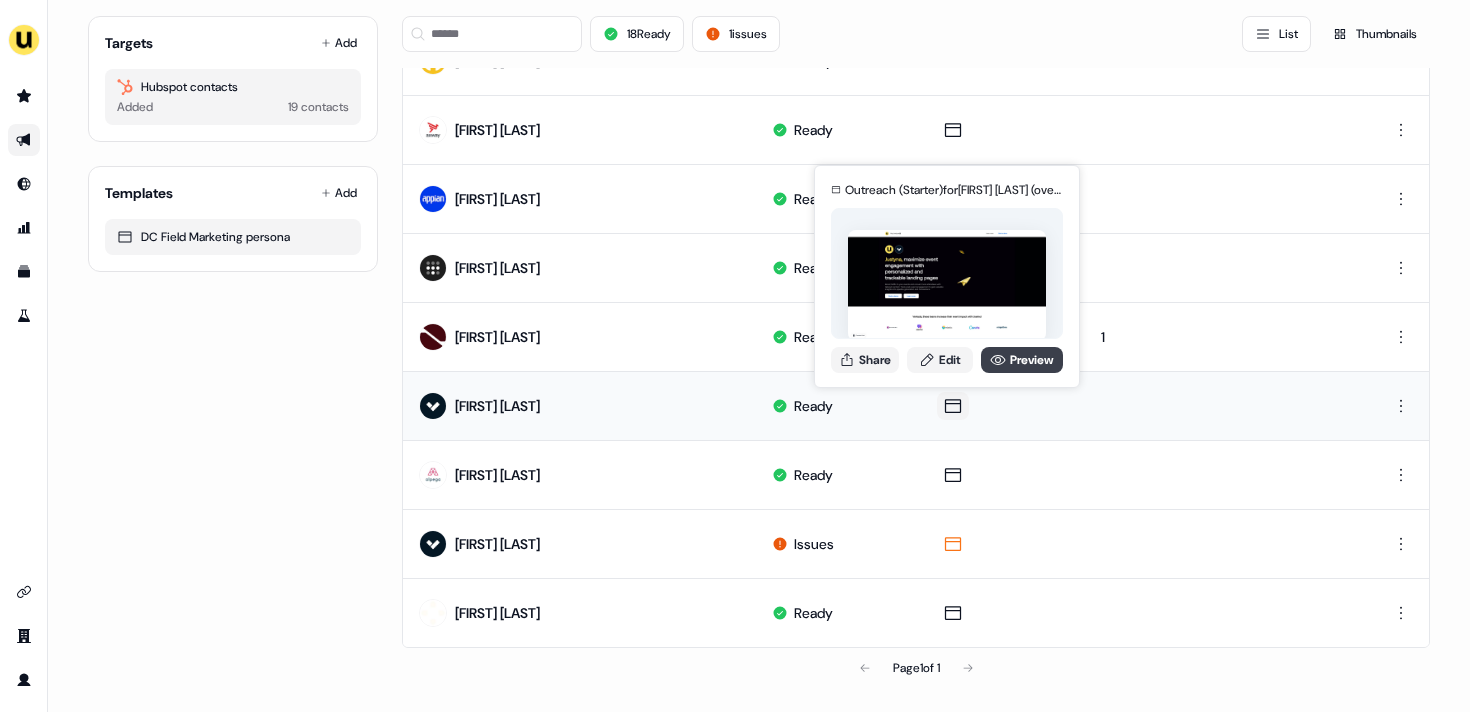 click on "Preview" at bounding box center [1022, 360] 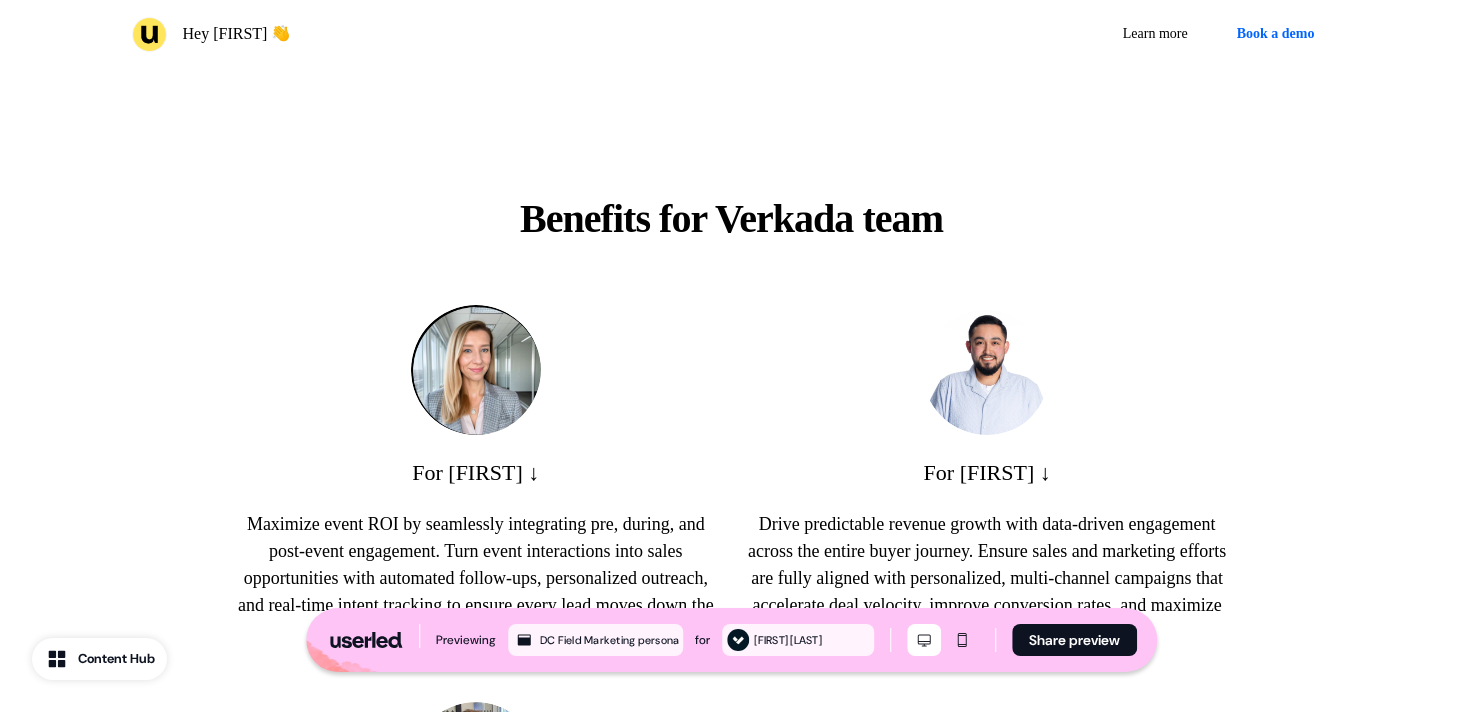 scroll, scrollTop: 0, scrollLeft: 0, axis: both 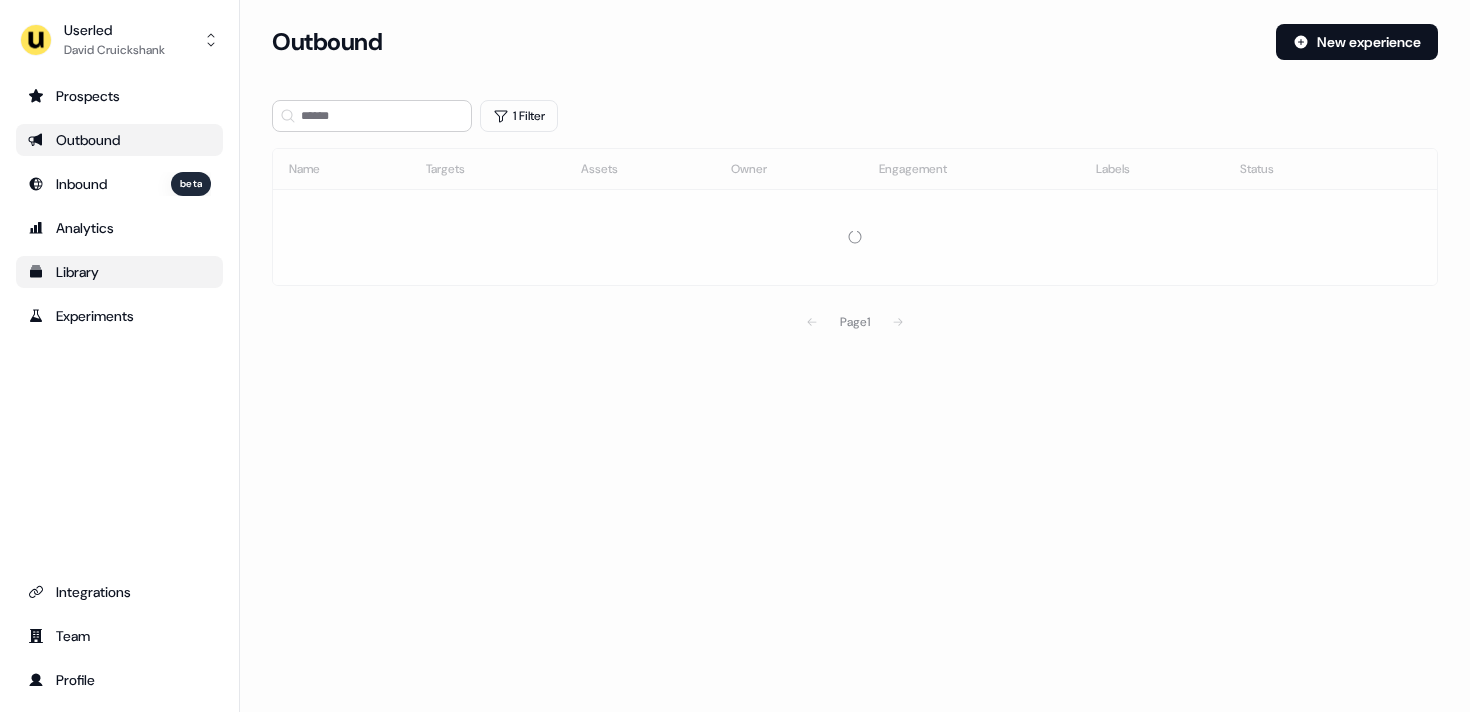 click on "Library" at bounding box center (119, 272) 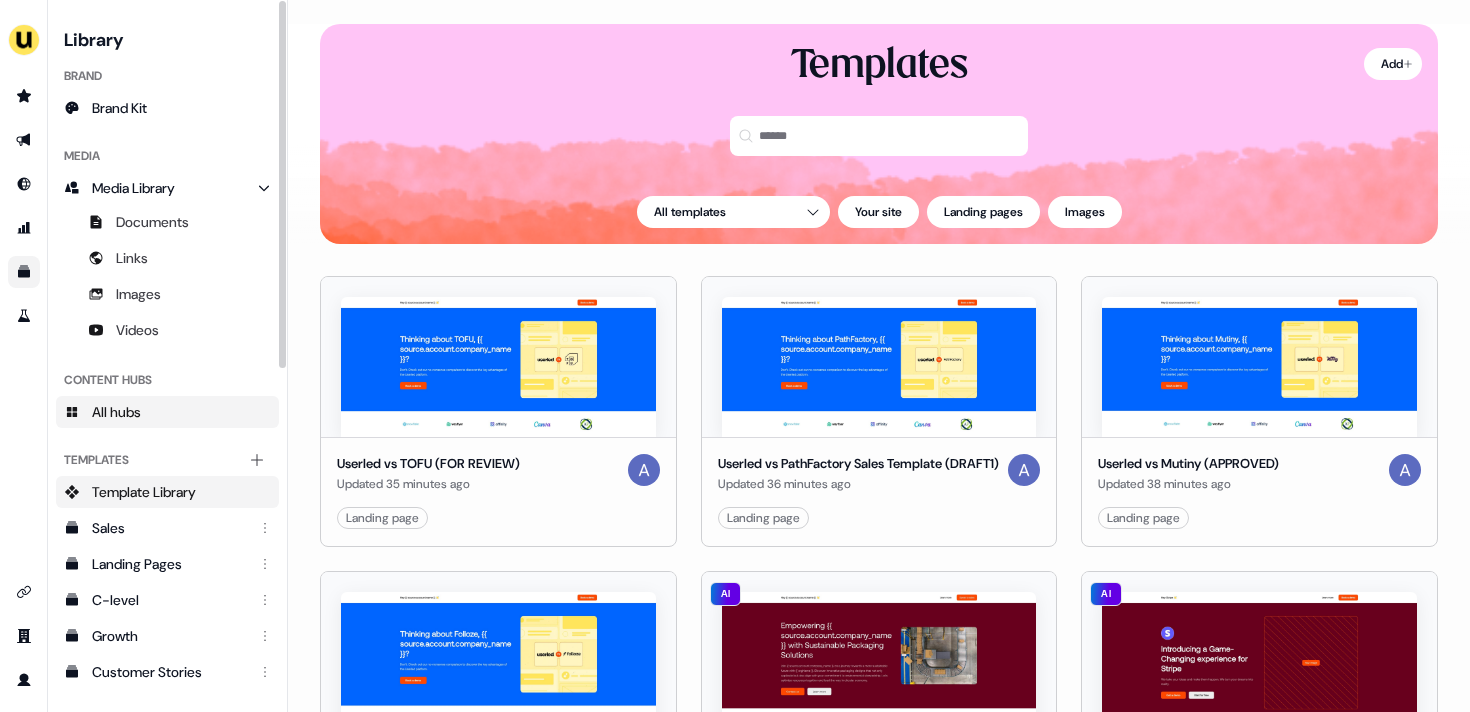 click on "All hubs" at bounding box center [167, 412] 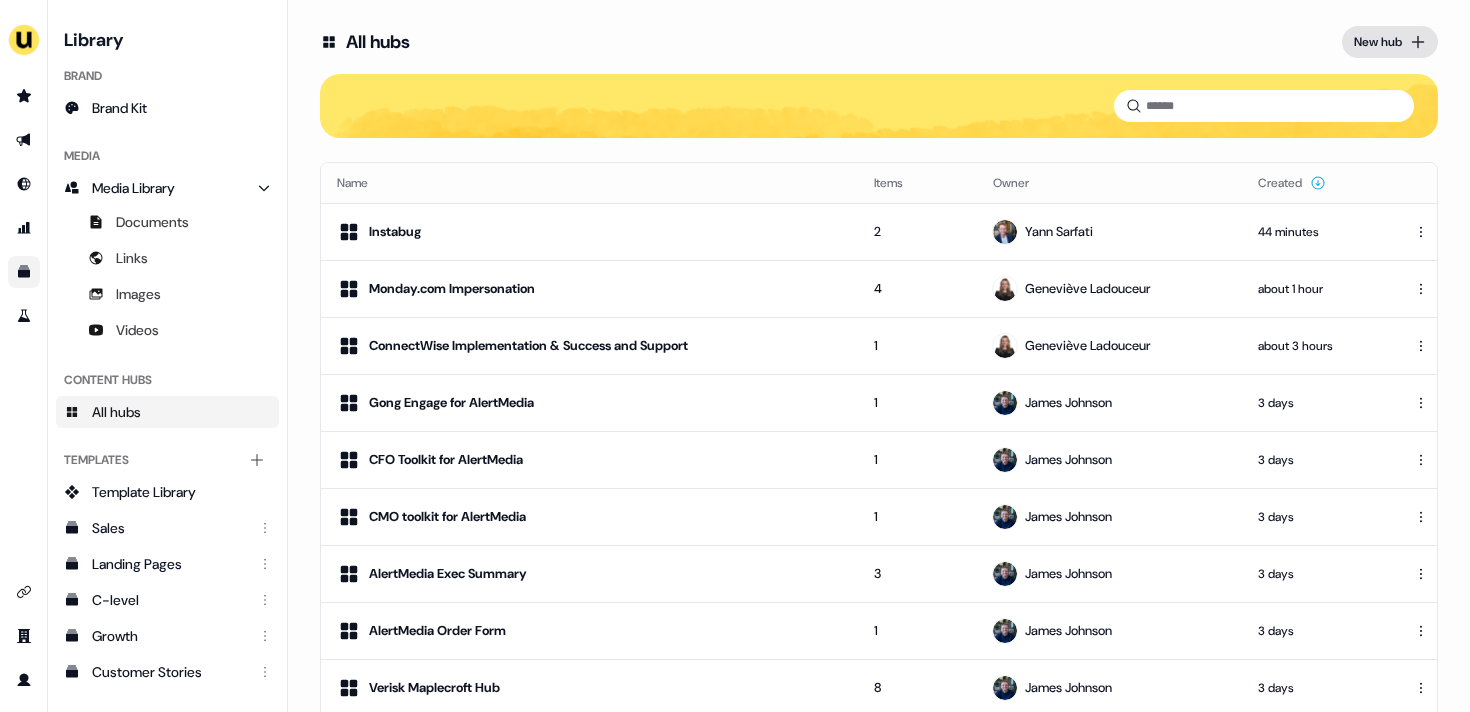 click on "New hub" at bounding box center (1378, 42) 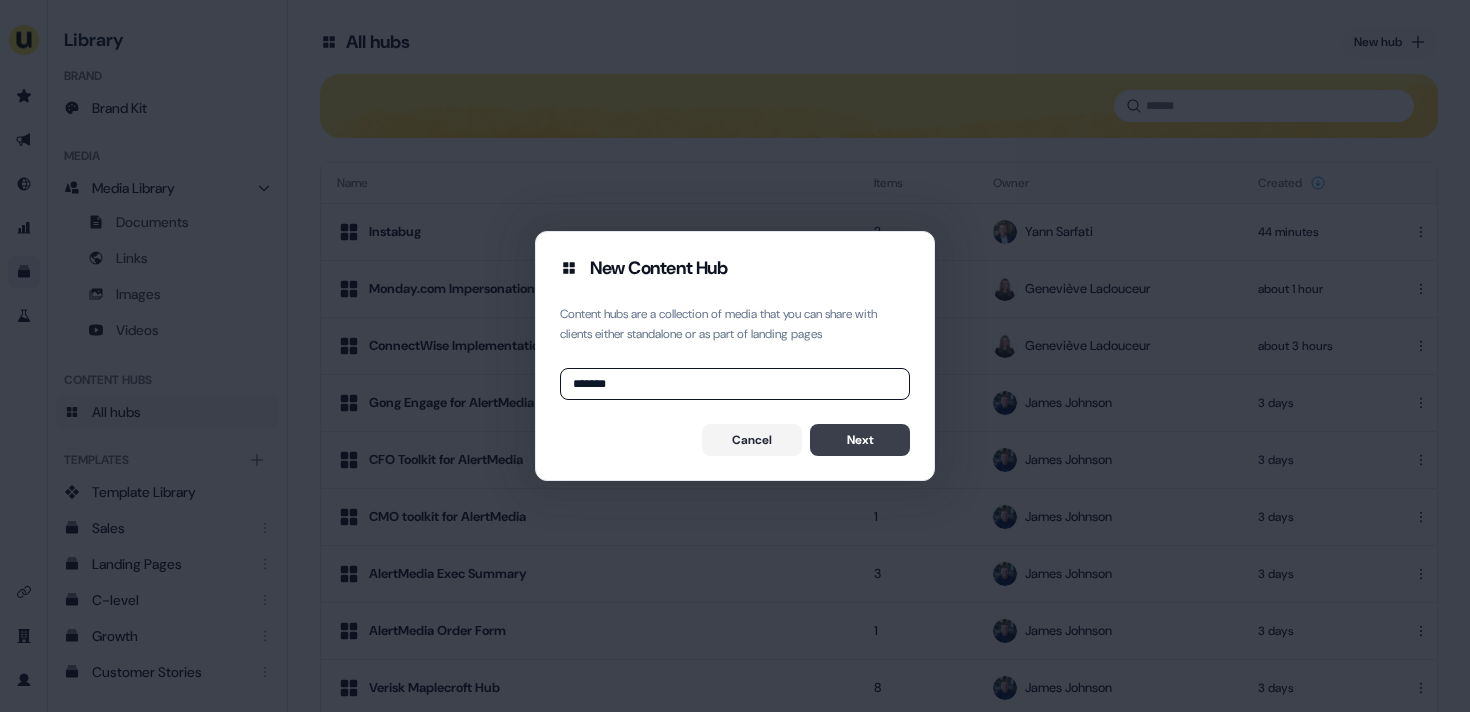 type on "******" 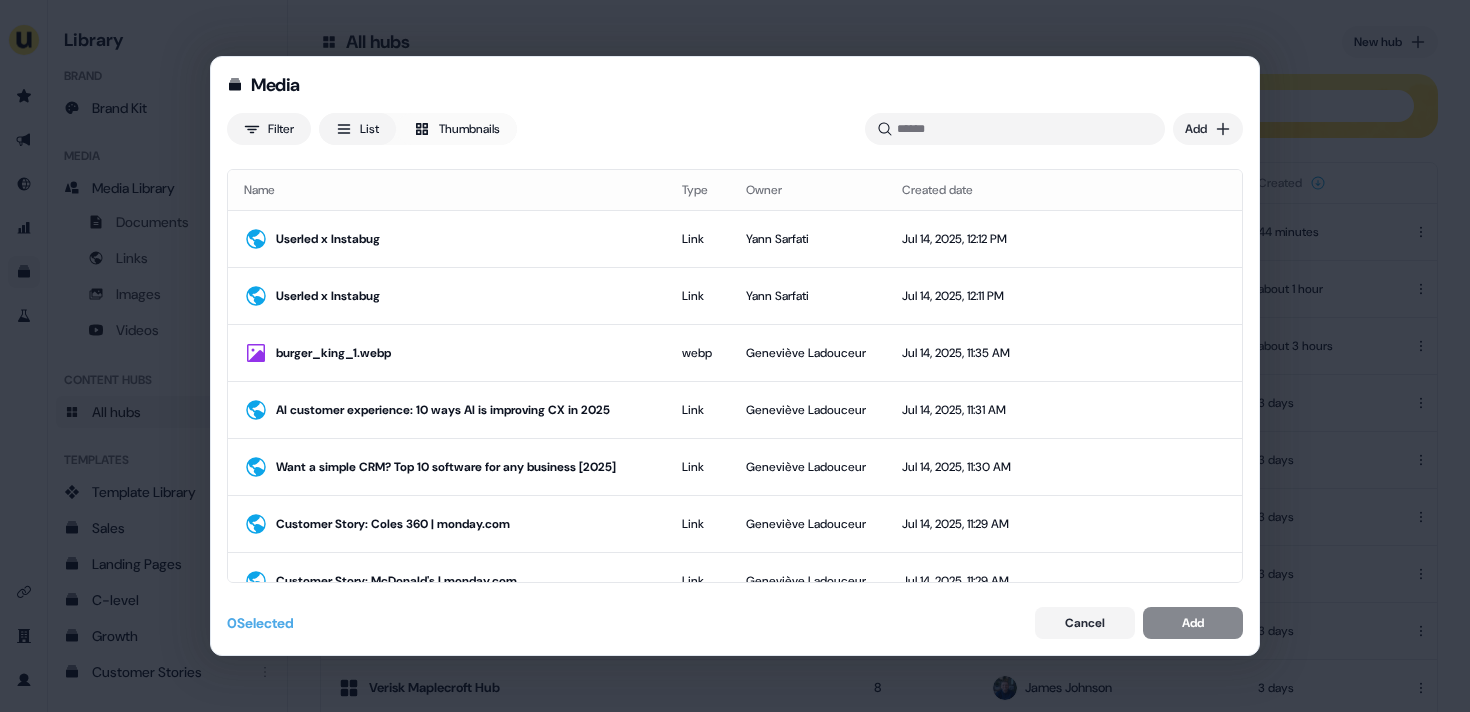 click on "List" at bounding box center [357, 129] 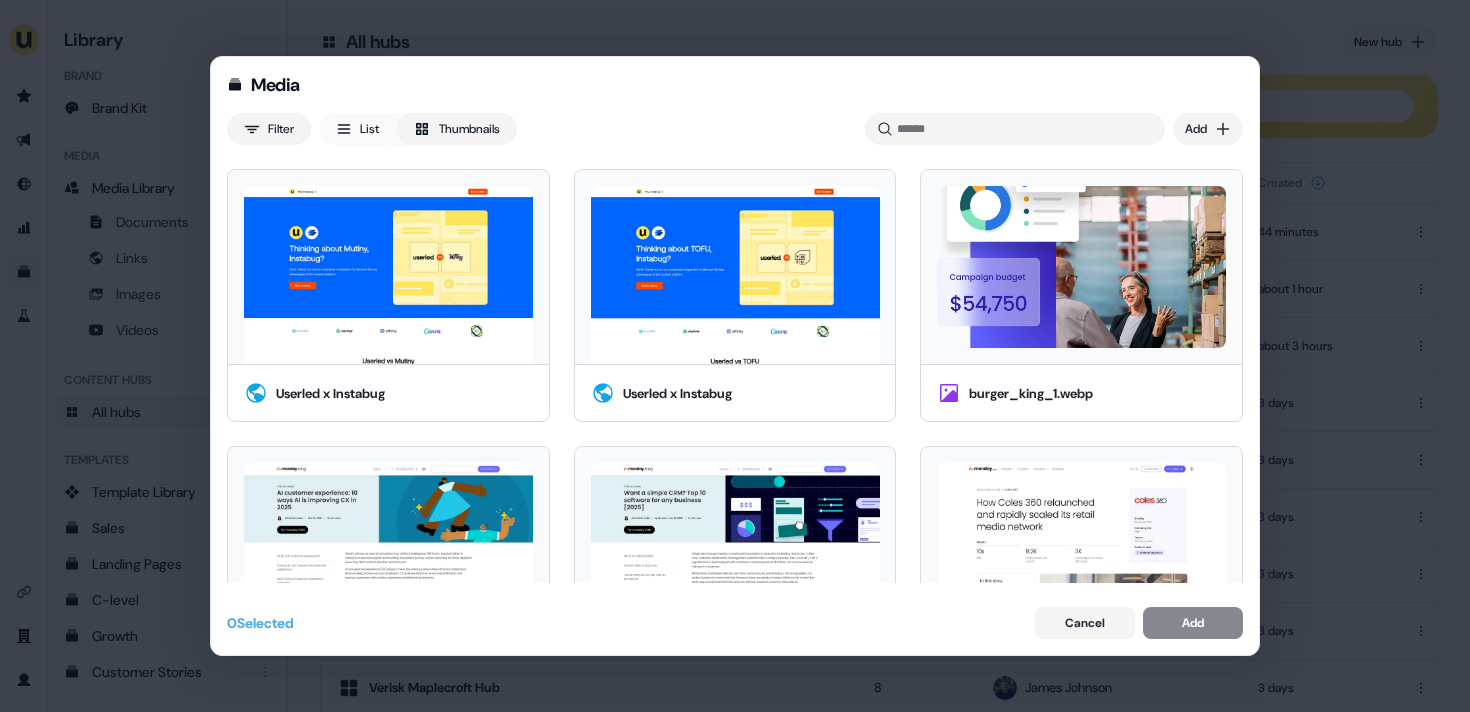 click on "List" at bounding box center [357, 129] 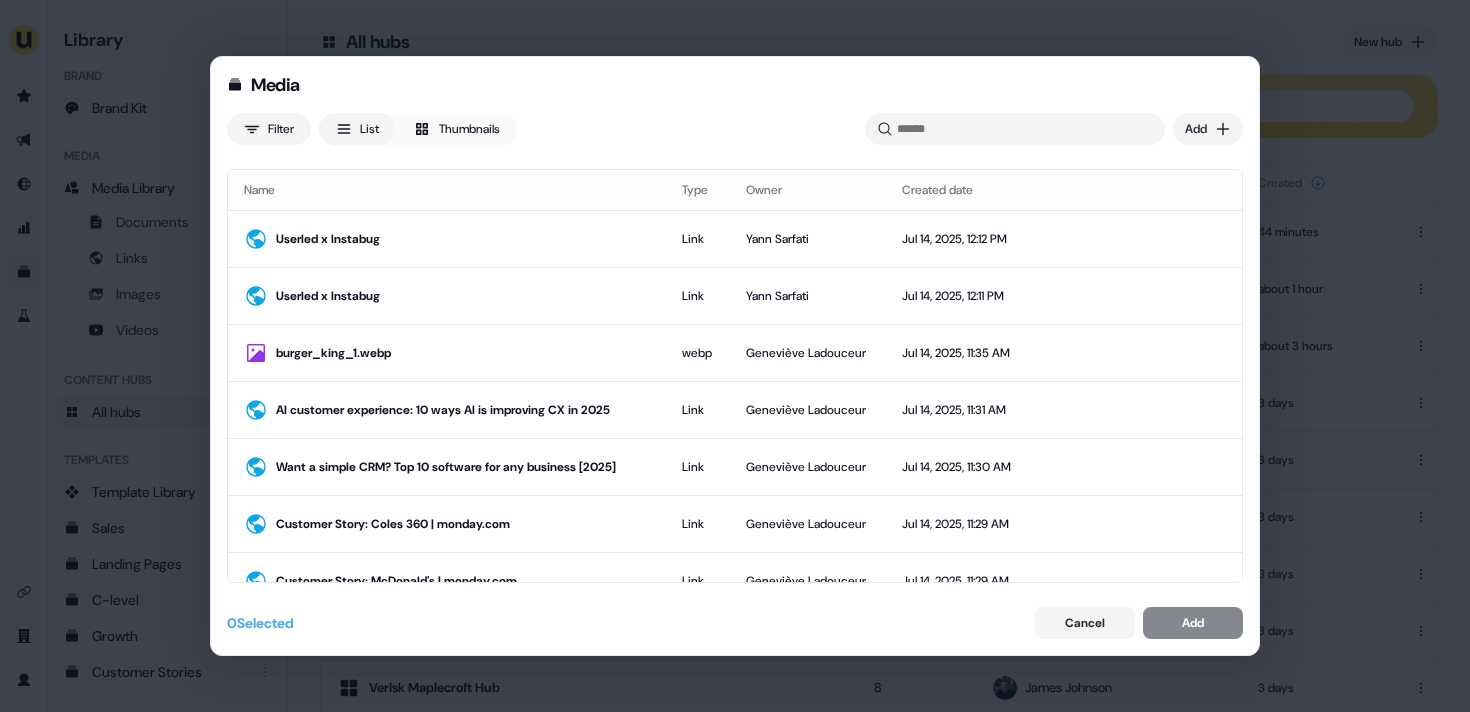click on "Thumbnails" at bounding box center [456, 129] 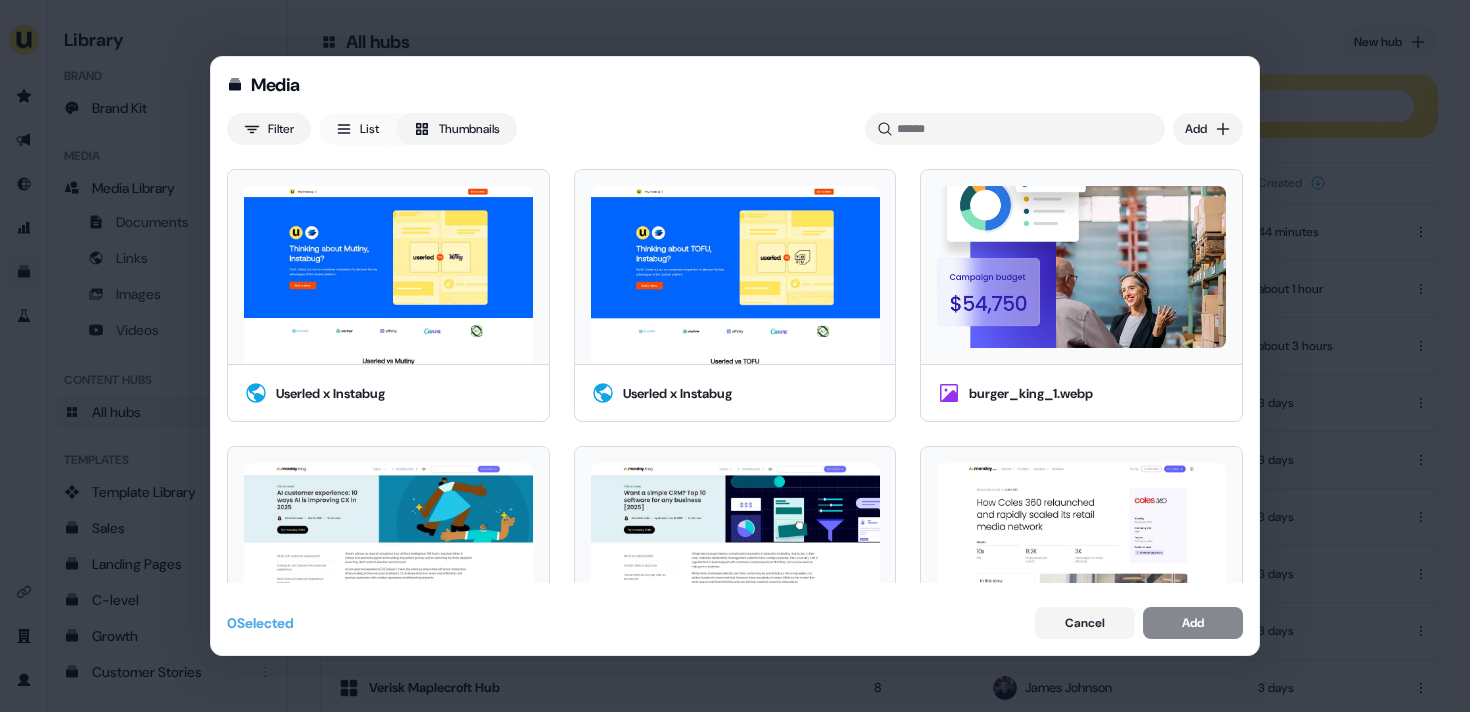 click on "List" at bounding box center [357, 129] 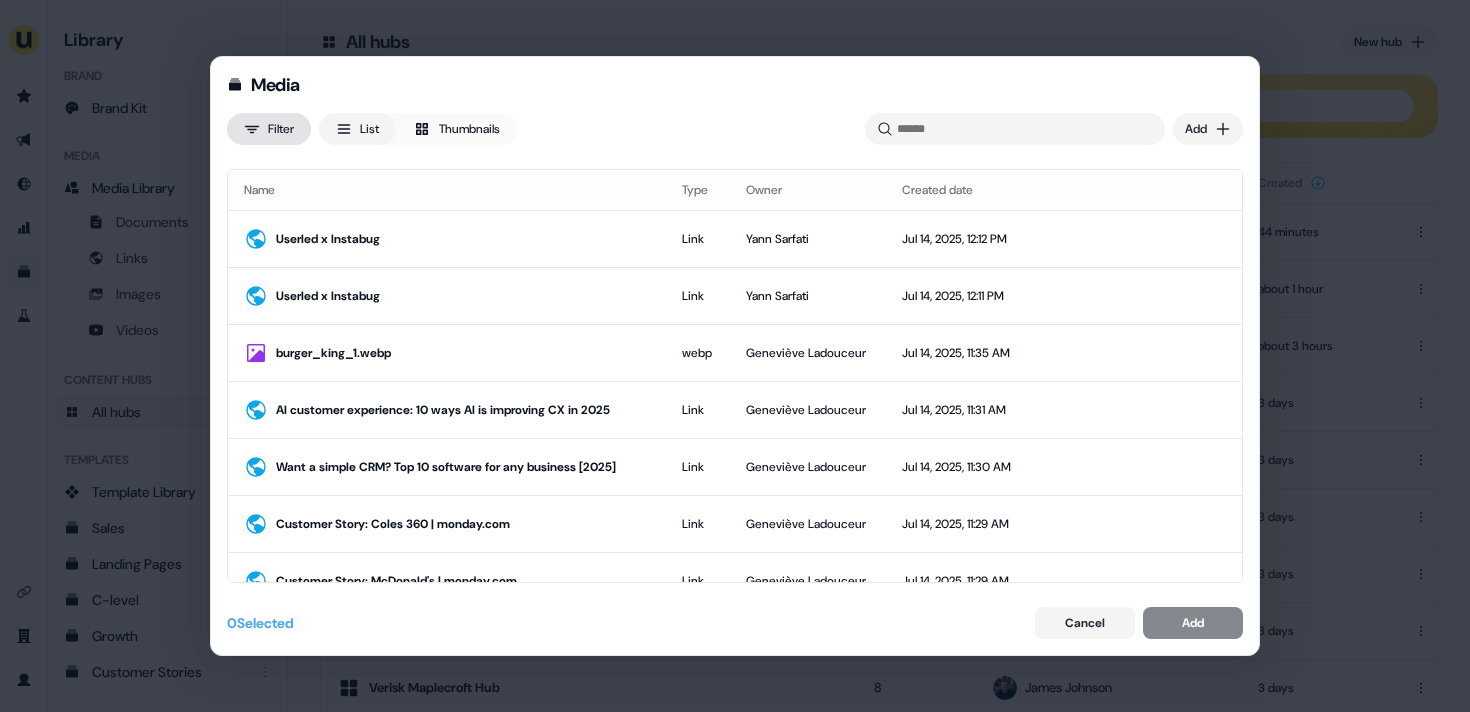 click on "Media Filter List Thumbnails Uploaded Add Name Type Owner Created date Userled x Instabug Link Yann Sarfati Jul 14, 2025, 12:12 PM Userled x Instabug Link Yann Sarfati Jul 14, 2025, 12:11 PM burger_king_1.webp webp Geneviève Ladouceur Jul 14, 2025, 11:35 AM AI customer experience: 10 ways AI is improving CX in 2025 Link Geneviève Ladouceur Jul 14, 2025, 11:31 AM Want a simple CRM? Top 10 software for any business [2025] Link Geneviève Ladouceur Jul 14, 2025, 11:30 AM Customer Story: Coles 360  | monday.com Link Geneviève Ladouceur Jul 14, 2025, 11:29 AM Customer Story: McDonald's  | monday.com Link Geneviève Ladouceur Jul 14, 2025, 11:29 AM Screenshot_2025-07-14_at_12.21.53.png png Geneviève Ladouceur Jul 14, 2025, 11:22 AM Screenshot_2025-07-14_at_12.21.47.png png Geneviève Ladouceur Jul 14, 2025, 11:22 AM Screenshot_2025-07-14_at_12.21.41.png png Geneviève Ladouceur Jul 14, 2025, 11:22 AM Folloze_templates.PNG png Aaron Carpenter Jul 14, 2025, 10:46 AM PathFactory_Templates.PNG png Aaron Carpenter 0" at bounding box center [735, 356] 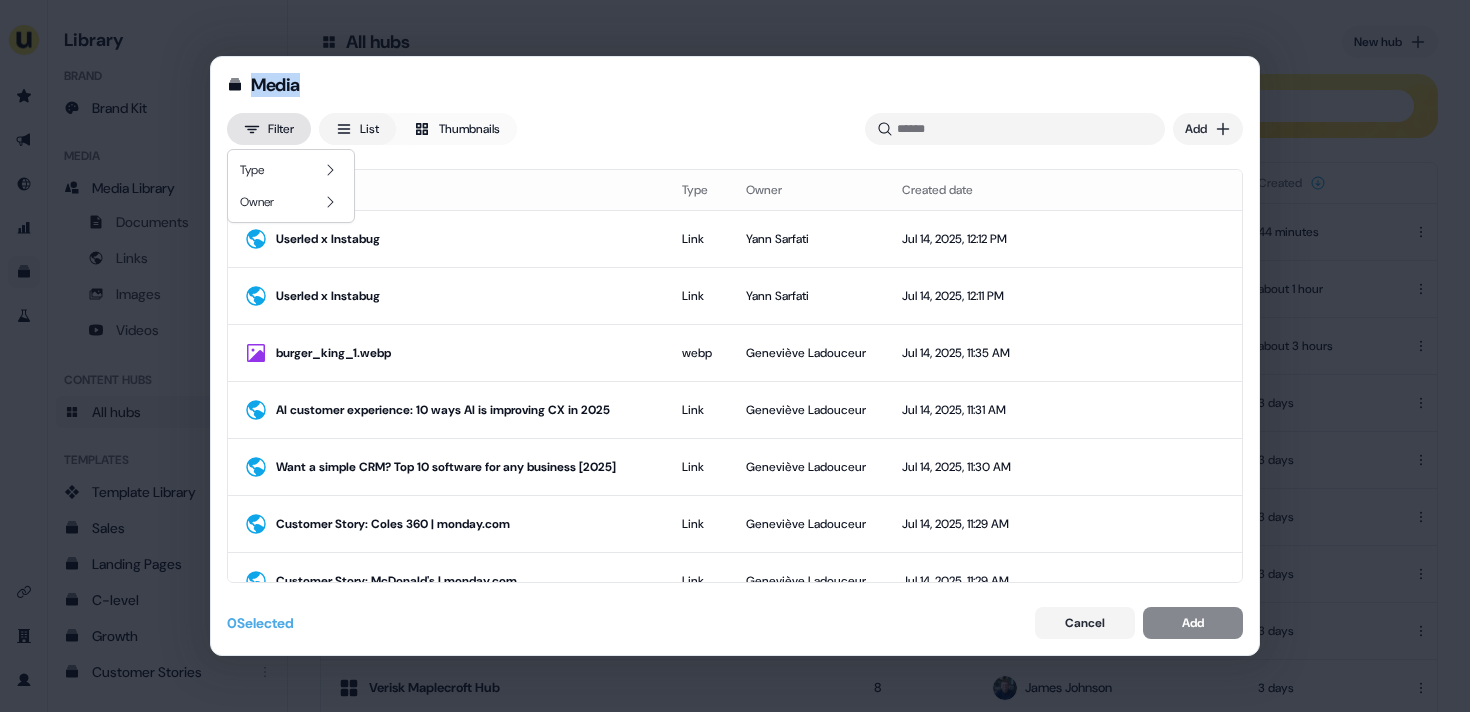 click on "Media Filter List Thumbnails Uploaded Add Name Type Owner Created date Userled x Instabug Link Yann Sarfati Jul 14, 2025, 12:12 PM Userled x Instabug Link Yann Sarfati Jul 14, 2025, 12:11 PM burger_king_1.webp webp Geneviève Ladouceur Jul 14, 2025, 11:35 AM AI customer experience: 10 ways AI is improving CX in 2025 Link Geneviève Ladouceur Jul 14, 2025, 11:31 AM Want a simple CRM? Top 10 software for any business [2025] Link Geneviève Ladouceur Jul 14, 2025, 11:30 AM Customer Story: Coles 360  | monday.com Link Geneviève Ladouceur Jul 14, 2025, 11:29 AM Customer Story: McDonald's  | monday.com Link Geneviève Ladouceur Jul 14, 2025, 11:29 AM Screenshot_2025-07-14_at_12.21.53.png png Geneviève Ladouceur Jul 14, 2025, 11:22 AM Screenshot_2025-07-14_at_12.21.47.png png Geneviève Ladouceur Jul 14, 2025, 11:22 AM Screenshot_2025-07-14_at_12.21.41.png png Geneviève Ladouceur Jul 14, 2025, 11:22 AM Folloze_templates.PNG png Aaron Carpenter Jul 14, 2025, 10:46 AM PathFactory_Templates.PNG png Aaron Carpenter 0" at bounding box center (735, 356) 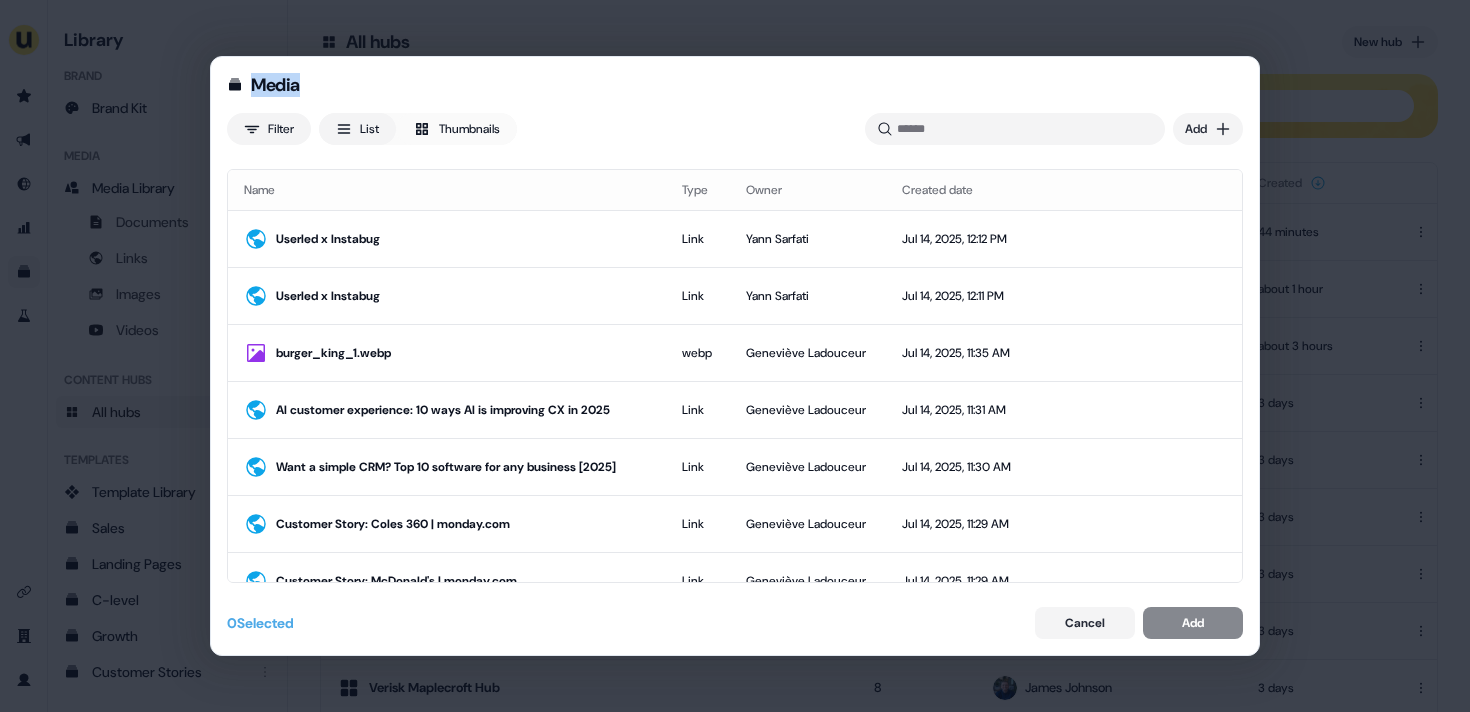 click on "List" at bounding box center [357, 129] 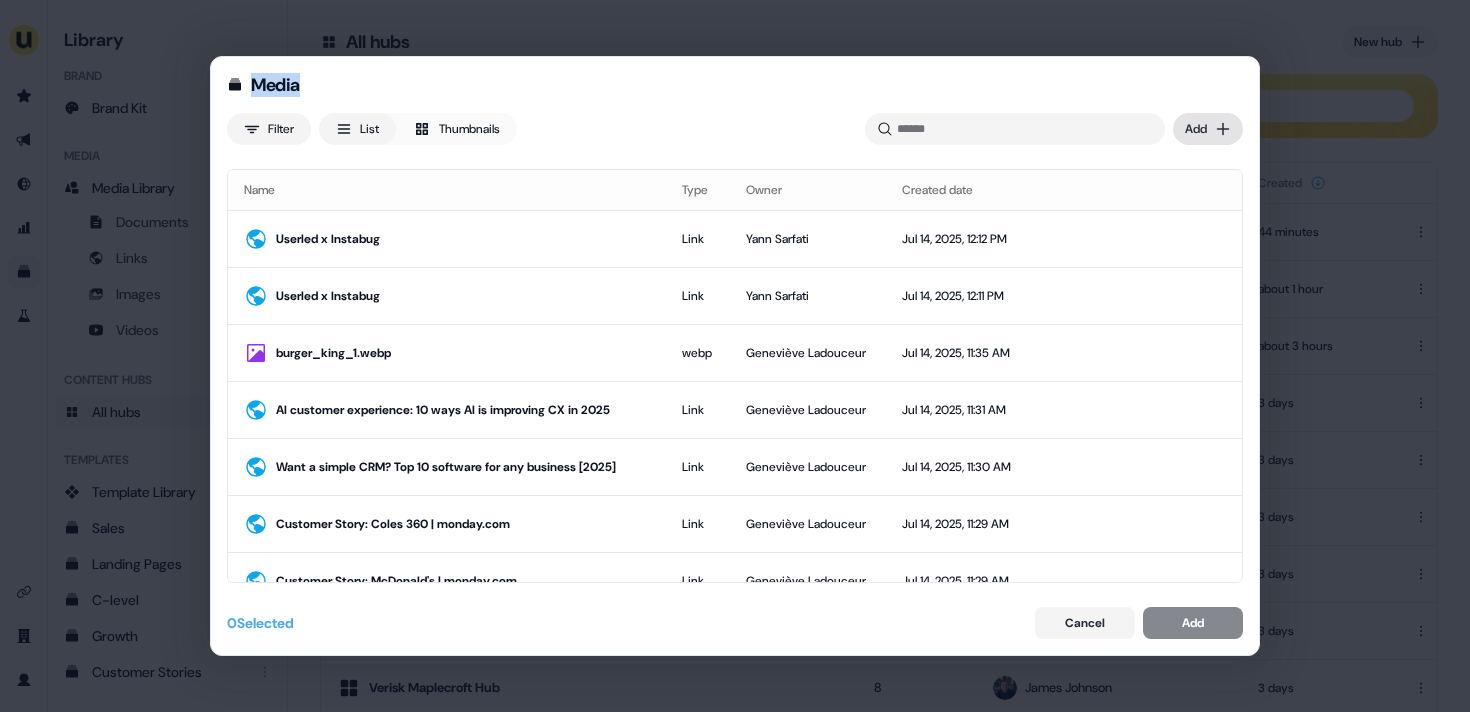 click on "Media Filter List Thumbnails Uploaded Add Name Type Owner Created date Userled x Instabug Link Yann Sarfati Jul 14, 2025, 12:12 PM Userled x Instabug Link Yann Sarfati Jul 14, 2025, 12:11 PM burger_king_1.webp webp Geneviève Ladouceur Jul 14, 2025, 11:35 AM AI customer experience: 10 ways AI is improving CX in 2025 Link Geneviève Ladouceur Jul 14, 2025, 11:31 AM Want a simple CRM? Top 10 software for any business [2025] Link Geneviève Ladouceur Jul 14, 2025, 11:30 AM Customer Story: Coles 360  | monday.com Link Geneviève Ladouceur Jul 14, 2025, 11:29 AM Customer Story: McDonald's  | monday.com Link Geneviève Ladouceur Jul 14, 2025, 11:29 AM Screenshot_2025-07-14_at_12.21.53.png png Geneviève Ladouceur Jul 14, 2025, 11:22 AM Screenshot_2025-07-14_at_12.21.47.png png Geneviève Ladouceur Jul 14, 2025, 11:22 AM Screenshot_2025-07-14_at_12.21.41.png png Geneviève Ladouceur Jul 14, 2025, 11:22 AM Folloze_templates.PNG png Aaron Carpenter Jul 14, 2025, 10:46 AM PathFactory_Templates.PNG png Aaron Carpenter 0" at bounding box center (735, 356) 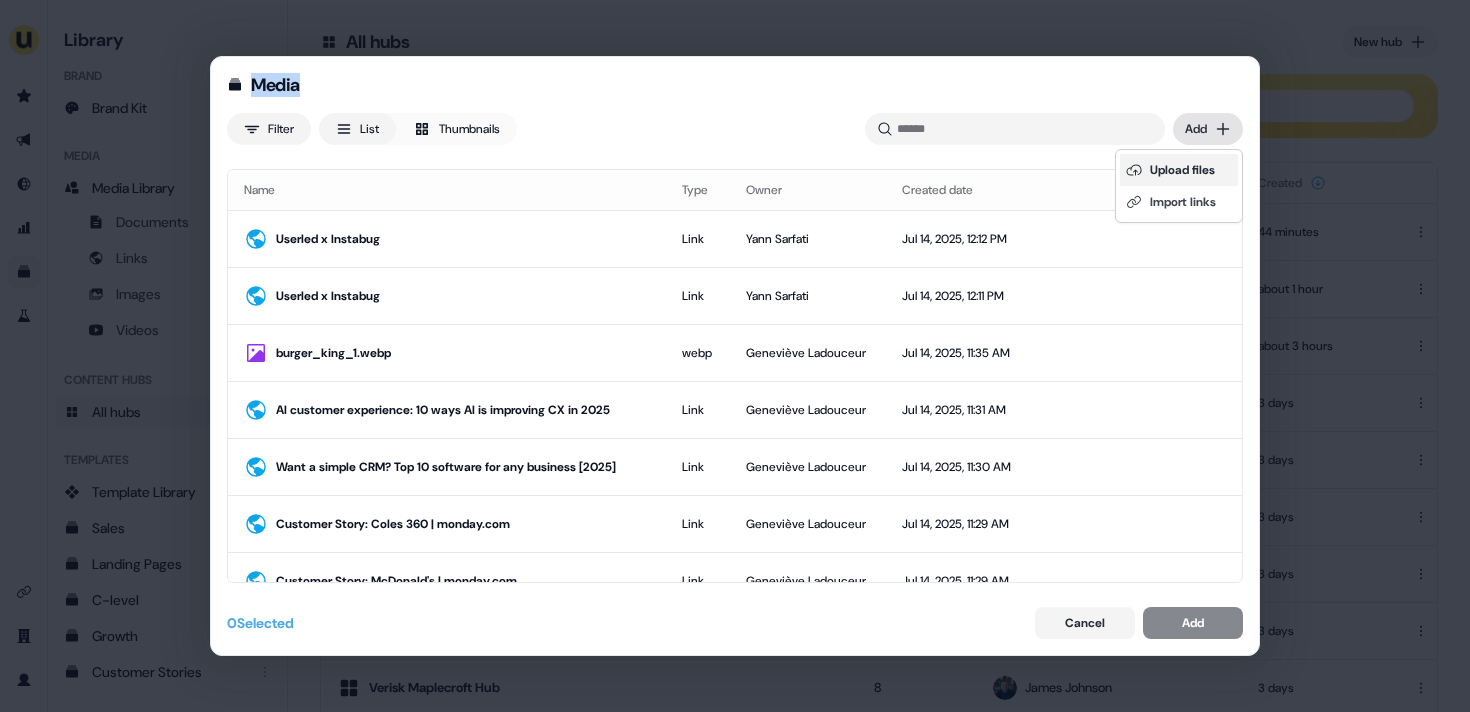 click on "Upload files" at bounding box center (1179, 170) 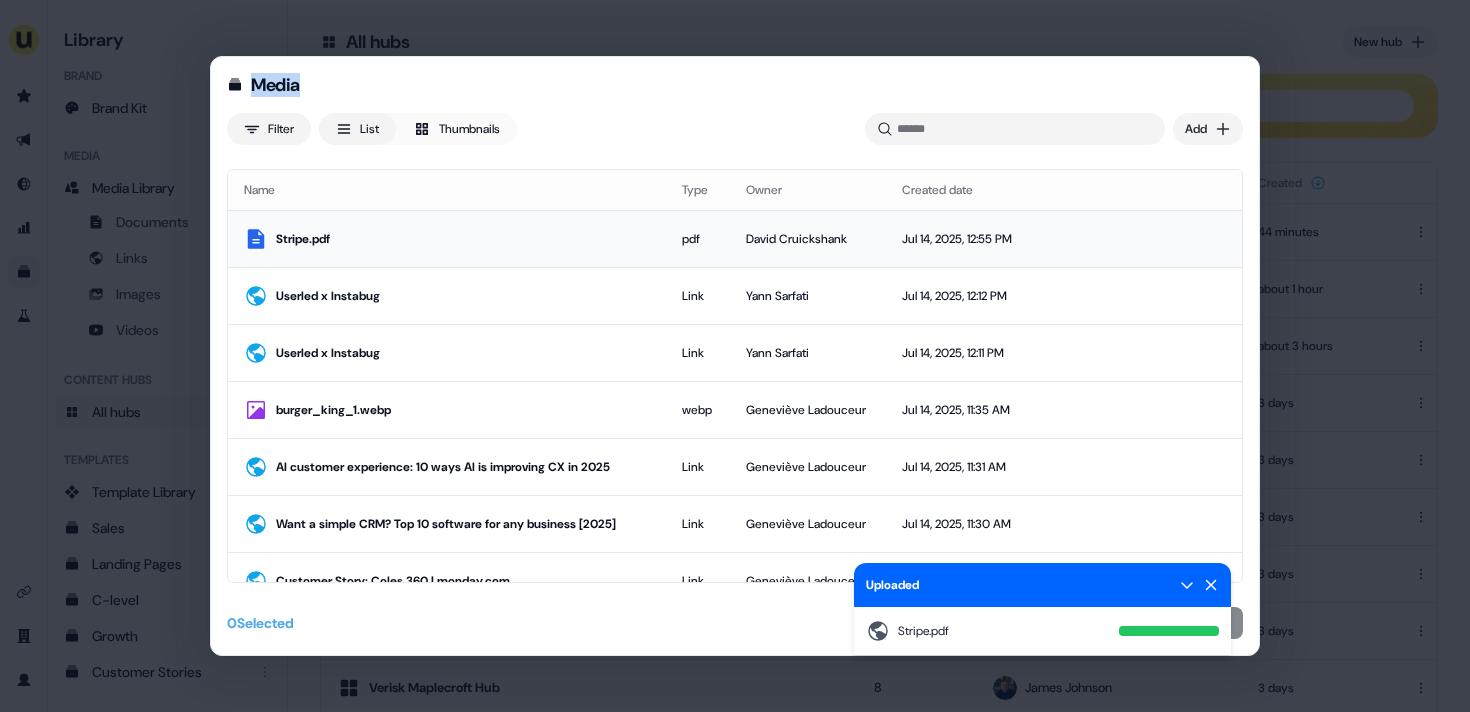 click on "Stripe.pdf" at bounding box center (447, 238) 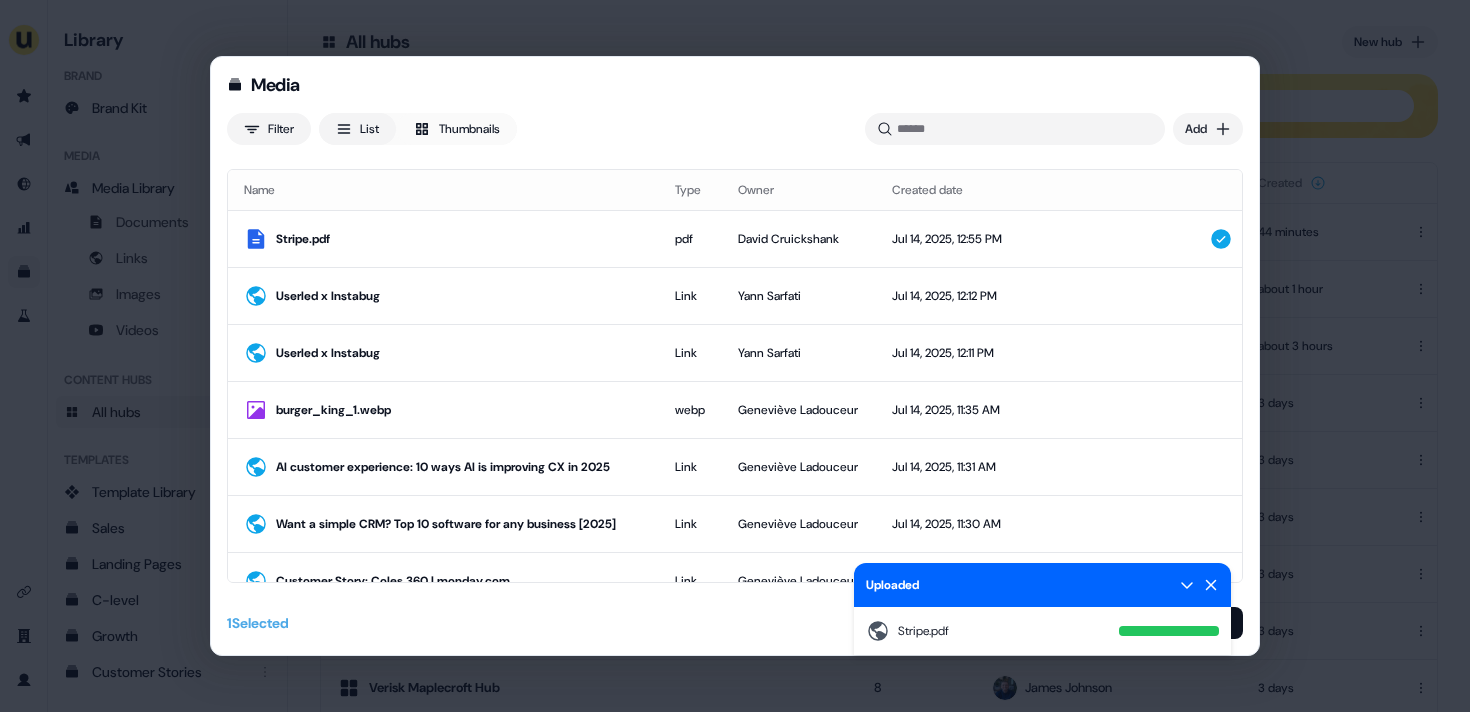 click on "Uploaded" at bounding box center [1042, 585] 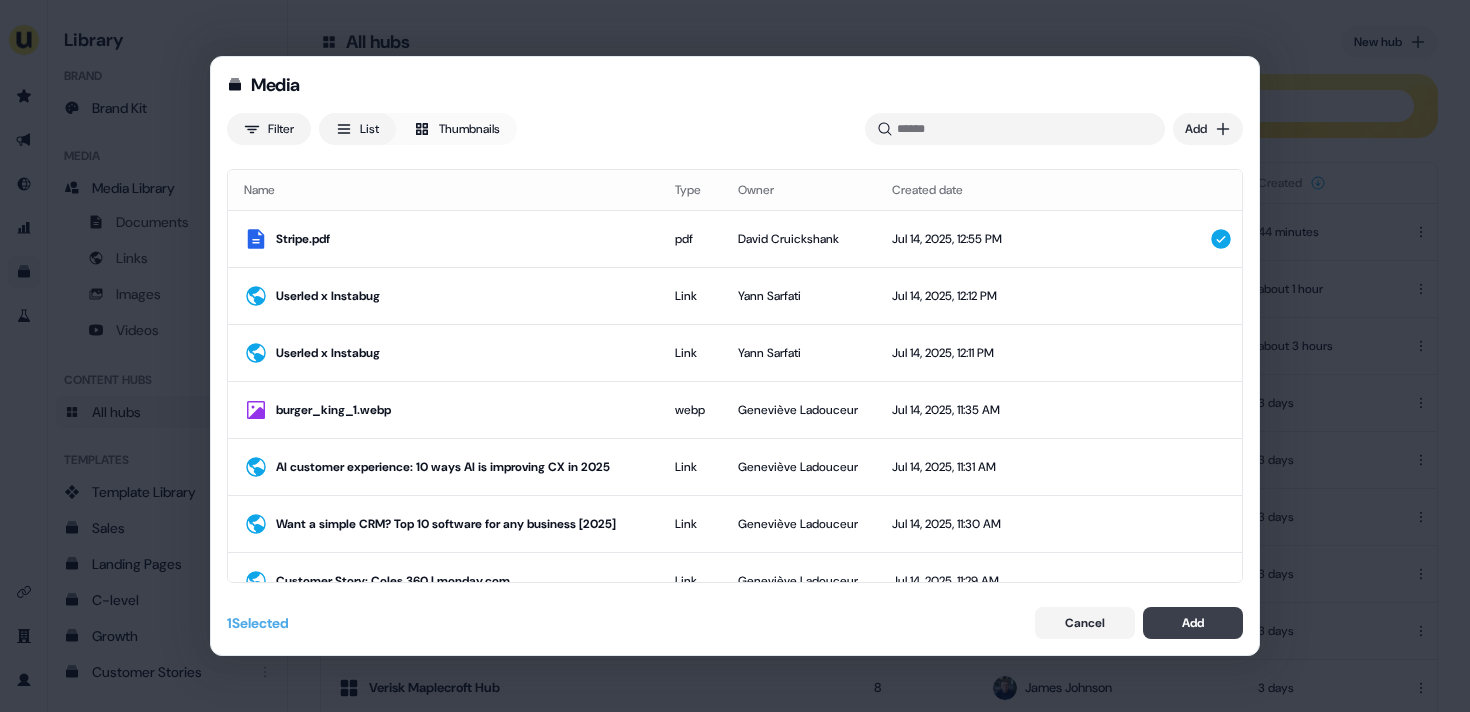 click on "Add" at bounding box center (1193, 623) 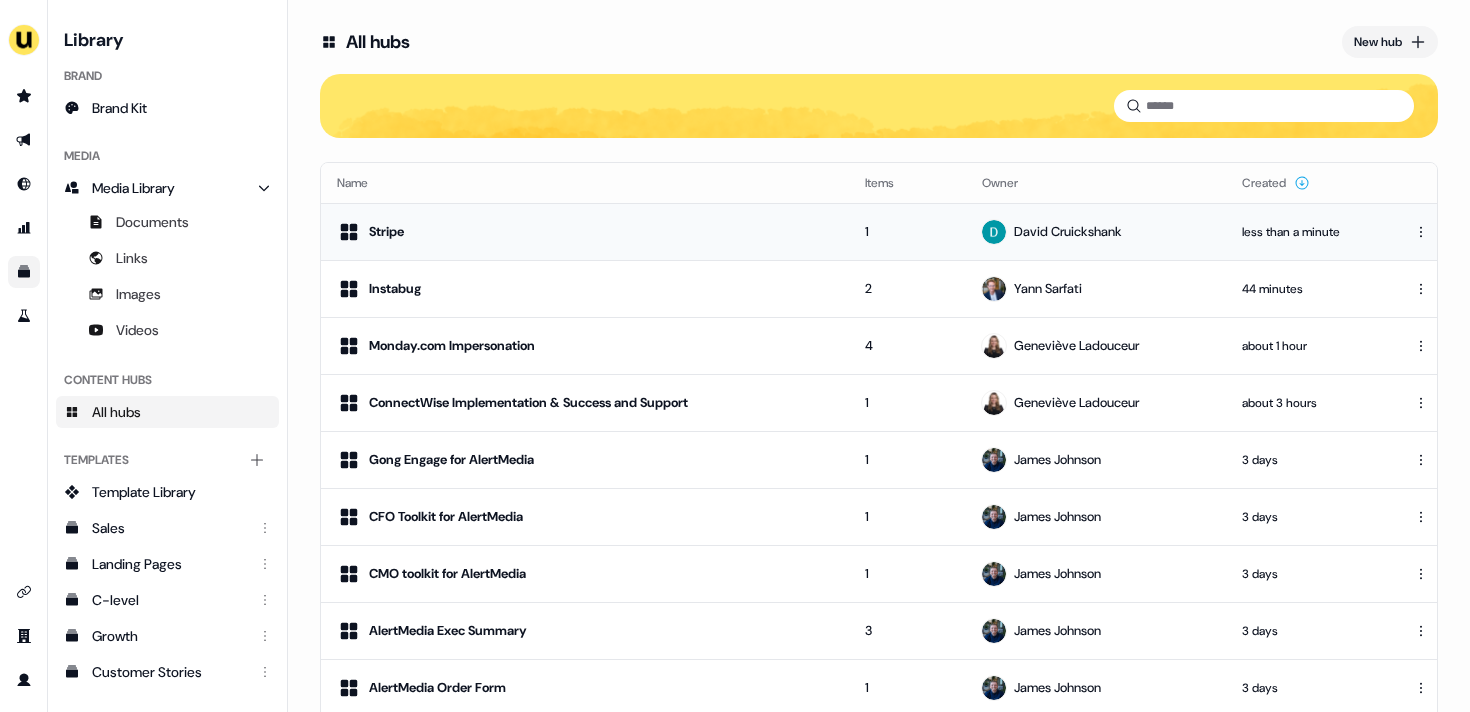 click on "Stripe" at bounding box center (585, 231) 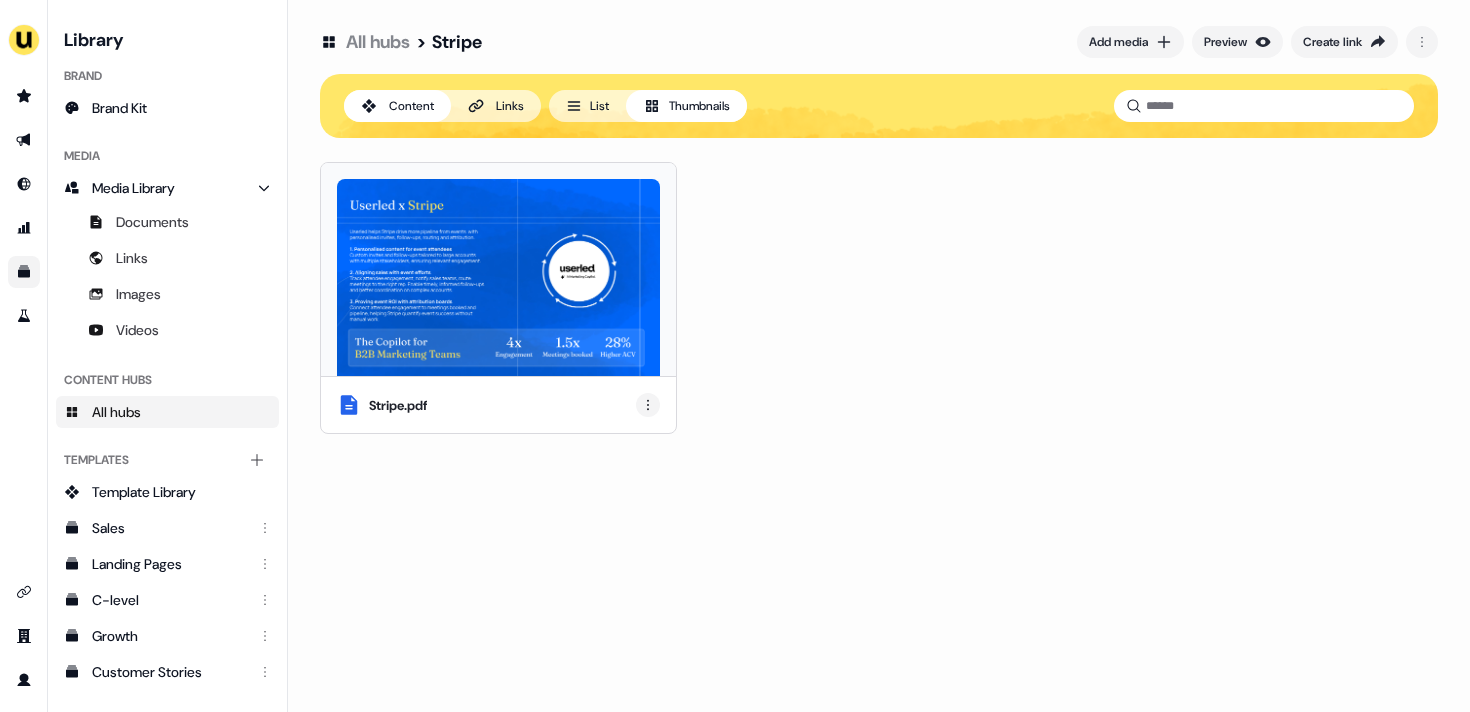 click on "For the best experience switch devices to a bigger screen. Go to Userled.io Library Brand Brand Kit Media Media Library Documents Links Images Videos Content Hubs All hubs Templates   Add collection Template Library Sales Landing Pages C-level Growth Customer Stories Fiel Marketing Linkedin Engagement Conversion Persona Gong Videos Francais Customer Success Sales Templates  ROI Templates Competitor Comparisons Outreach Templates Proposal Templates Capability Templates C-Suite Value Templates CS samples All hubs > Stripe  Add media Preview Create link Content Links List Thumbnails Stripe.pdf" at bounding box center [735, 356] 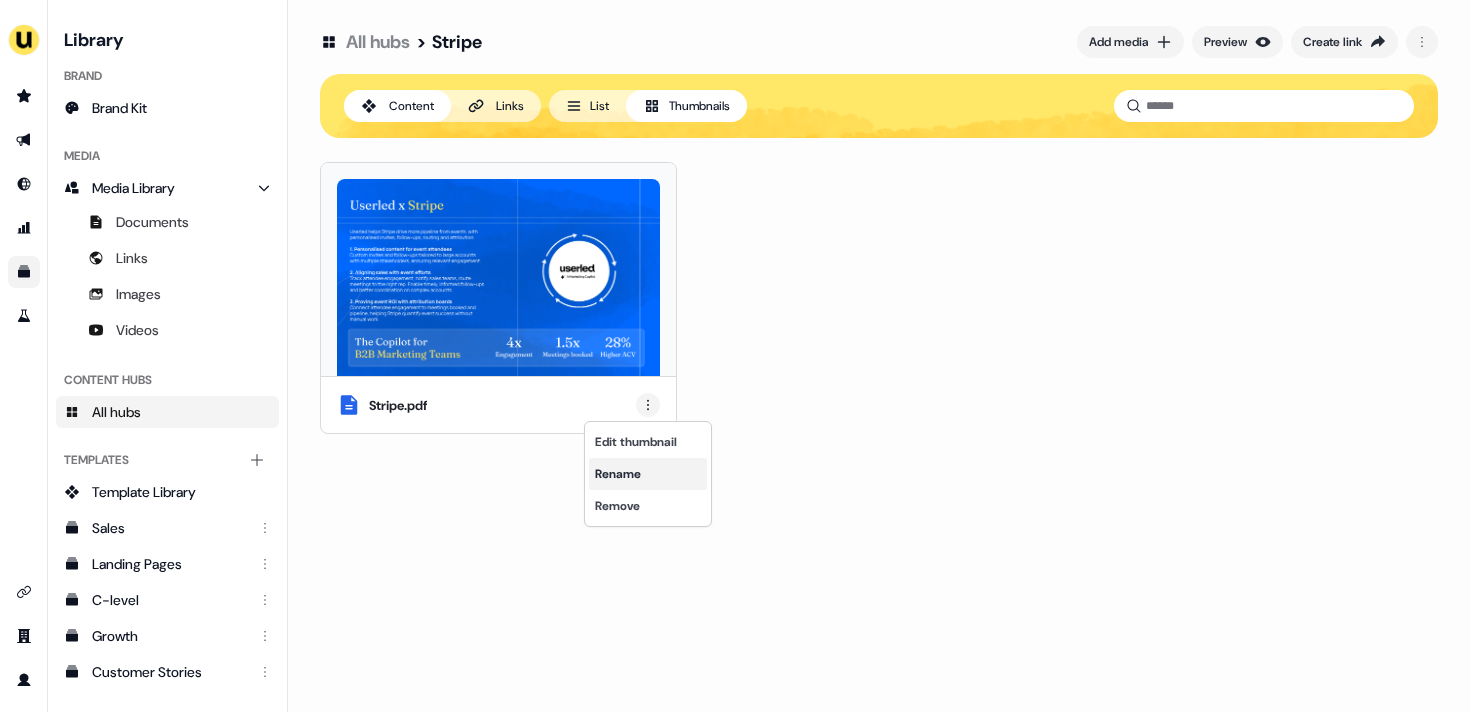 click on "Rename" at bounding box center (648, 474) 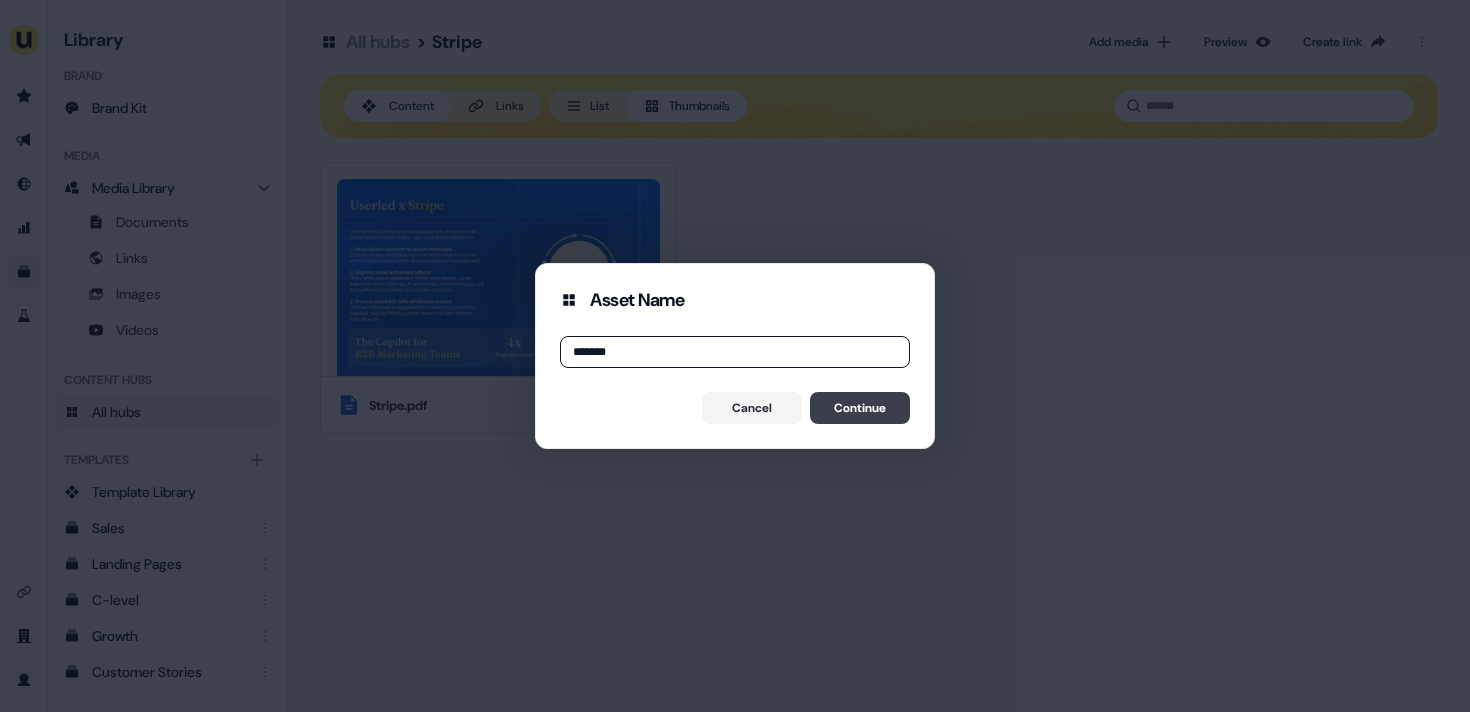 type on "******" 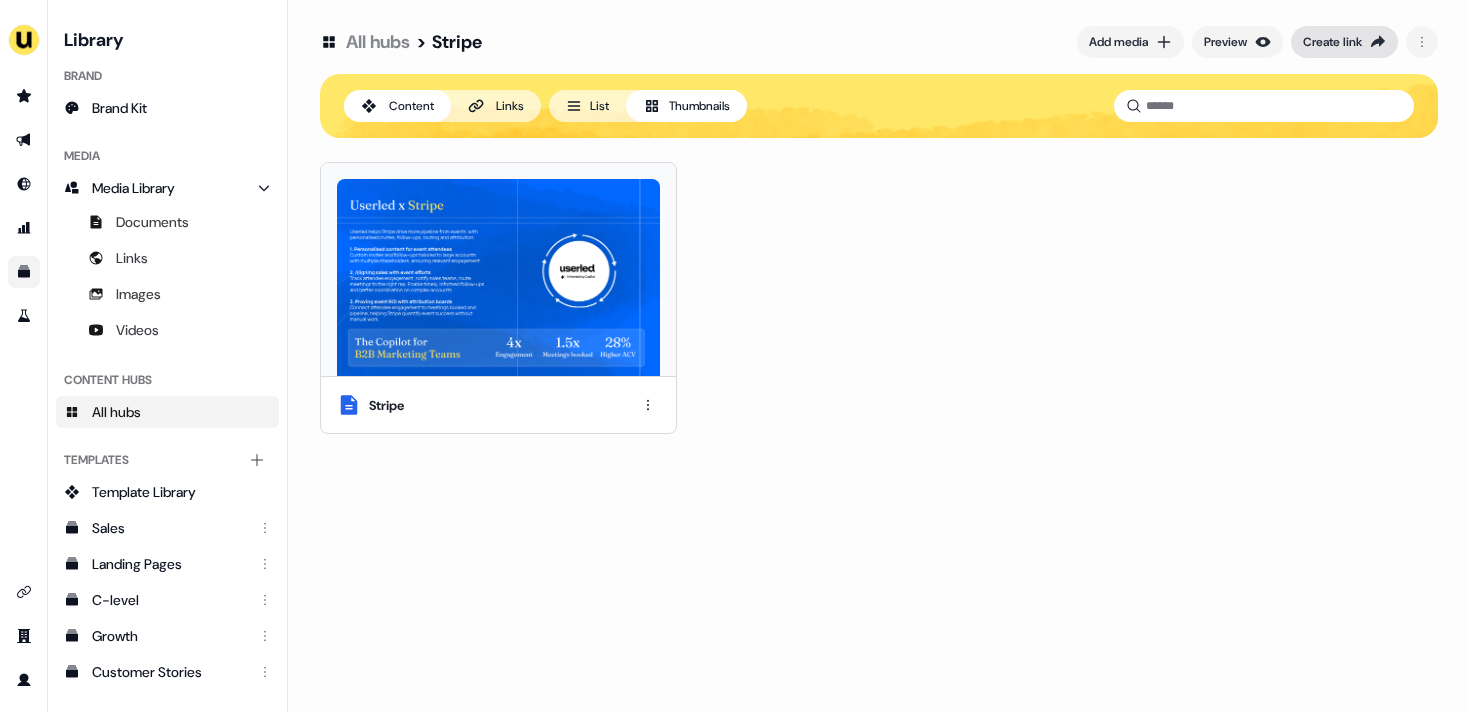 click on "Create link" at bounding box center (1332, 42) 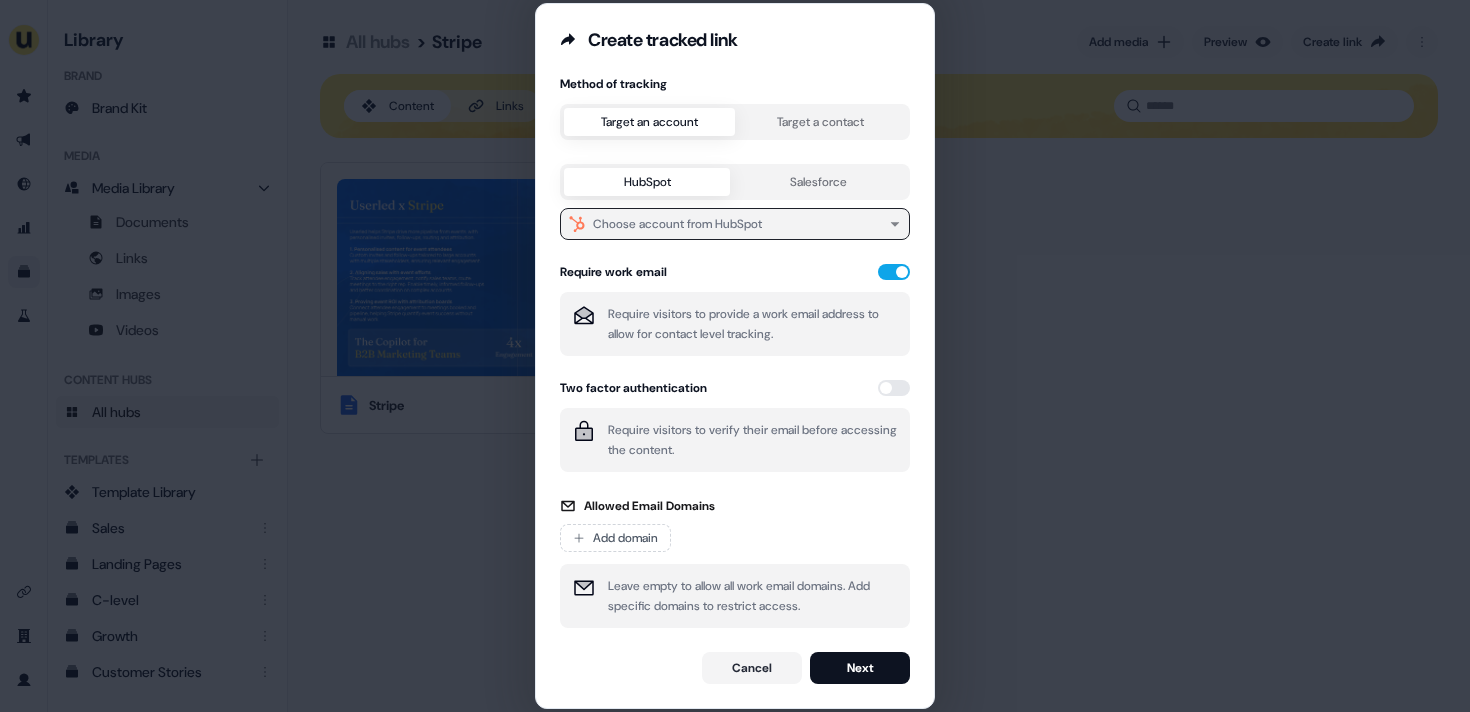 click on "Choose account from HubSpot" at bounding box center [735, 224] 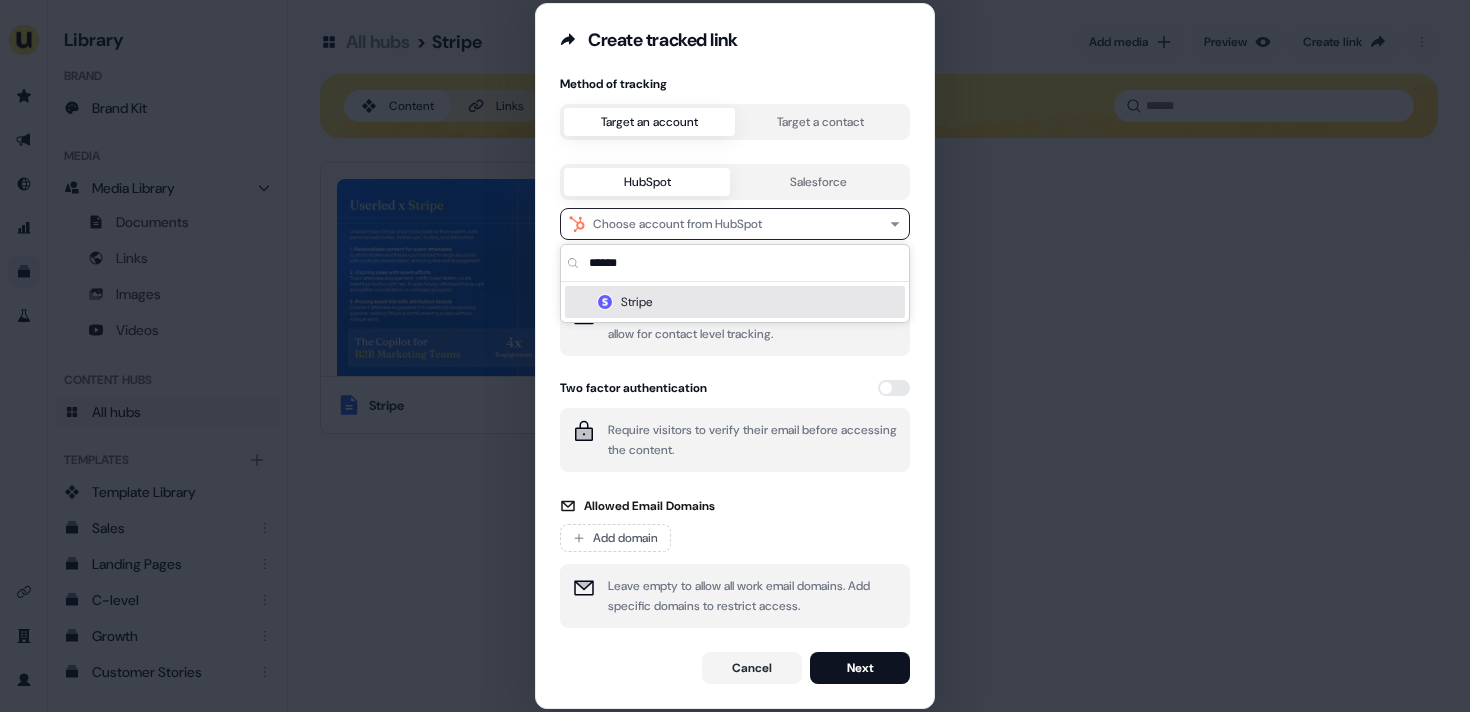 type on "******" 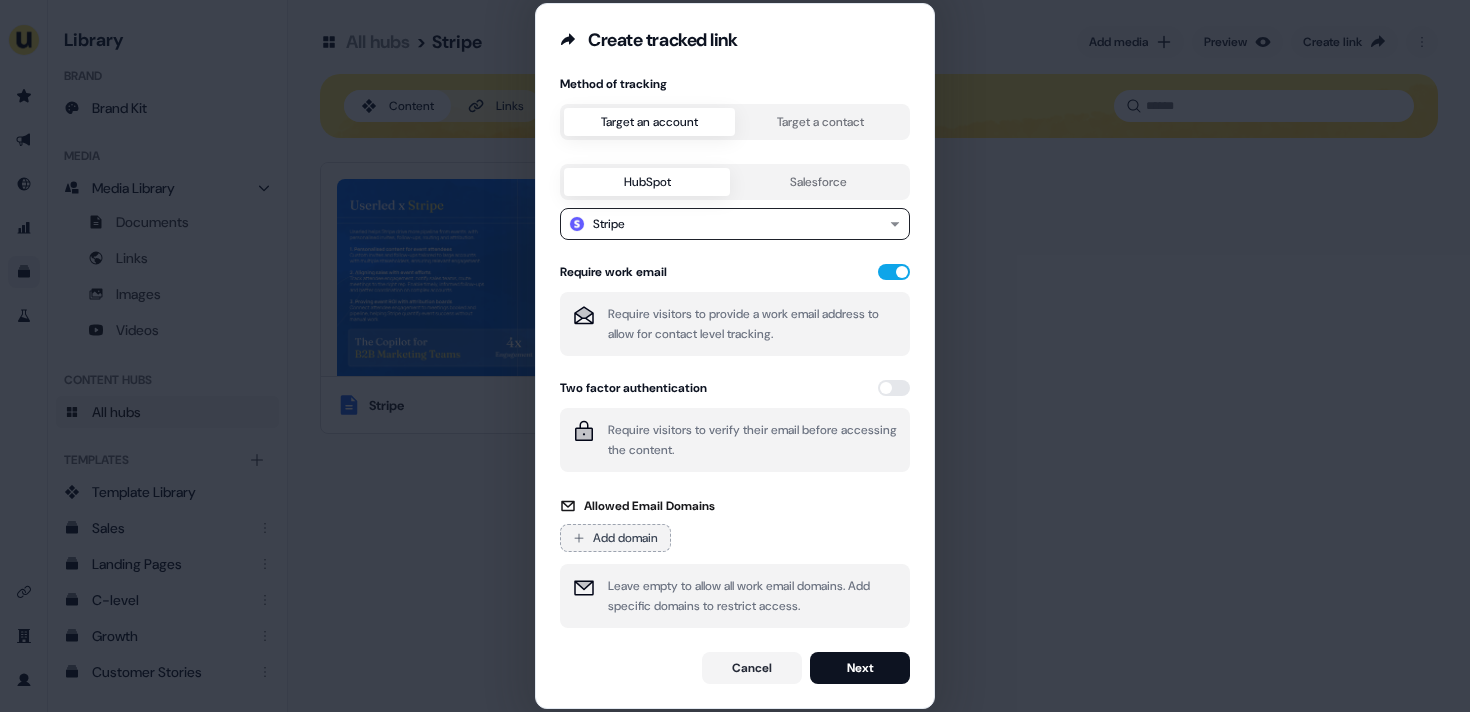 click on "Add domain" at bounding box center [615, 538] 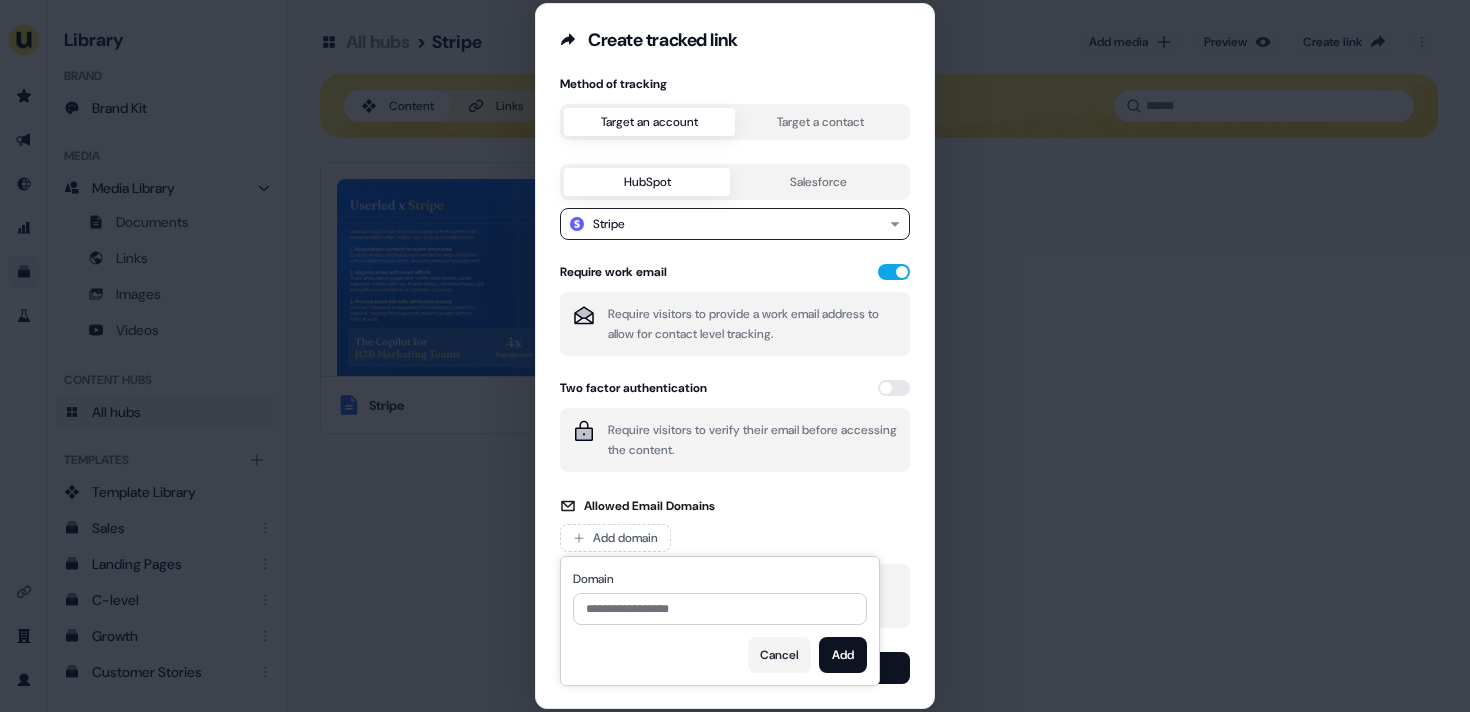 click on "Allowed Email Domains" at bounding box center (735, 506) 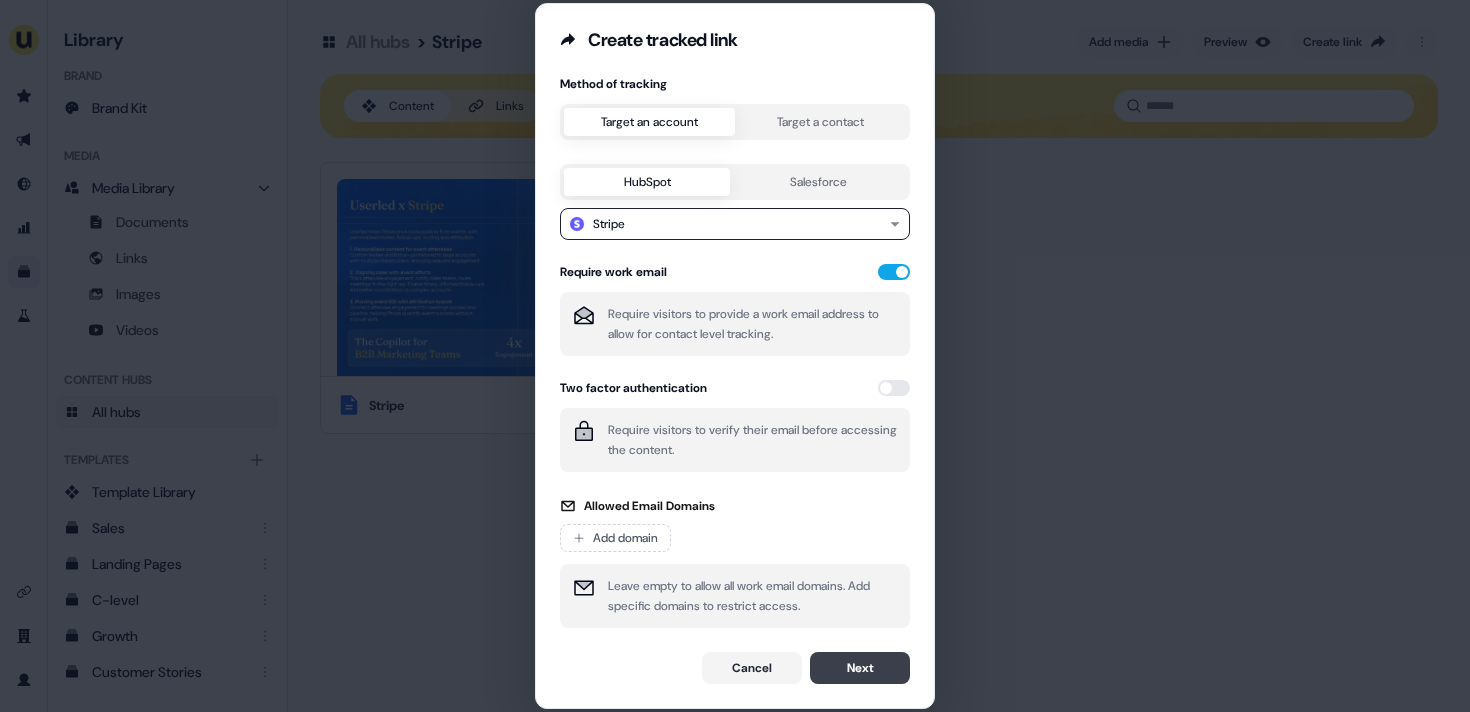 click on "Next" at bounding box center [860, 668] 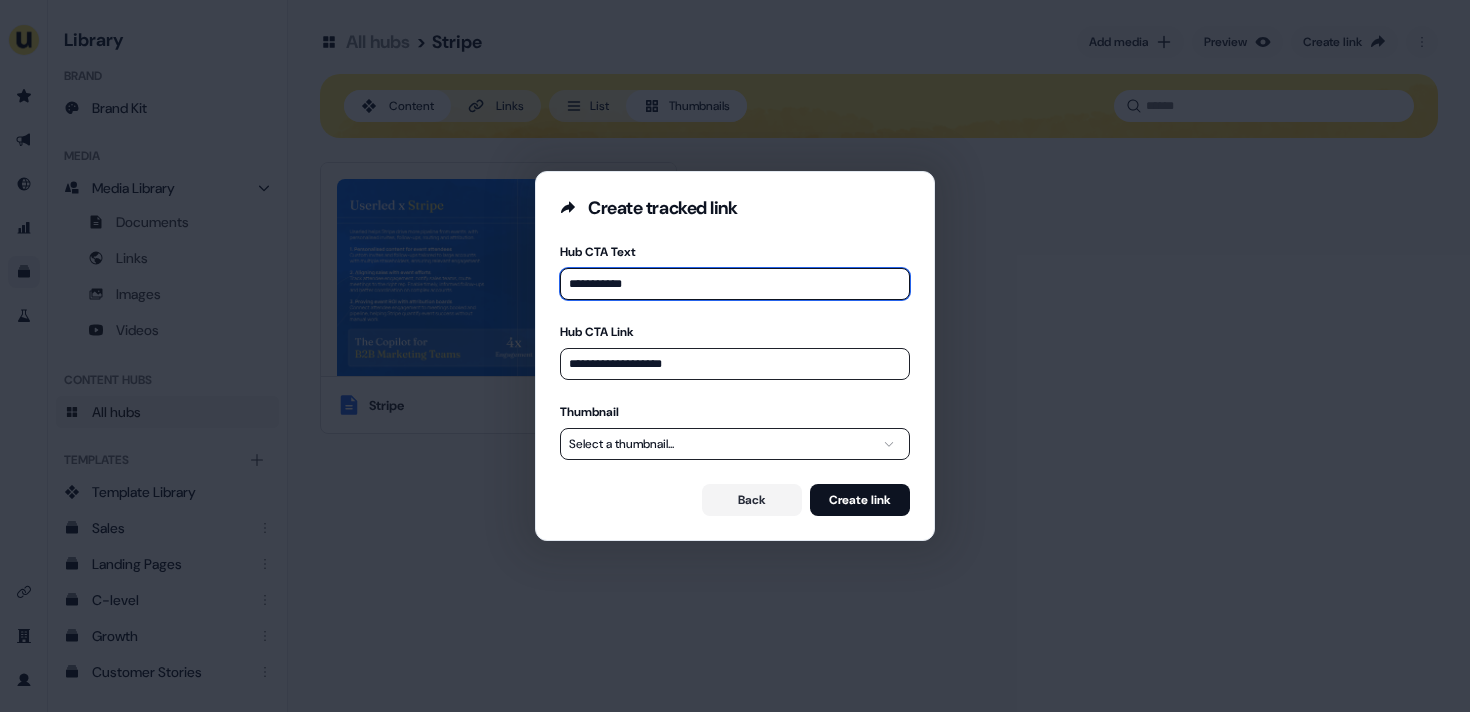click on "**********" at bounding box center [735, 284] 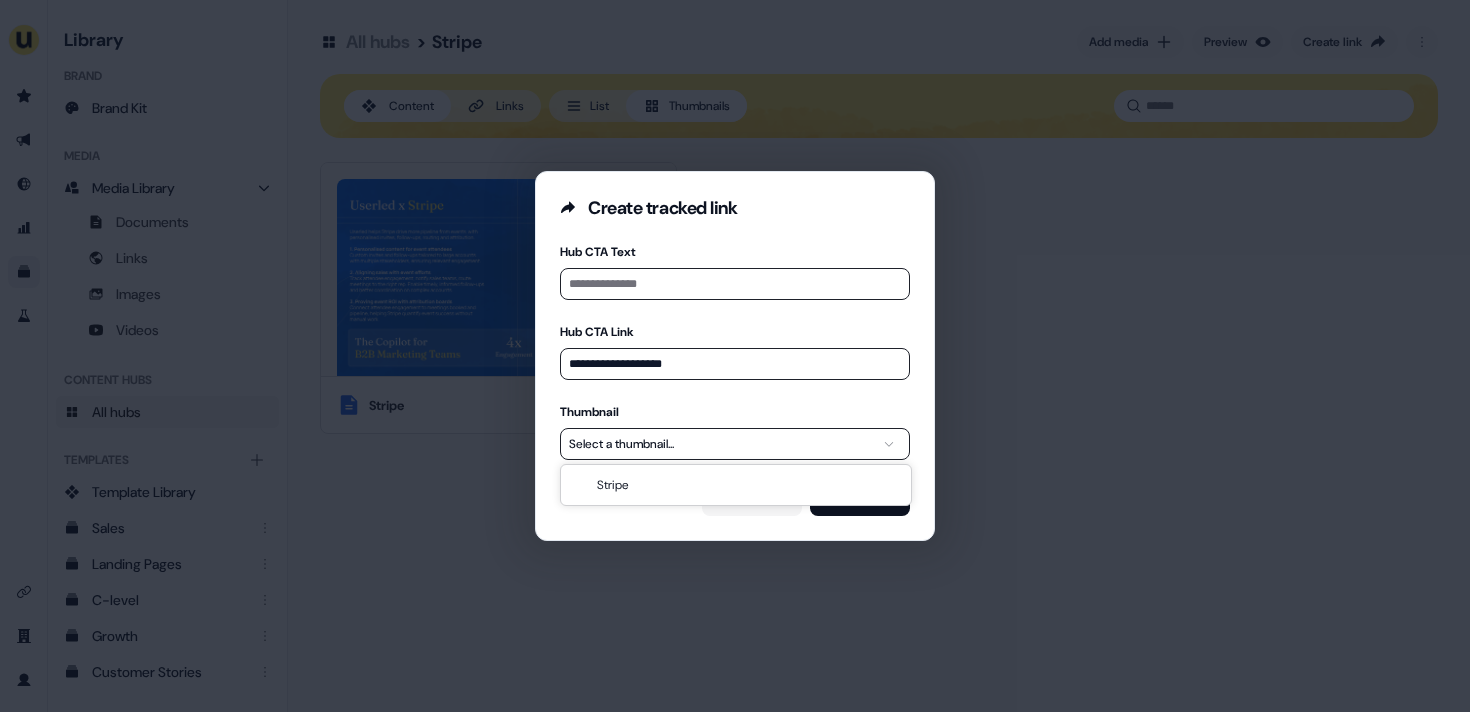click on "**********" at bounding box center [735, 356] 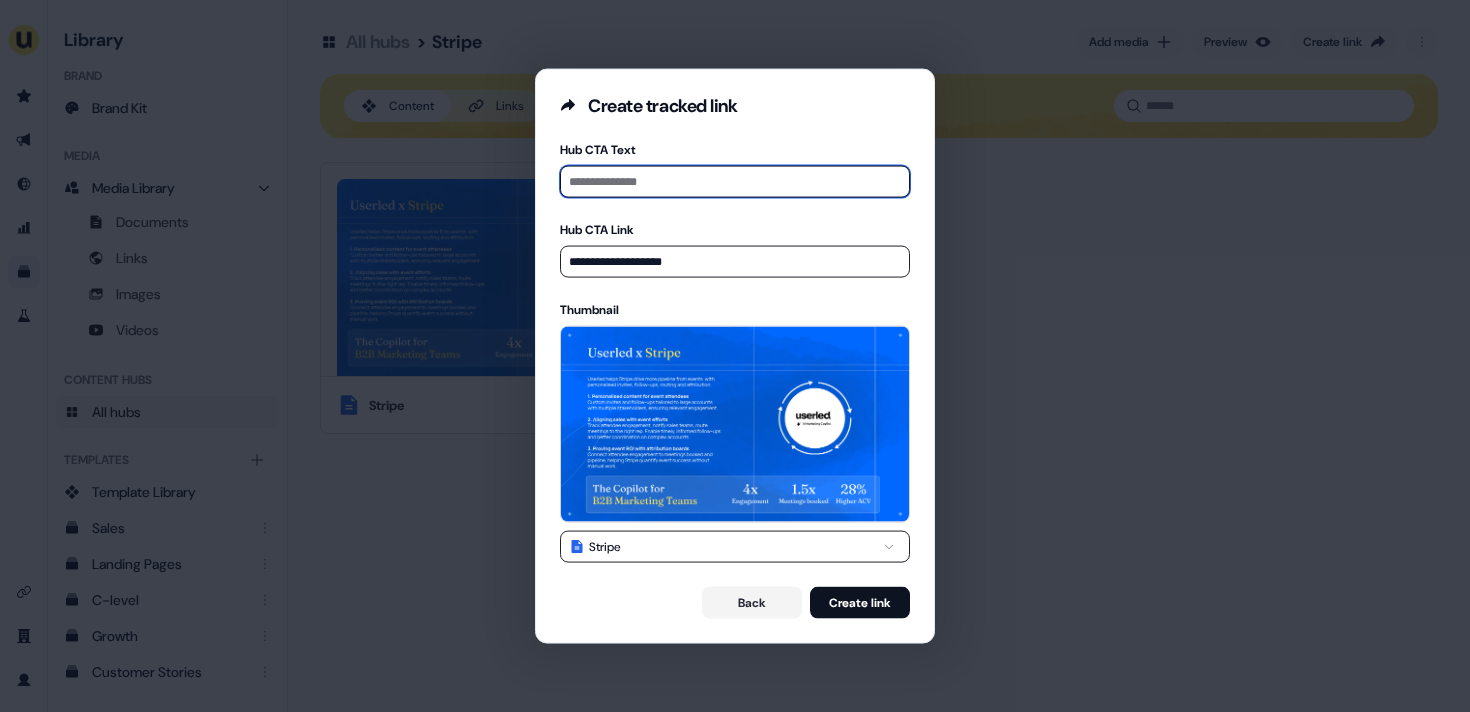 click on "Hub CTA Text" at bounding box center [735, 182] 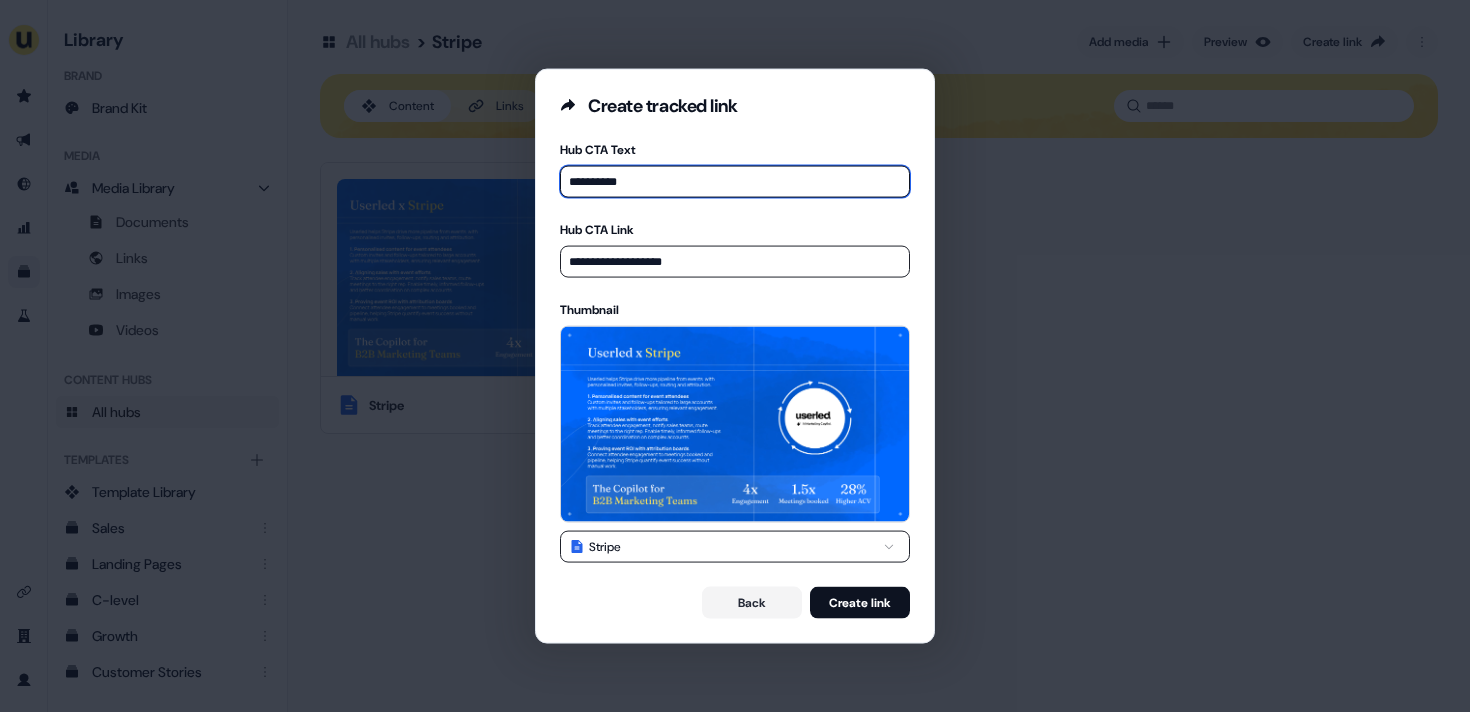 type on "**********" 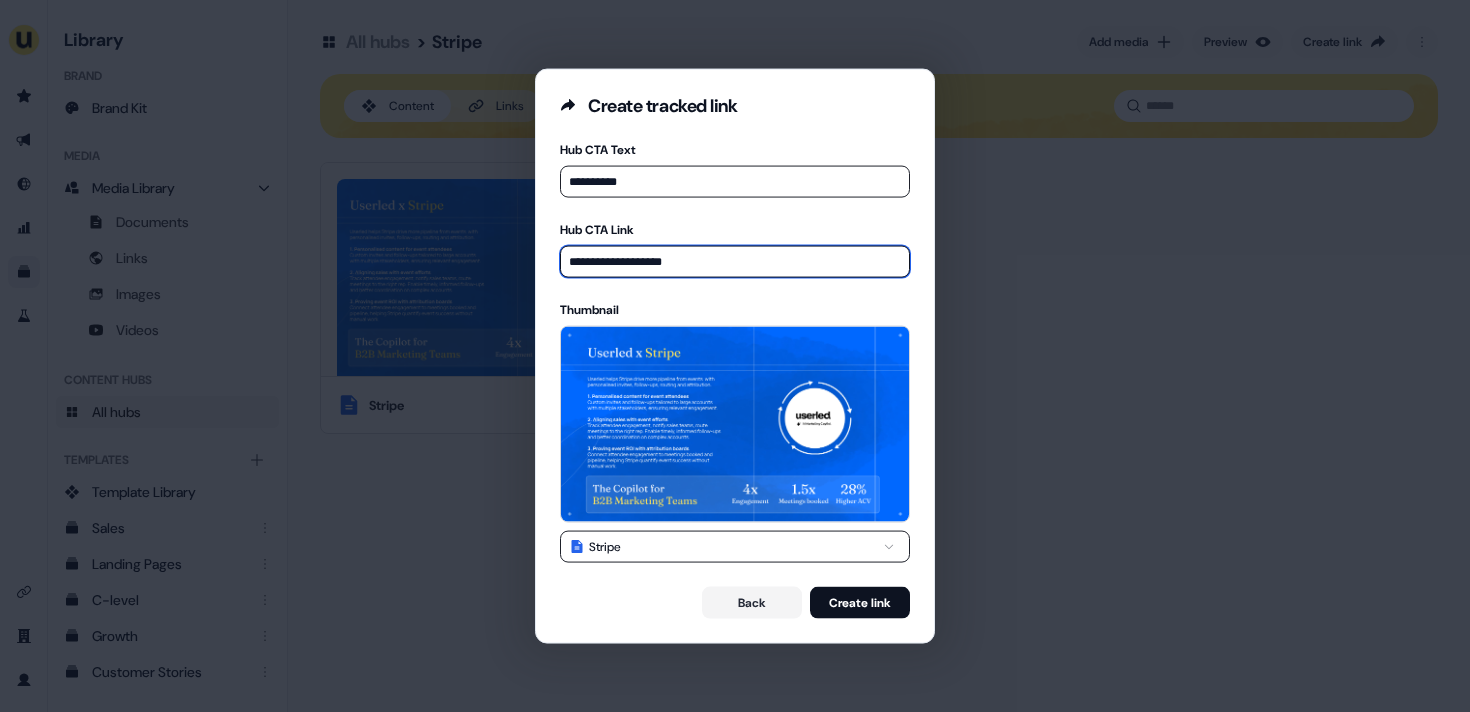 click on "**********" at bounding box center (735, 262) 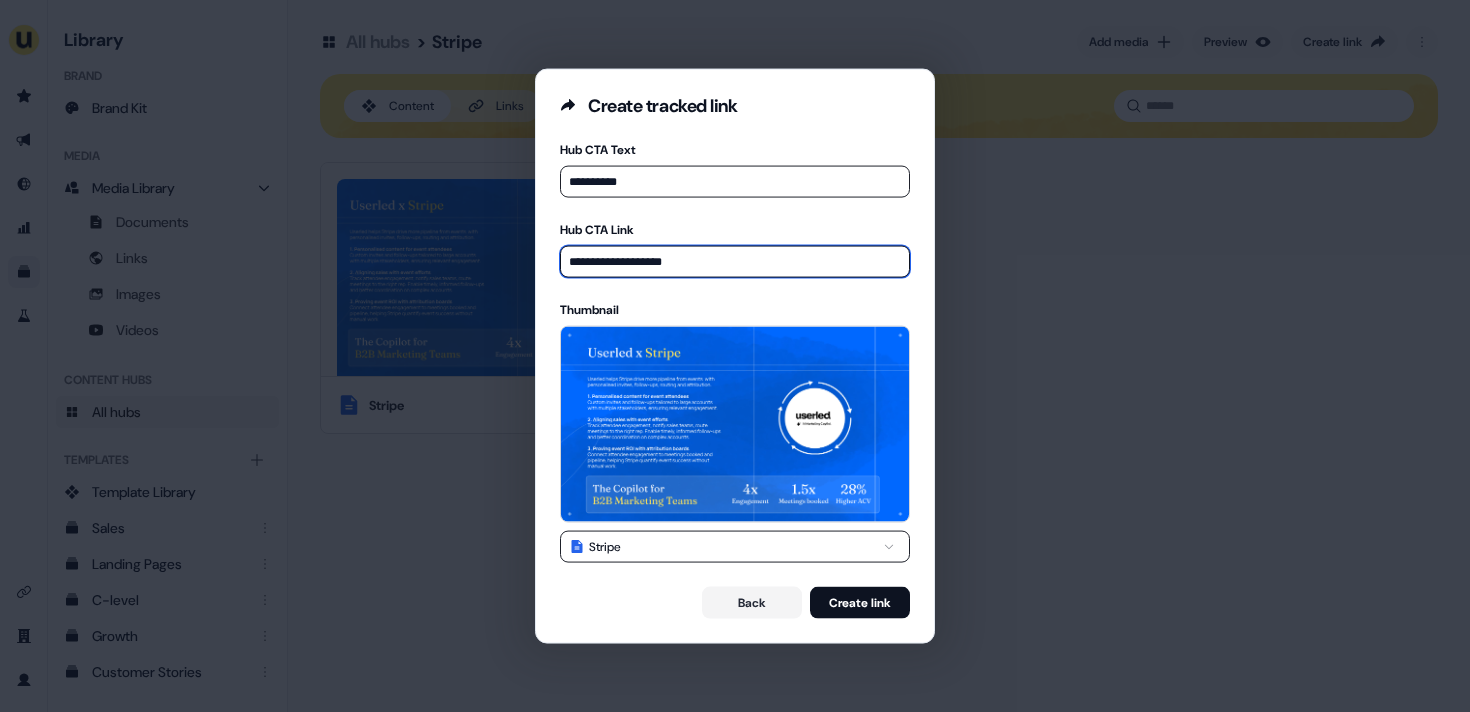click on "**********" at bounding box center (735, 262) 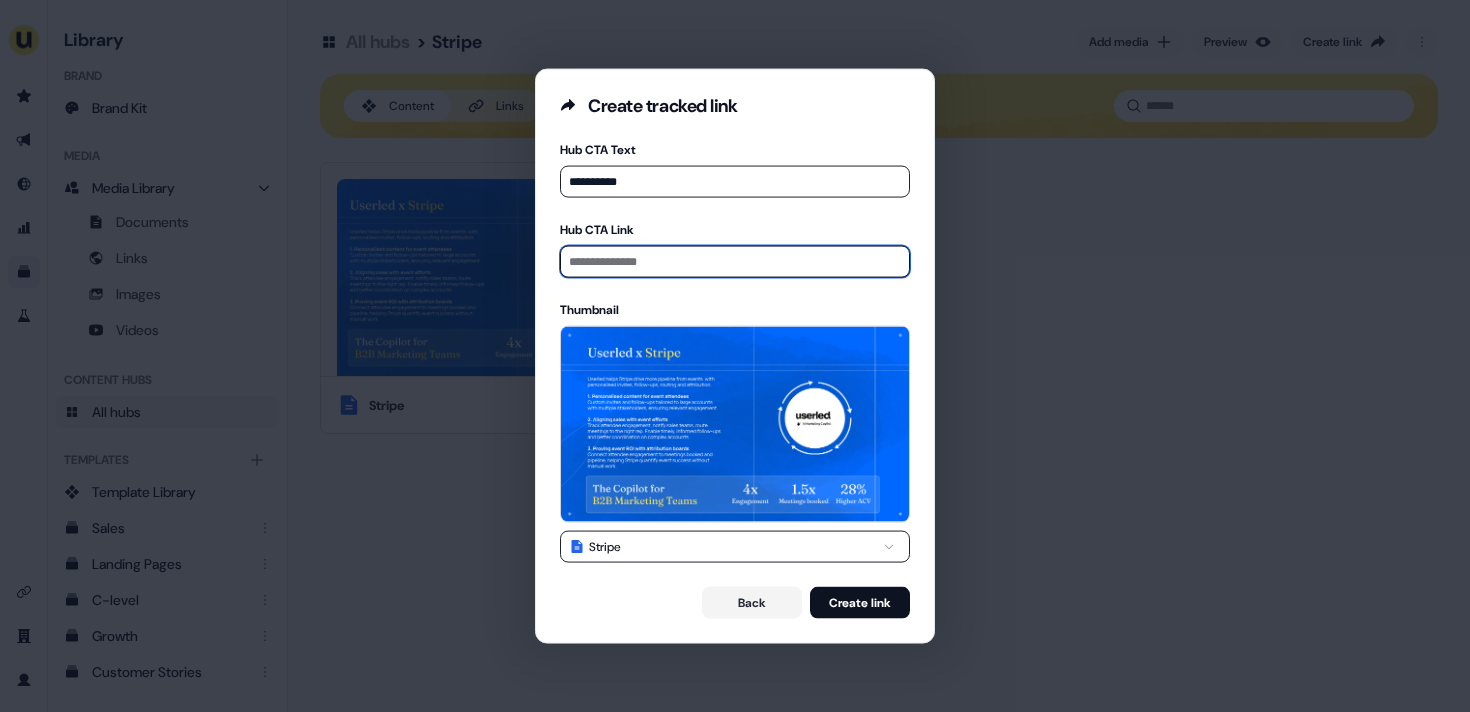 paste on "**********" 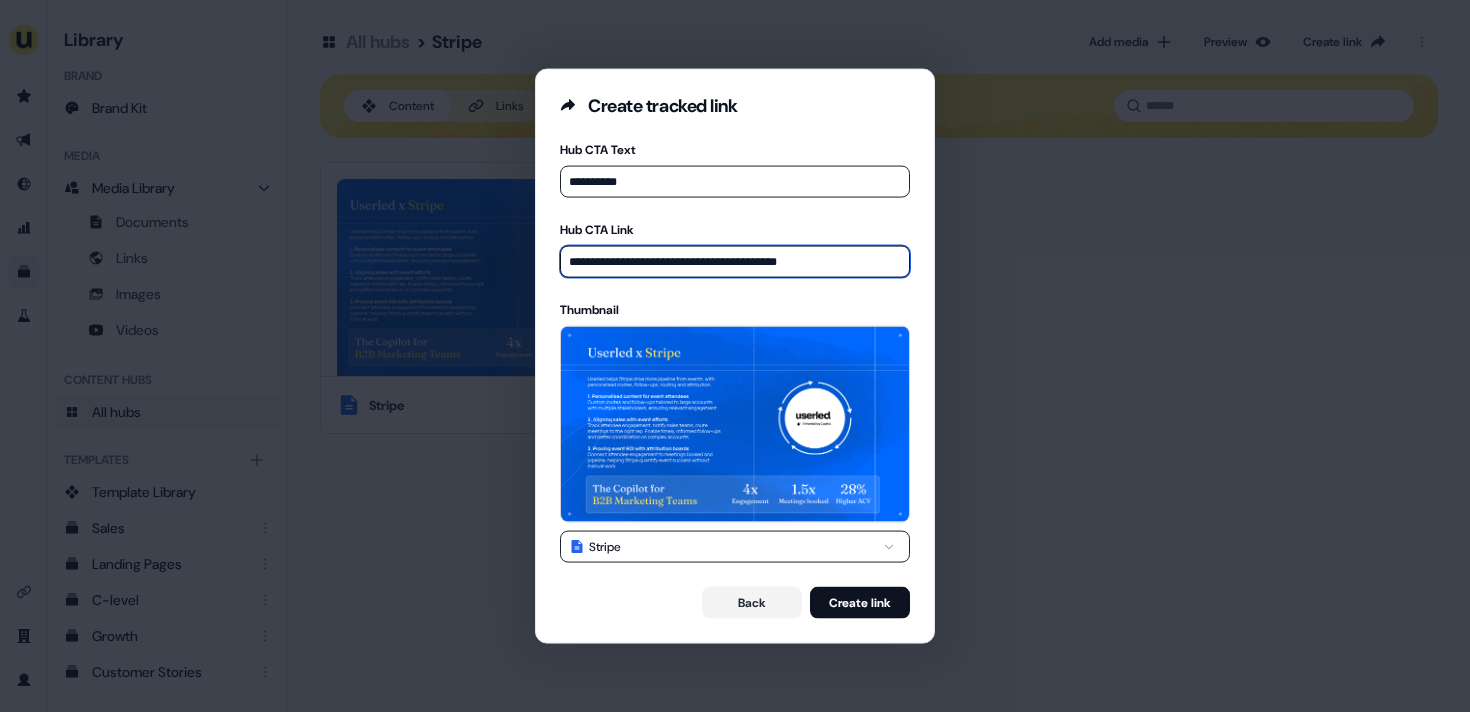 type on "**********" 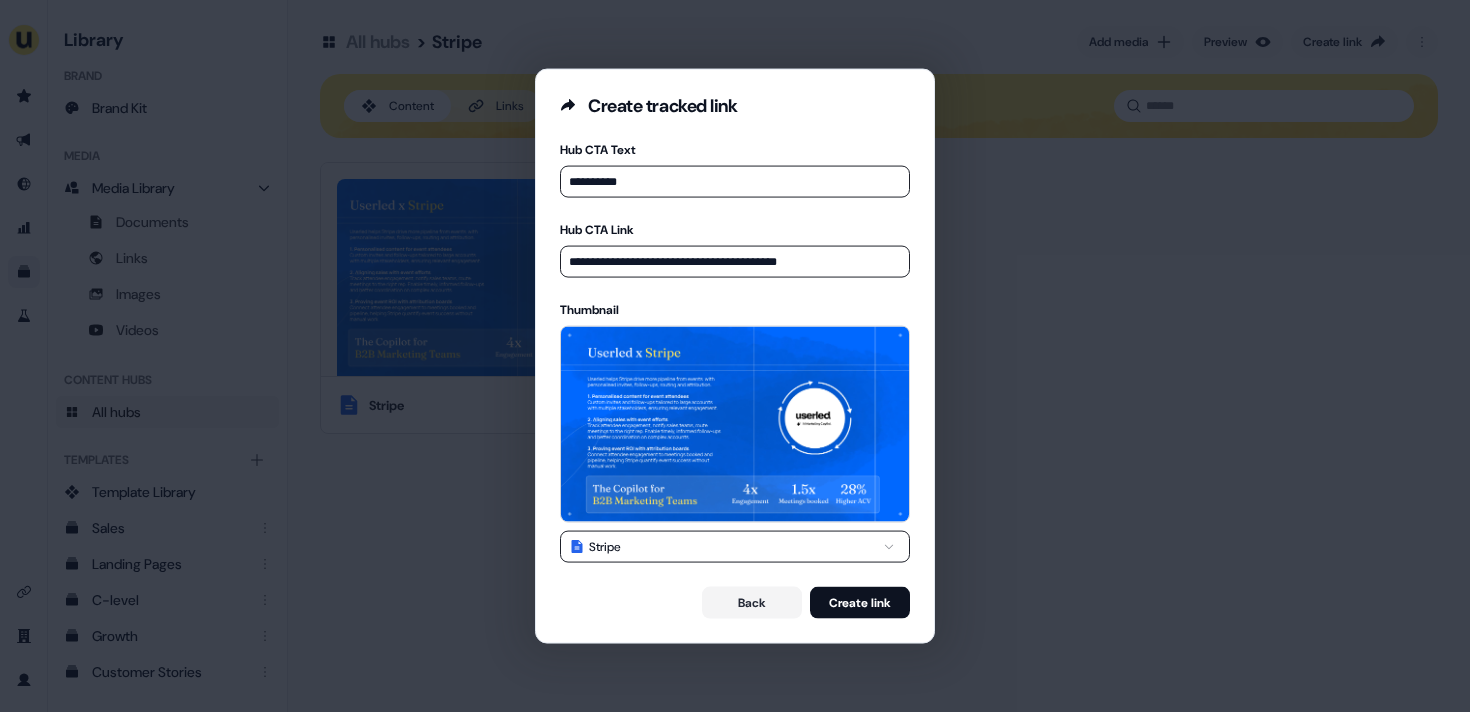 click on "**********" at bounding box center (735, 356) 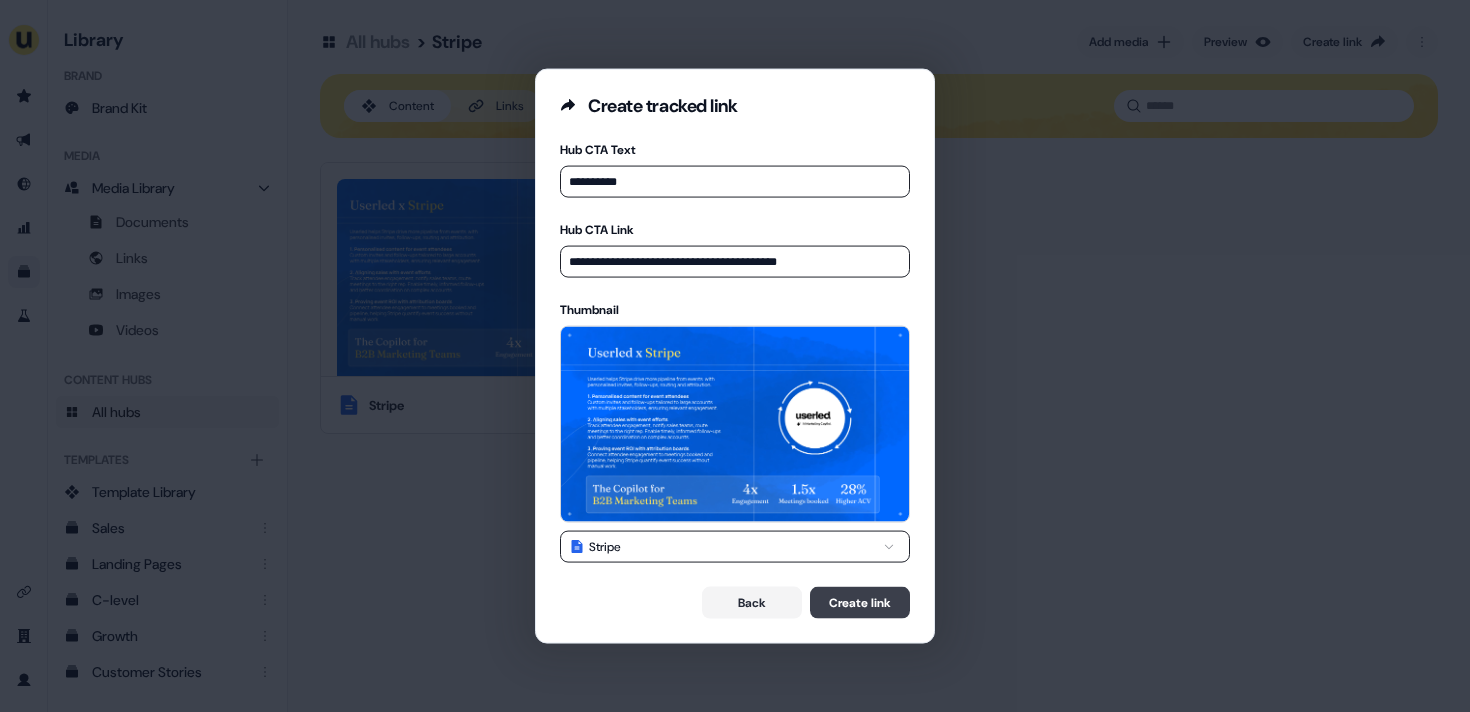click on "Create link" at bounding box center [860, 602] 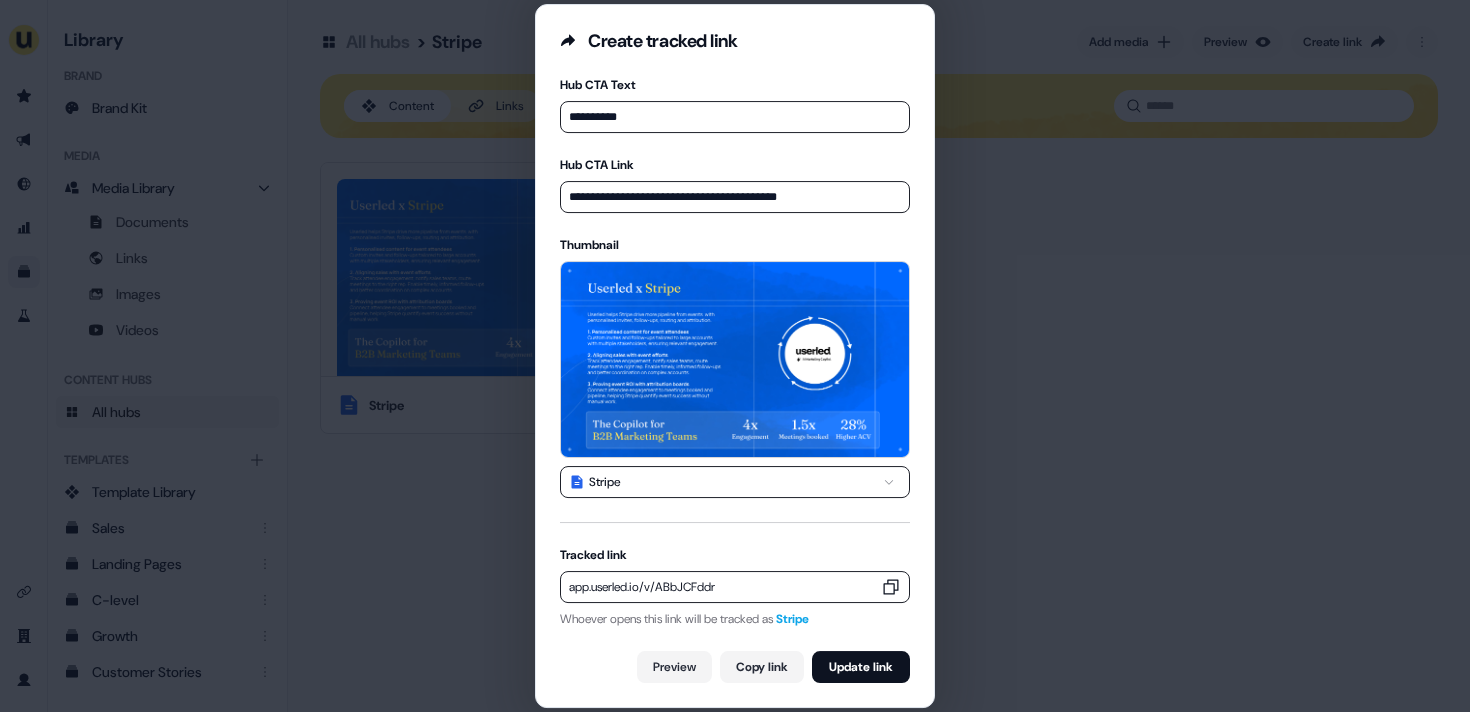 click on "app.userled.io/v/ABbJCFddr" at bounding box center [735, 587] 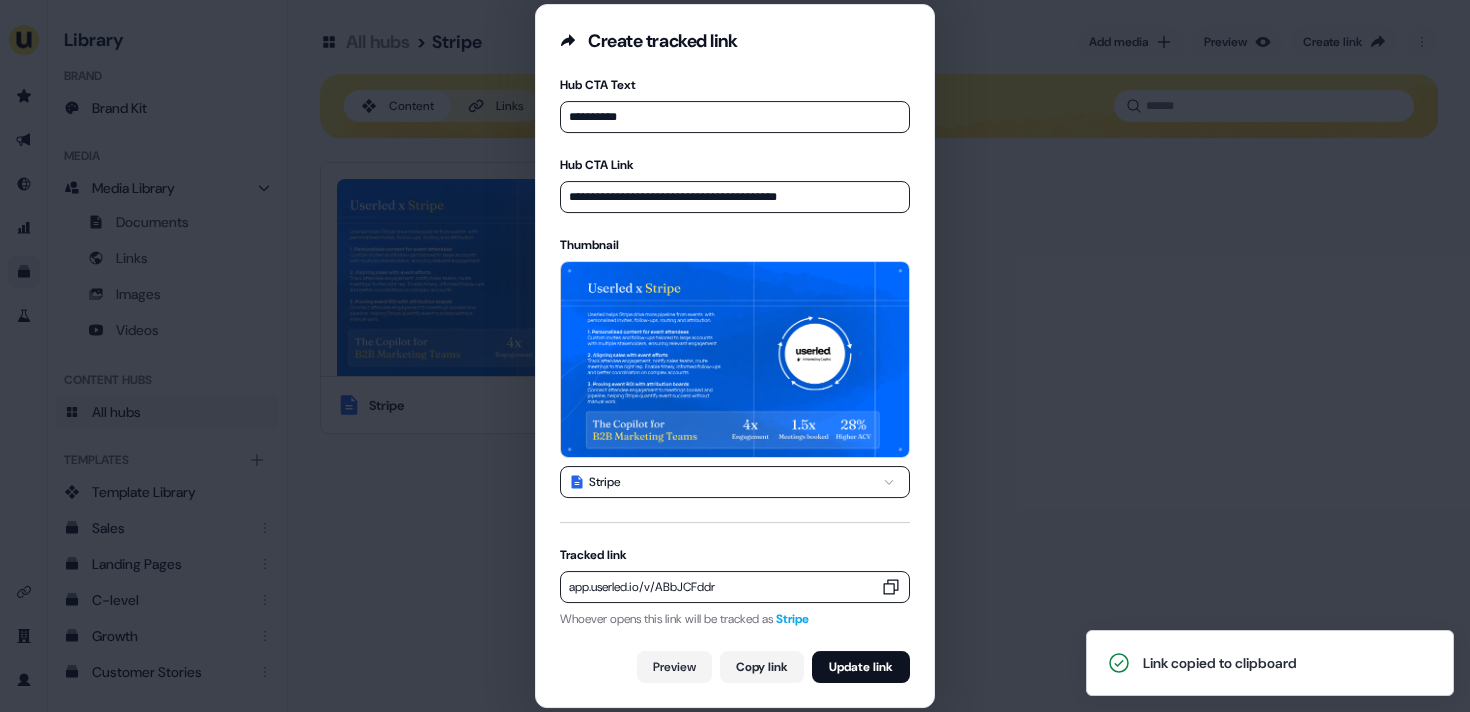 type 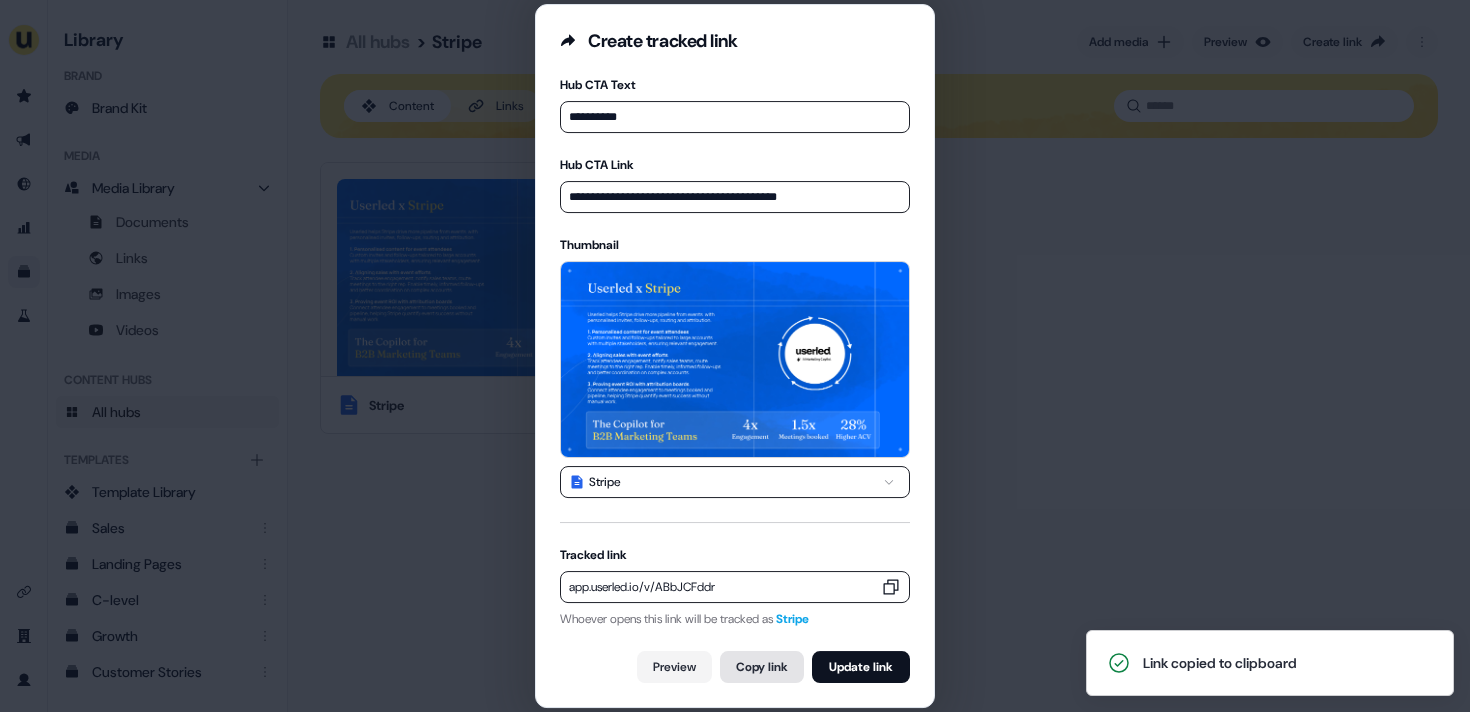 click on "Copy link" at bounding box center [762, 667] 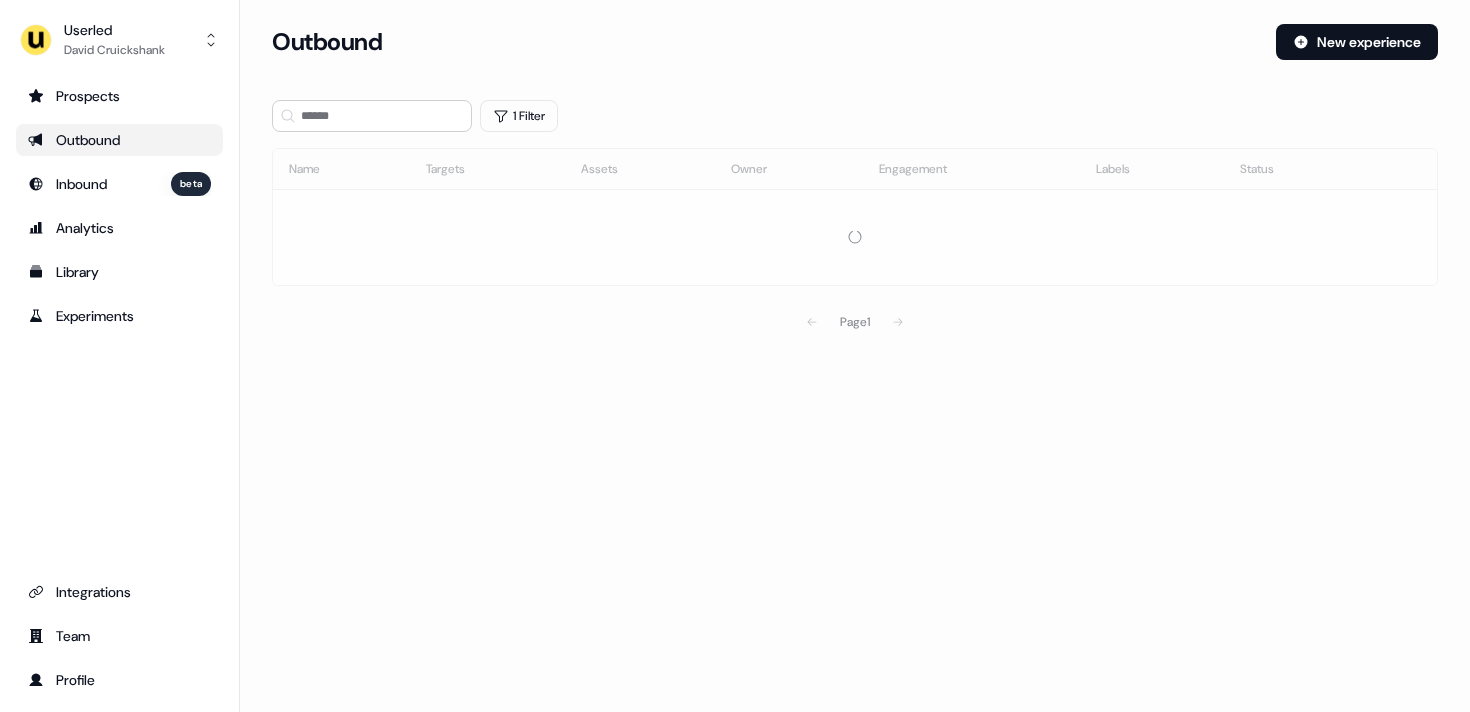 scroll, scrollTop: 0, scrollLeft: 0, axis: both 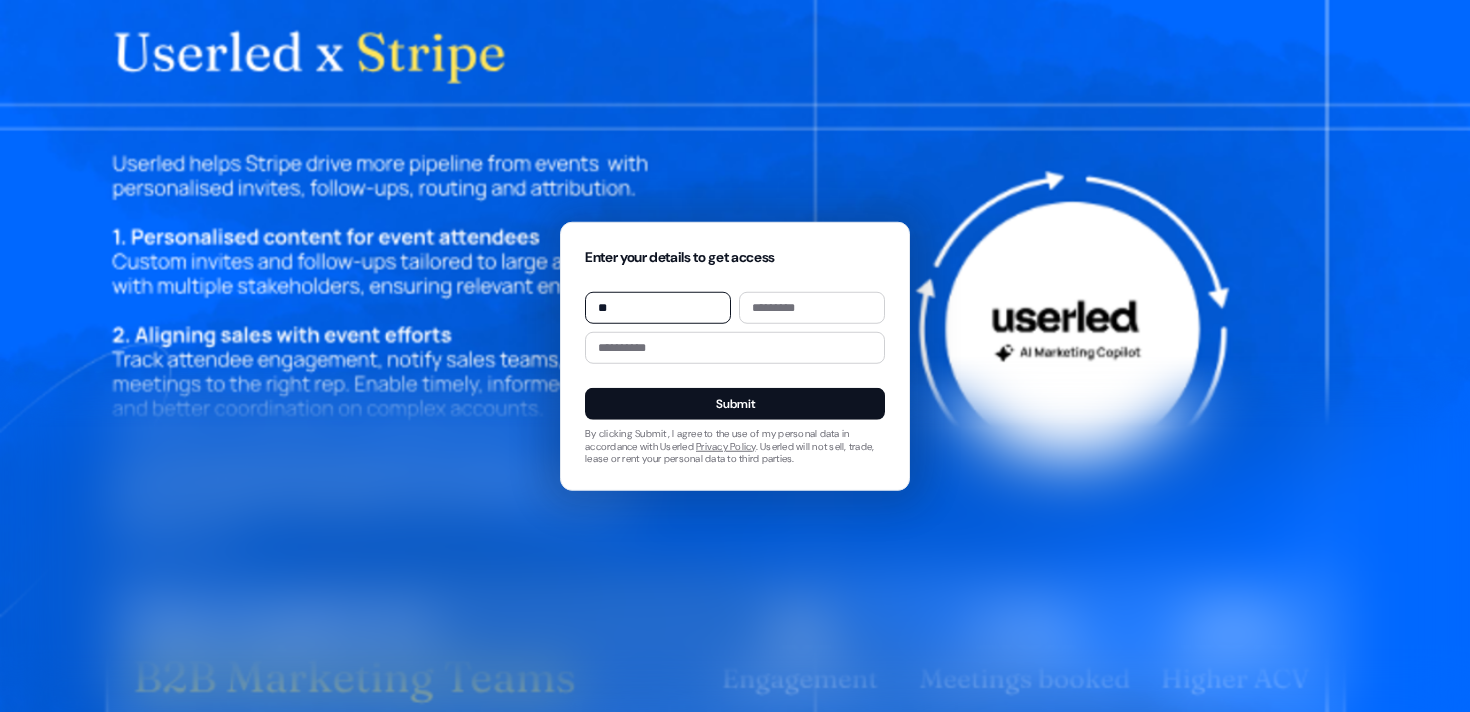 type on "*" 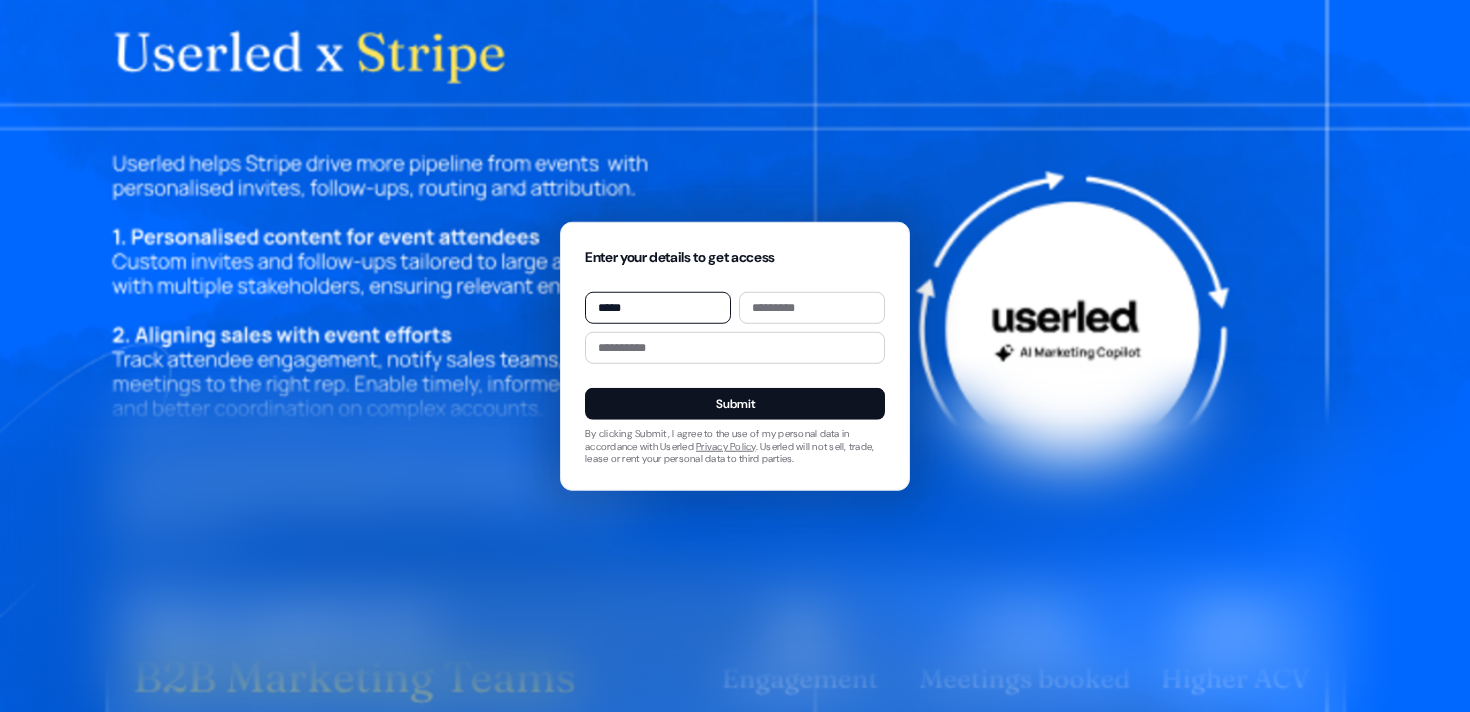type on "*****" 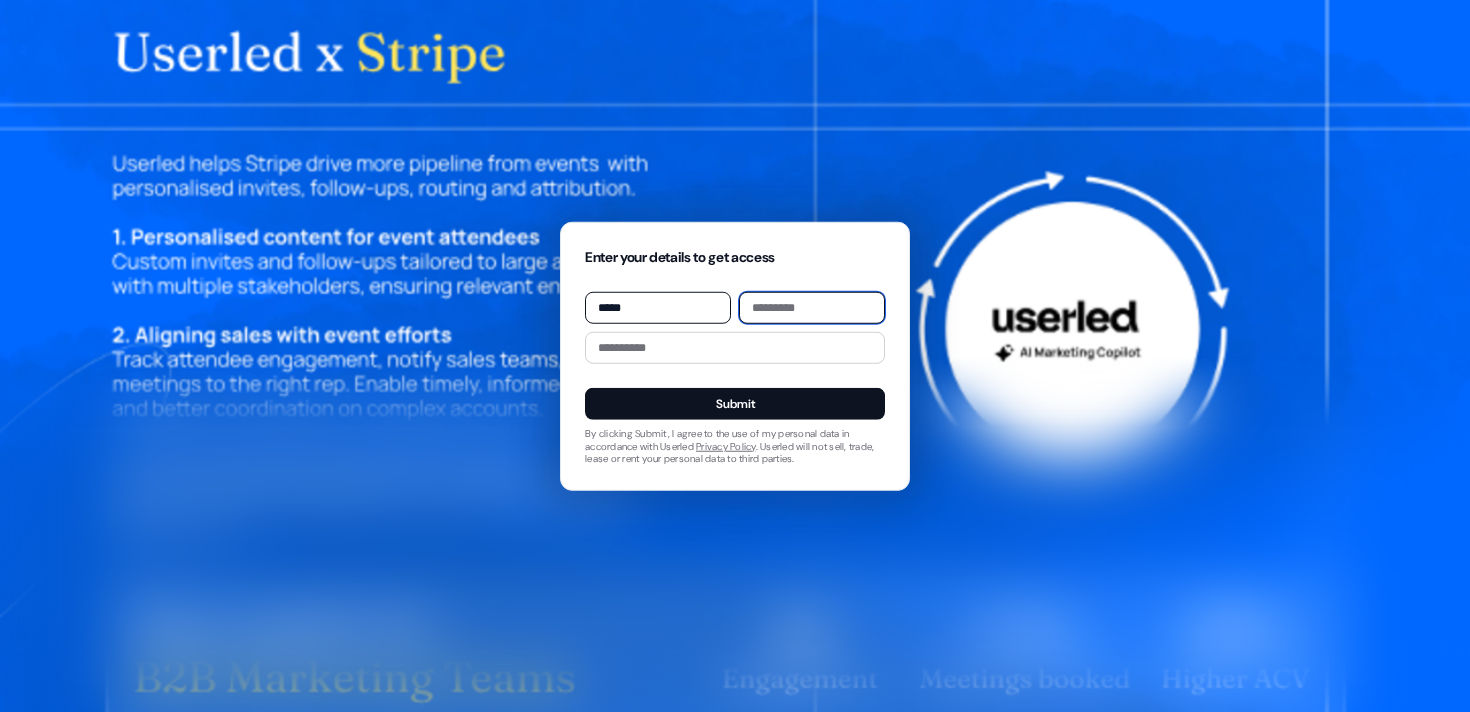 click at bounding box center (812, 308) 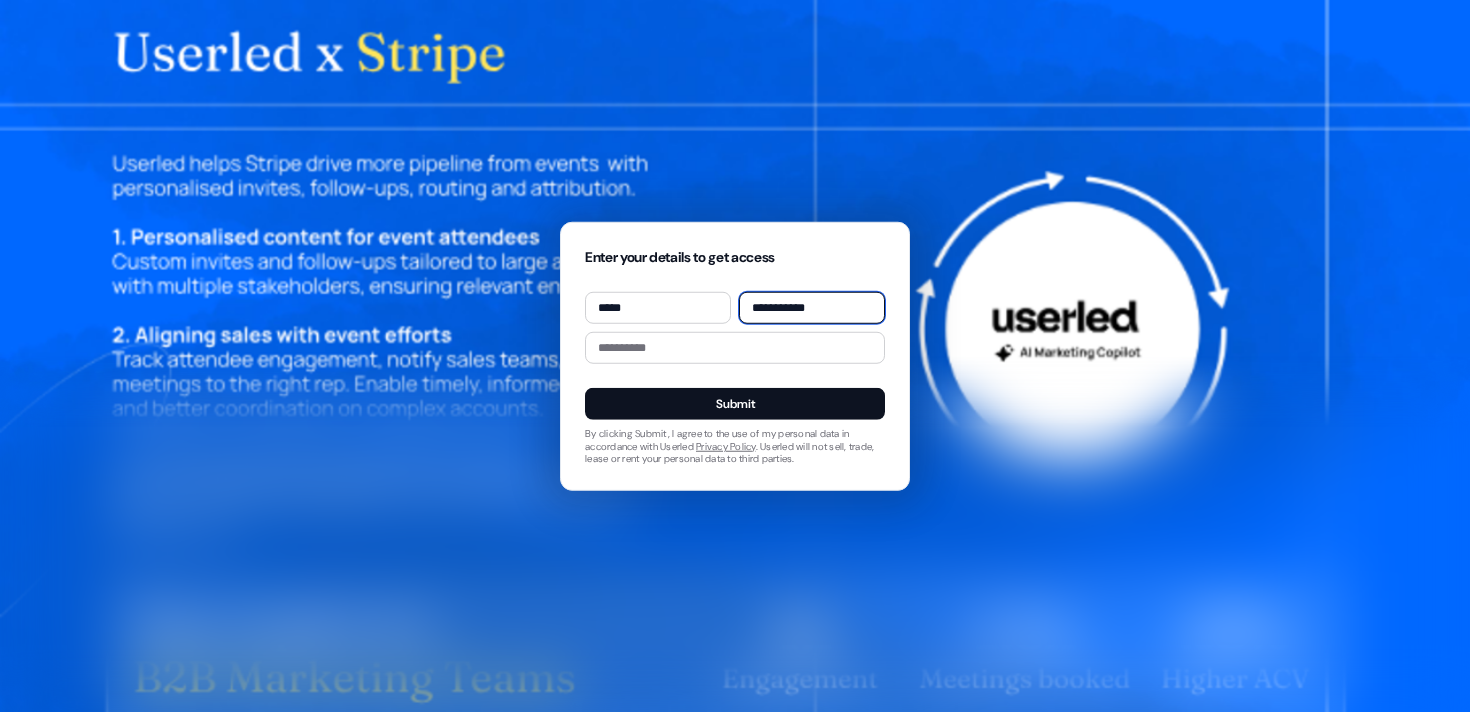 type on "**********" 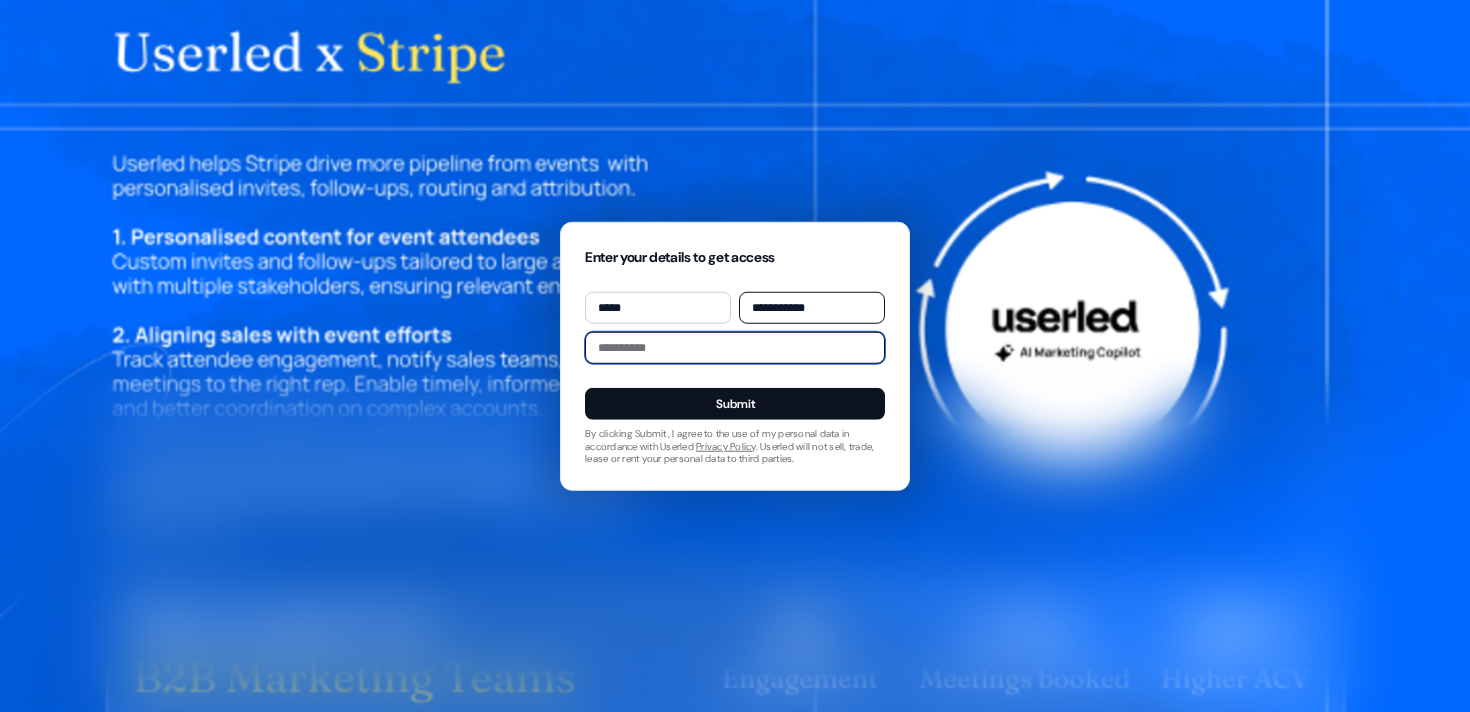 click at bounding box center [735, 348] 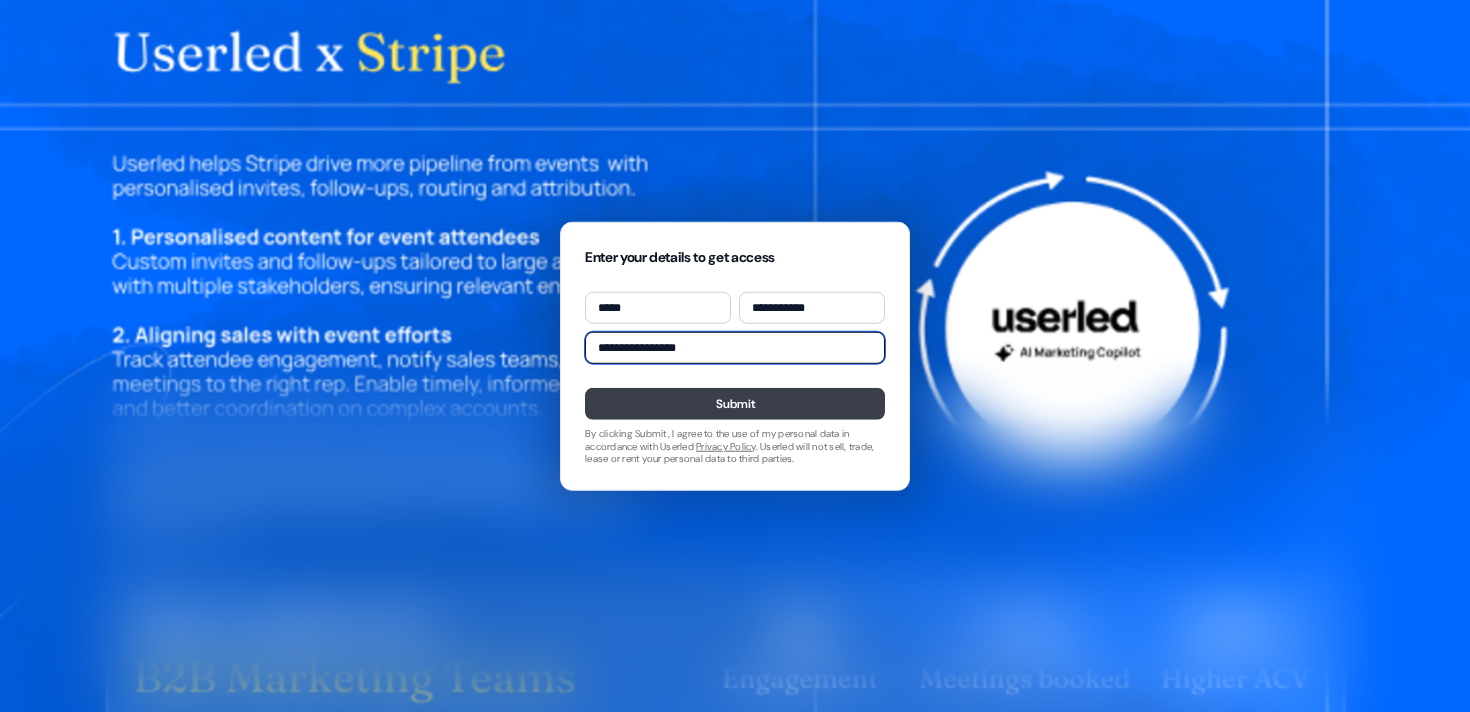 type on "**********" 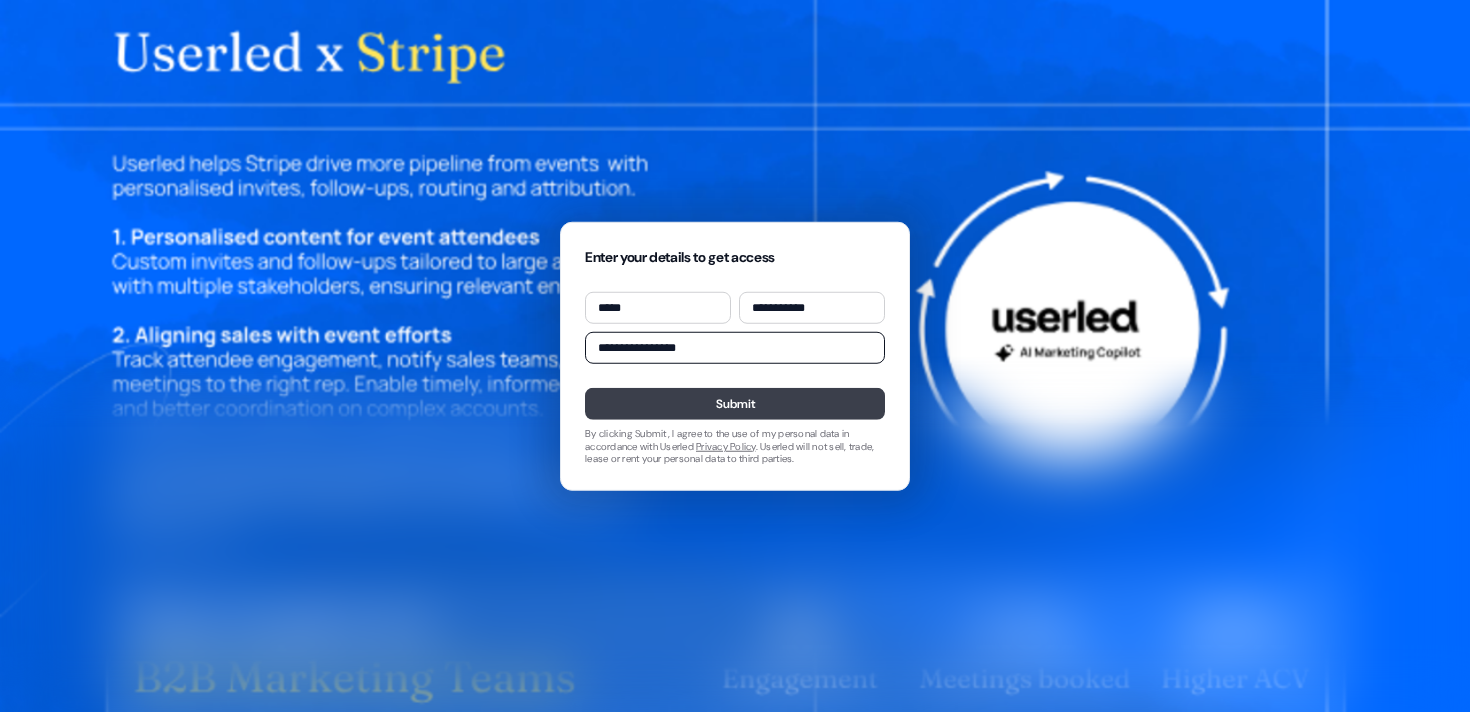 click on "Submit" at bounding box center (735, 404) 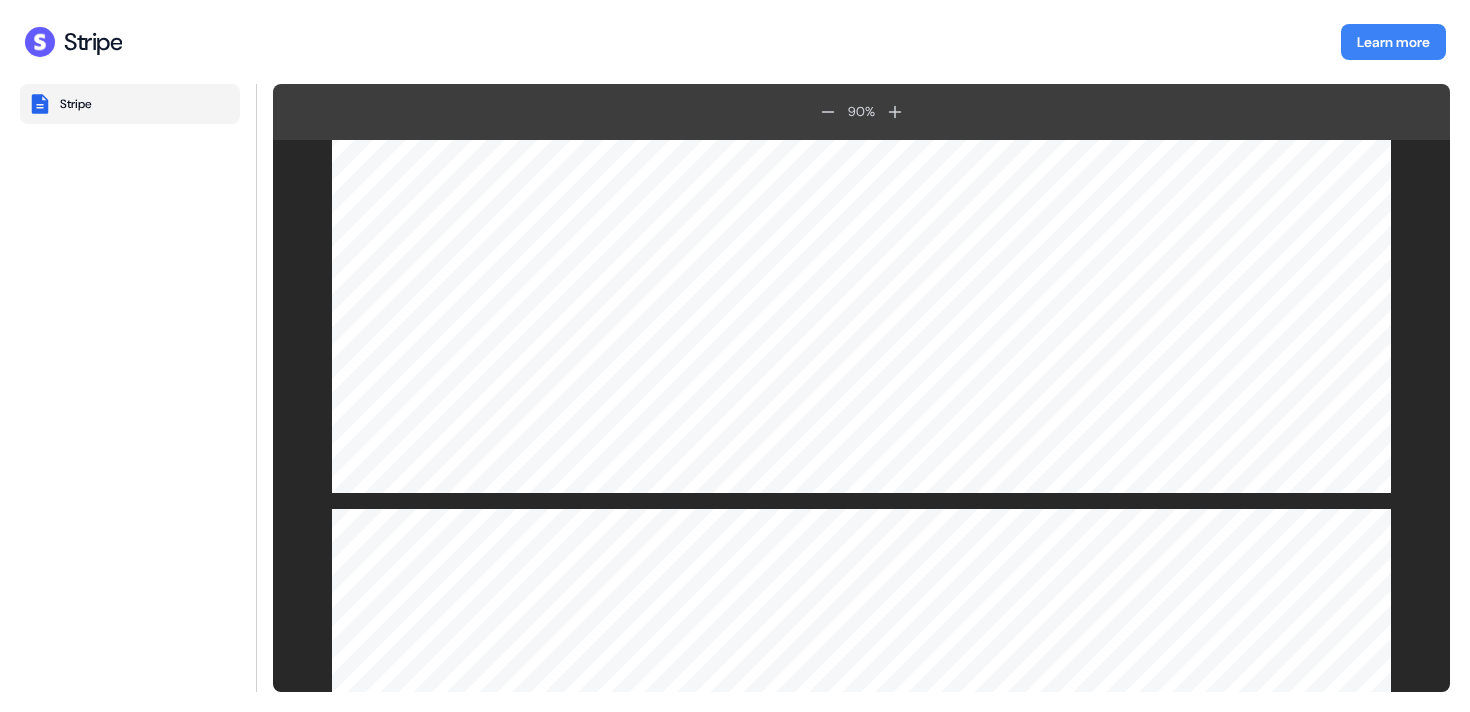 scroll, scrollTop: 1732, scrollLeft: 0, axis: vertical 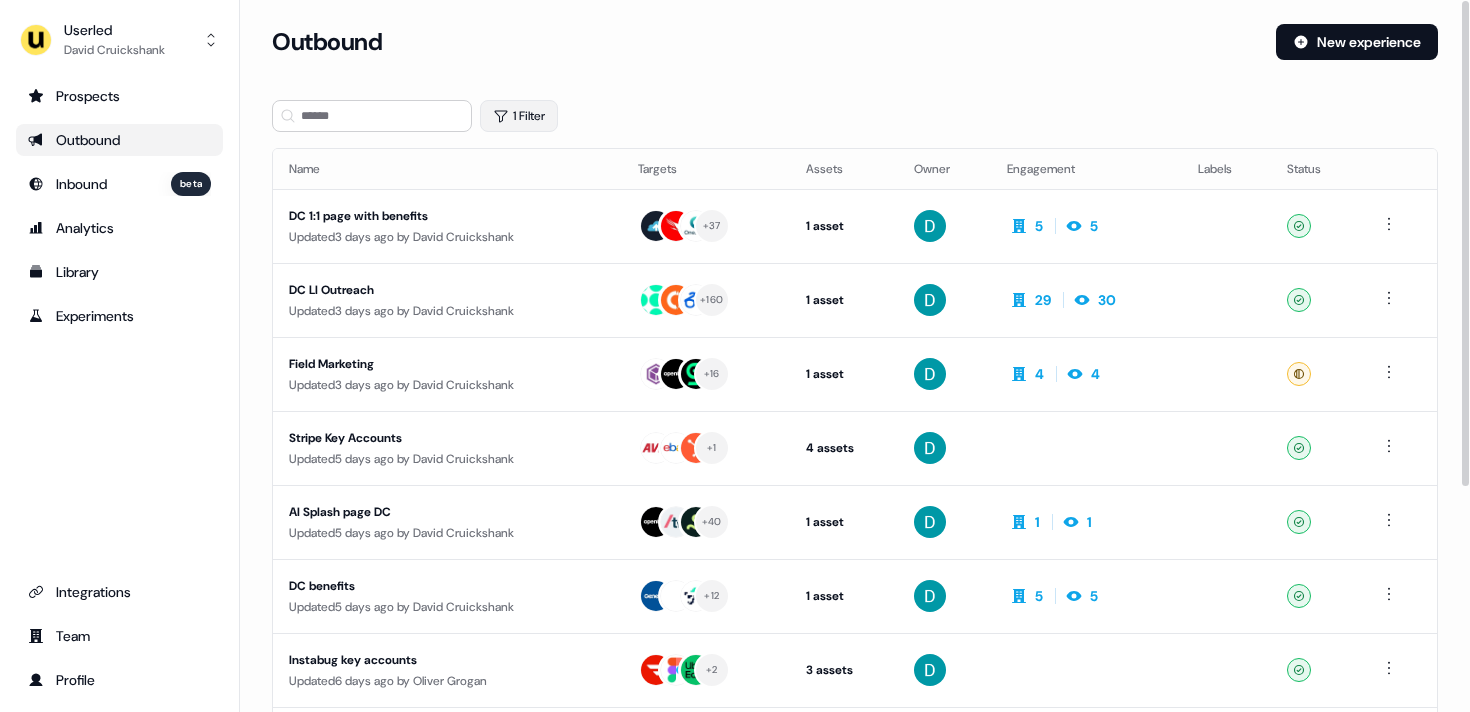 click on "1   Filter" at bounding box center [519, 116] 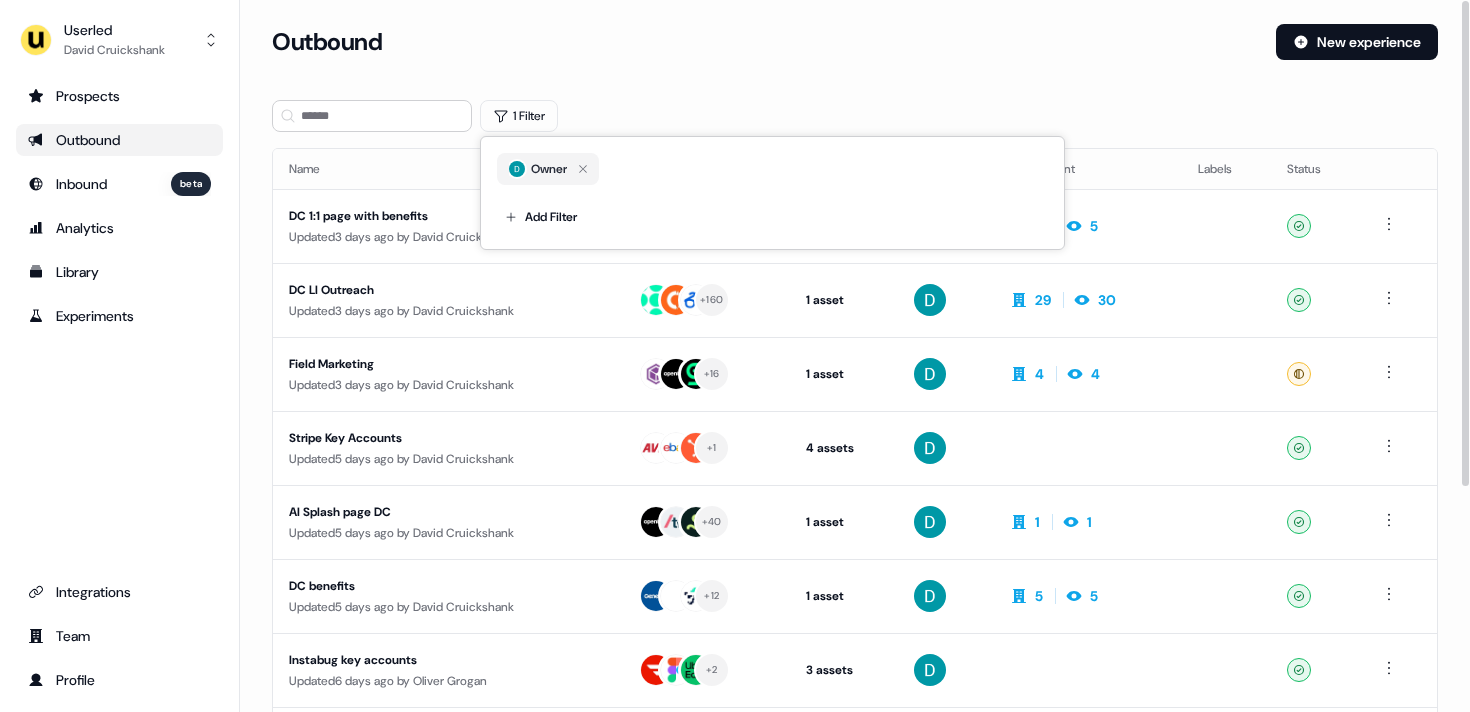 click on "Loading... Outbound New experience 1   Filter Name Targets Assets Owner Engagement Labels Status DC 1:1 page with benefits Updated  3 days ago   by   David Cruickshank + 37 1   asset Outreach (Starter) 5 5 Ready DC LI Outreach Updated  3 days ago   by   David Cruickshank + 160 1   asset Outreach (Starter) 29 30 Ready Field Marketing Updated  3 days ago   by   David Cruickshank + 16 1   asset Outreach (Starter) 4 4 Ready Stripe Key Accounts Updated  5 days ago   by   David Cruickshank + 1 4   assets Webinar, Outreach (Starter), Webinar, LinkedIn Square Ready AI Splash page DC Updated  5 days ago   by   David Cruickshank + 40 1   asset Web page 1 1 Ready DC benefits  Updated  5 days ago   by   David Cruickshank + 12 1   asset Outreach (Starter) 5 5 Ready Instabug key accounts Updated  6 days ago   by   Oliver Grogan + 2 3   assets Outreach (Starter), Webinar, LinkedIn Square Ready Stripe Key Accounts Updated  6 days ago   by   David Cruickshank + 1 3   assets Outreach (Starter), Webinar, LinkedIn Square" at bounding box center (855, 533) 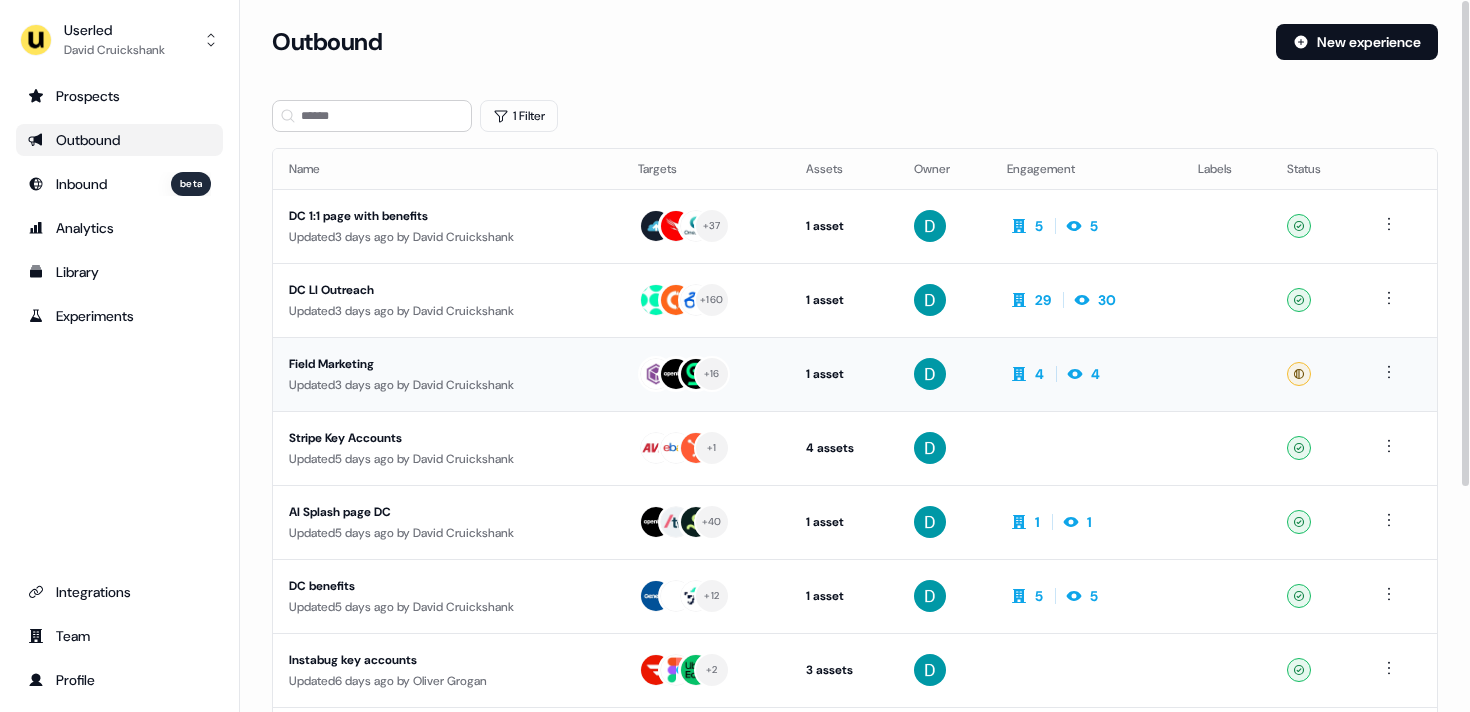 click on "Field Marketing" at bounding box center [447, 364] 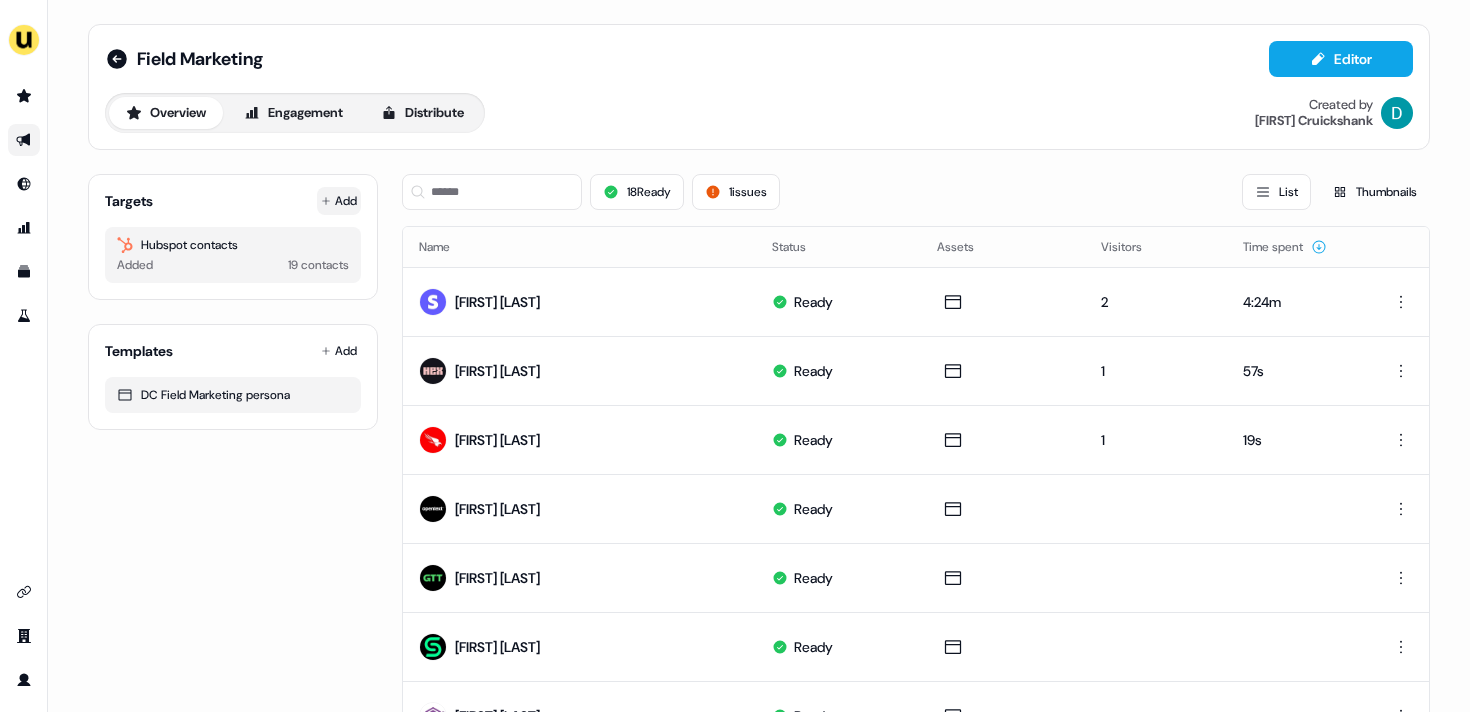 click on "Add" at bounding box center (339, 201) 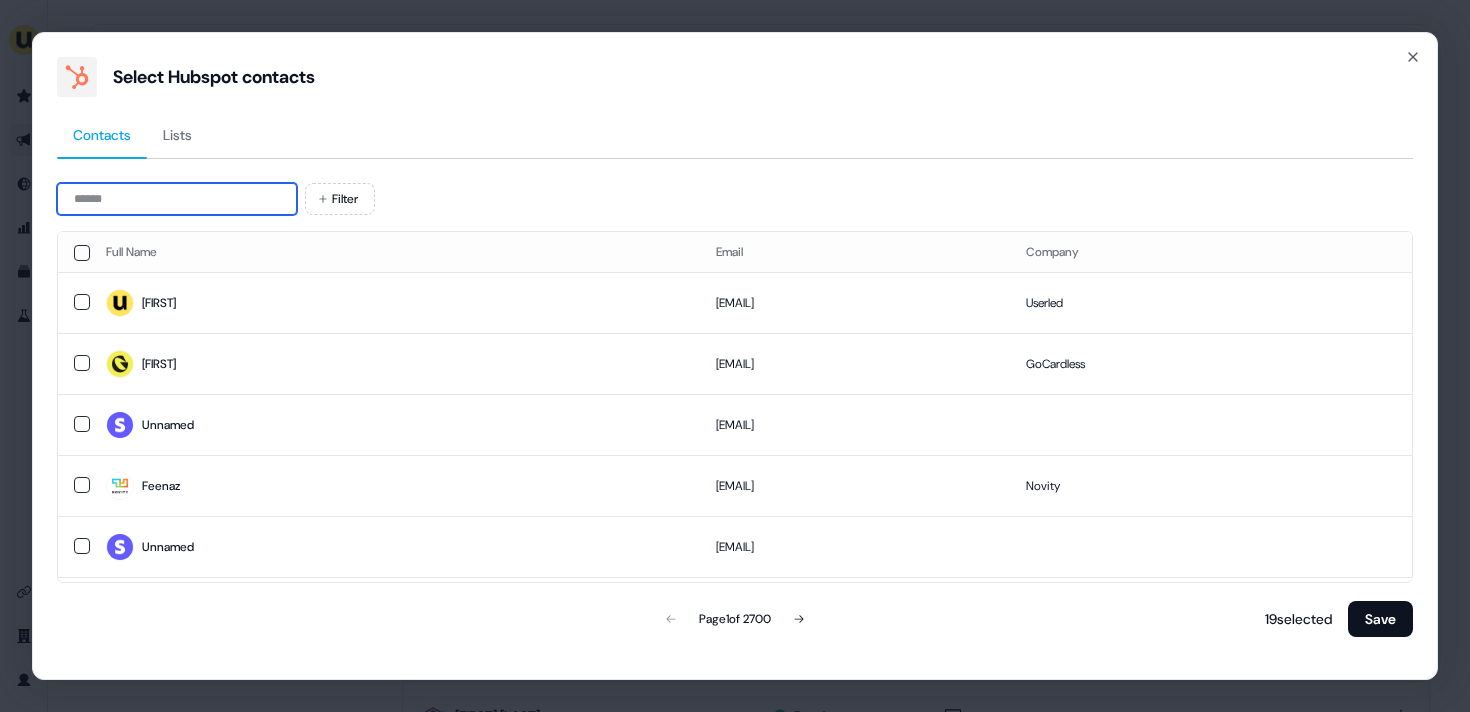 click at bounding box center (177, 199) 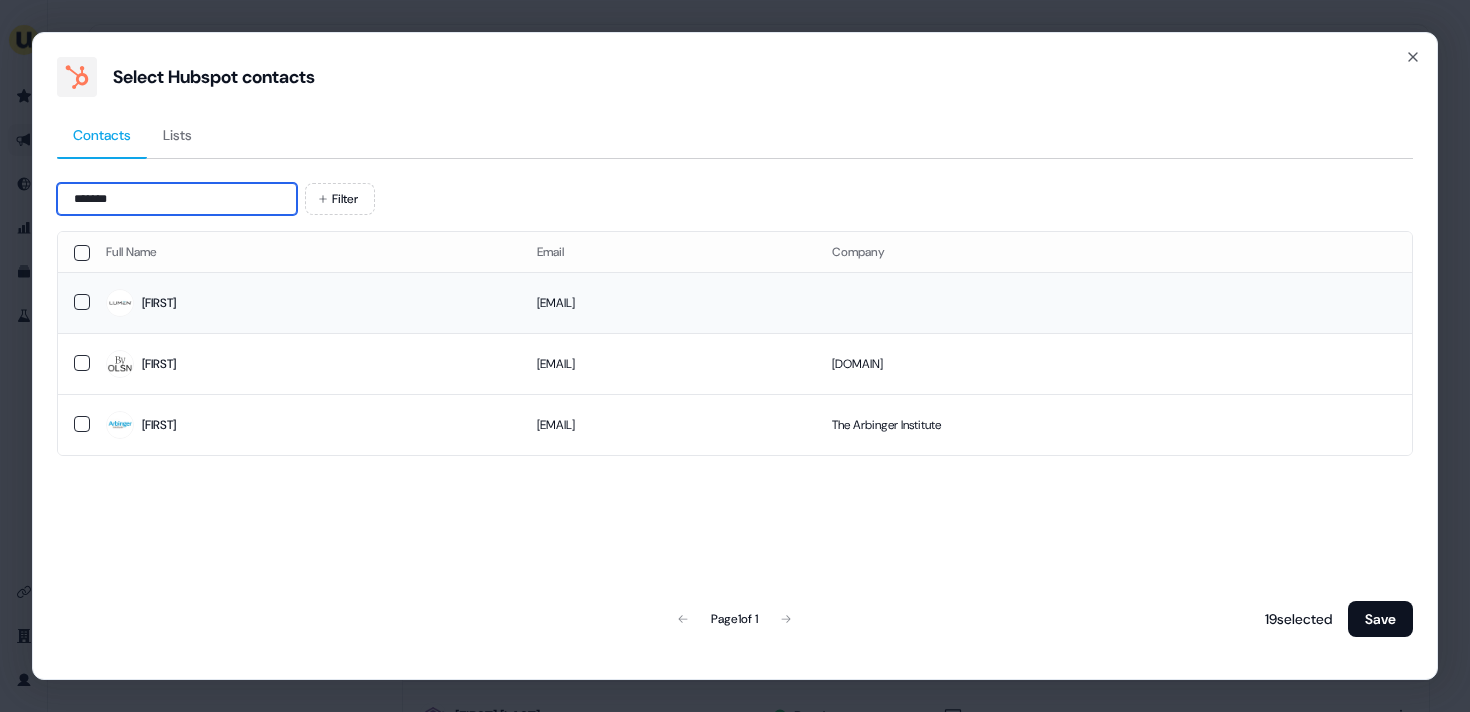 type on "*******" 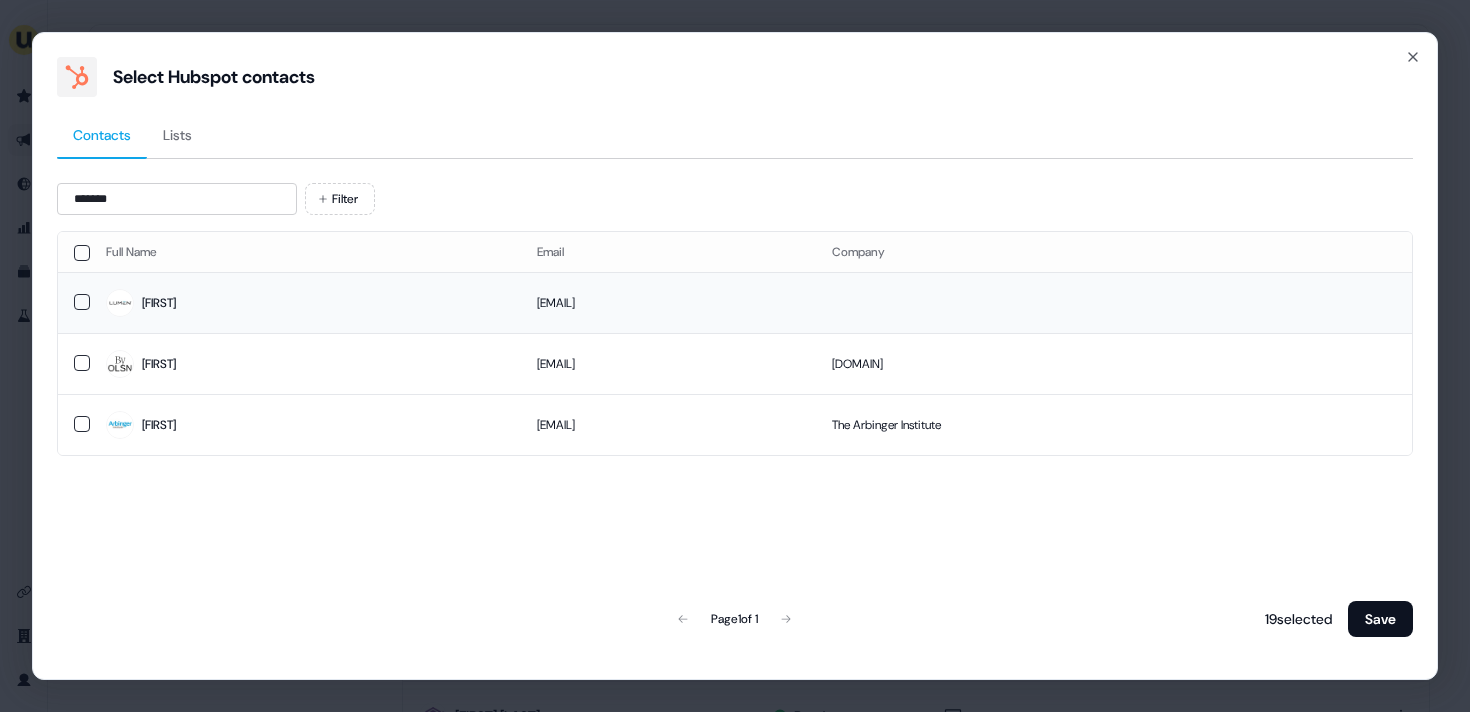 click on "lisa.thapa@lumen.com" at bounding box center (669, 302) 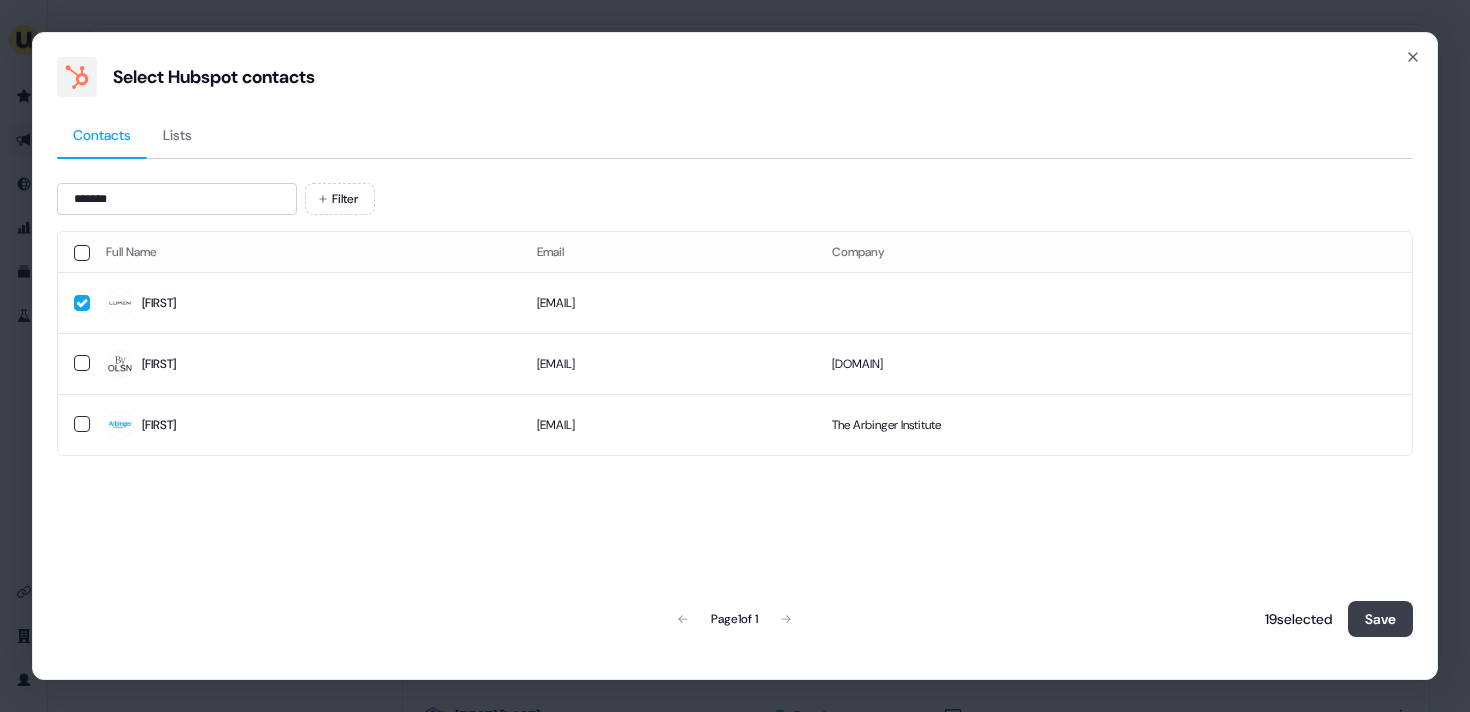click on "Save" at bounding box center [1380, 619] 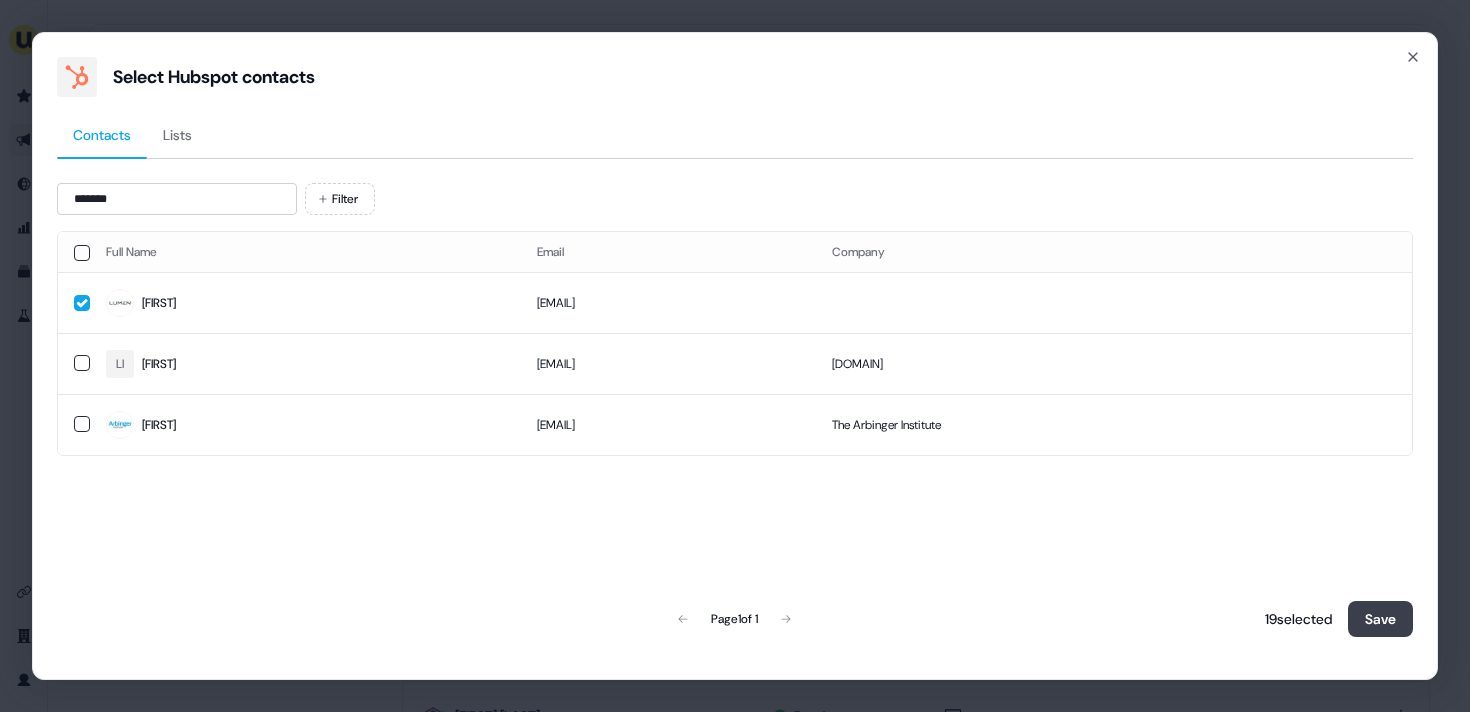 click on "Save" at bounding box center [1380, 619] 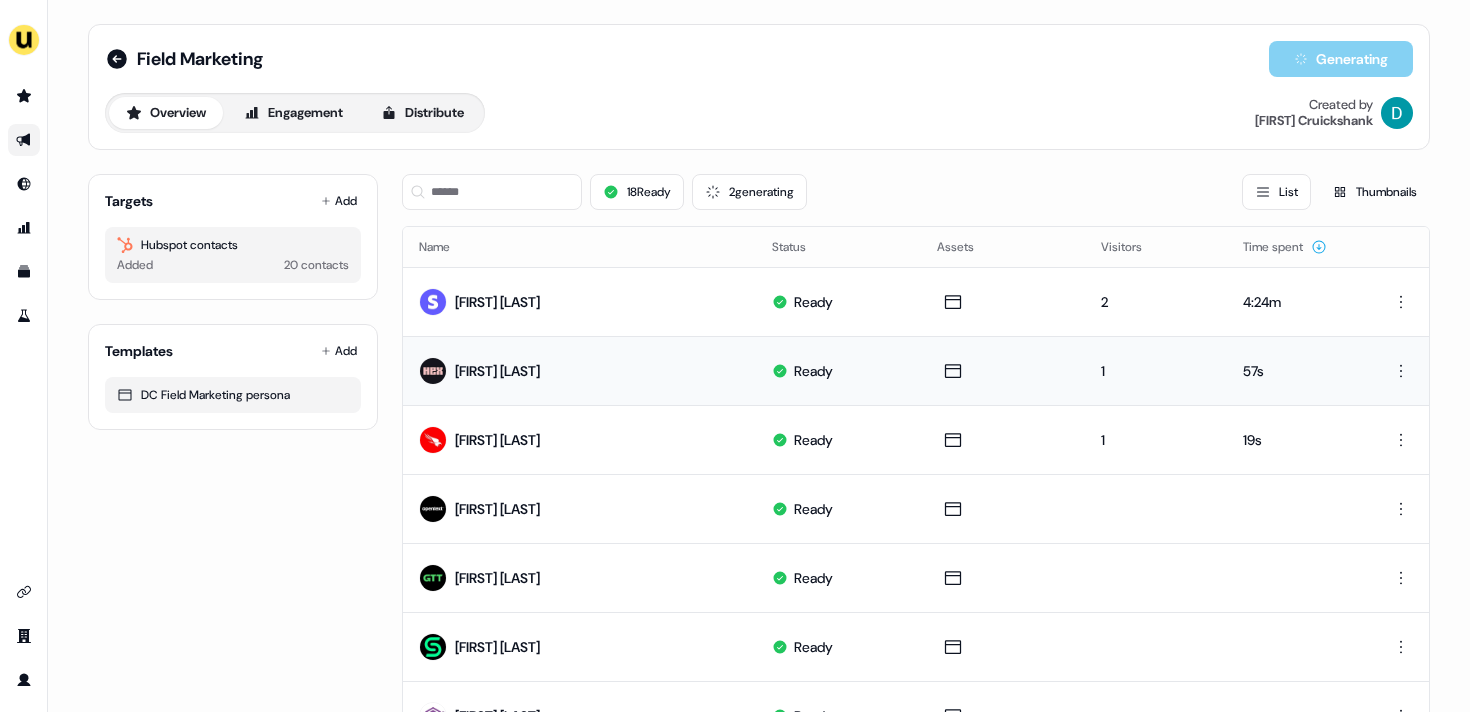 scroll, scrollTop: 251, scrollLeft: 0, axis: vertical 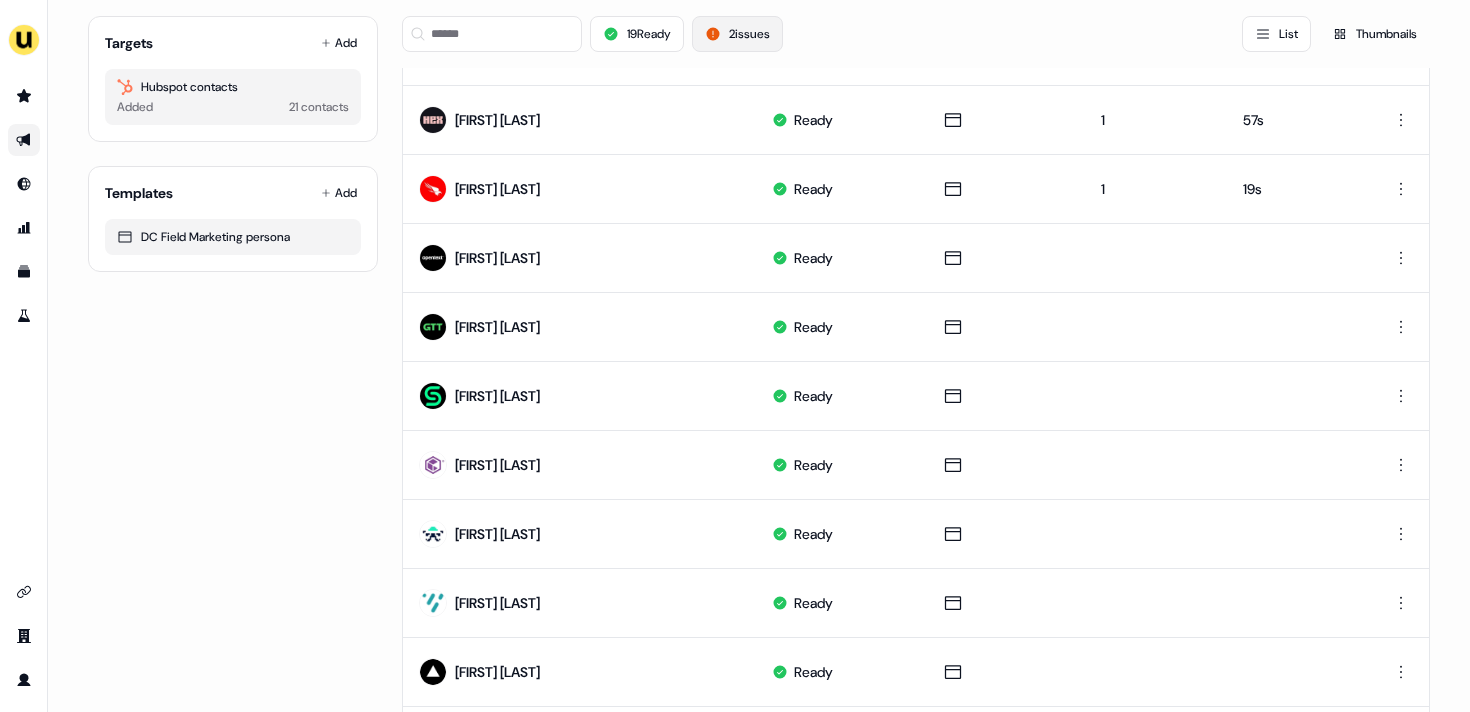 click on "2  issues" at bounding box center [737, 34] 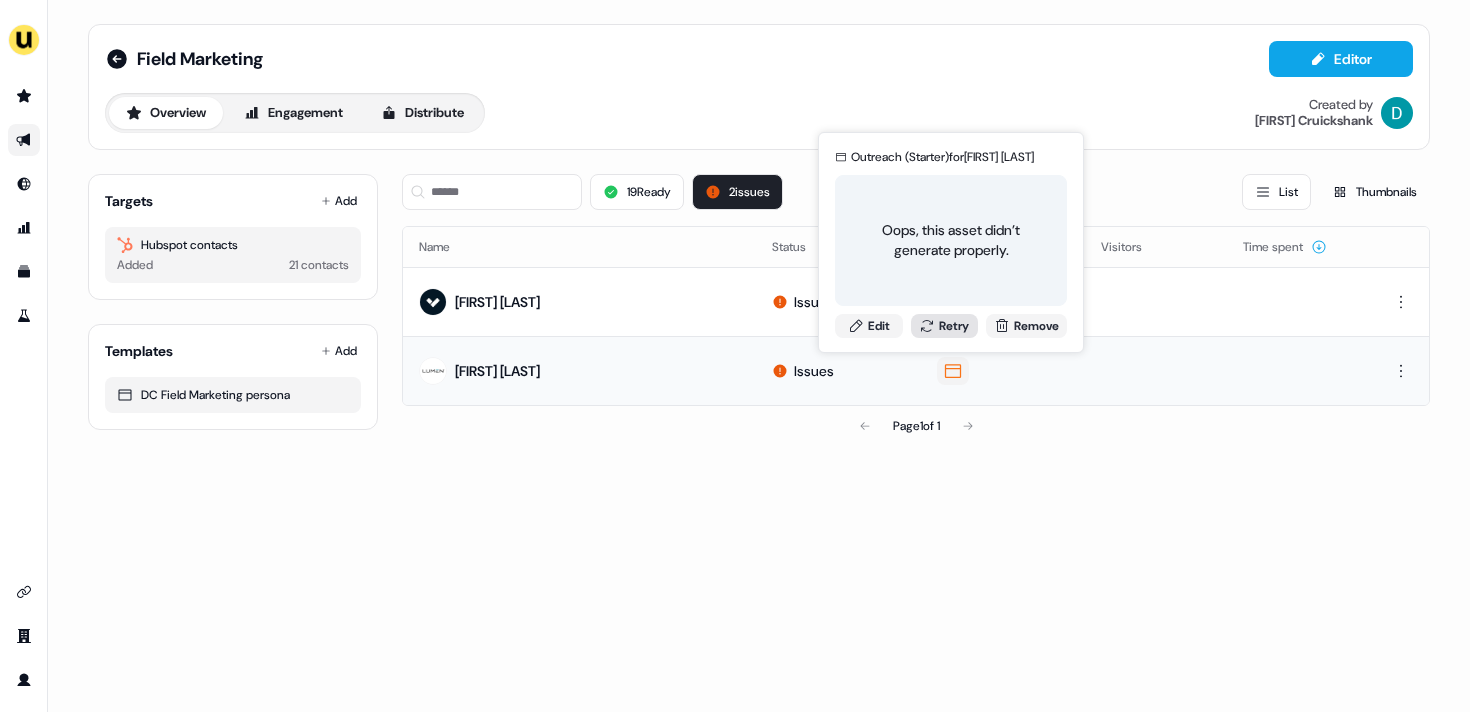 click on "Retry" at bounding box center (945, 326) 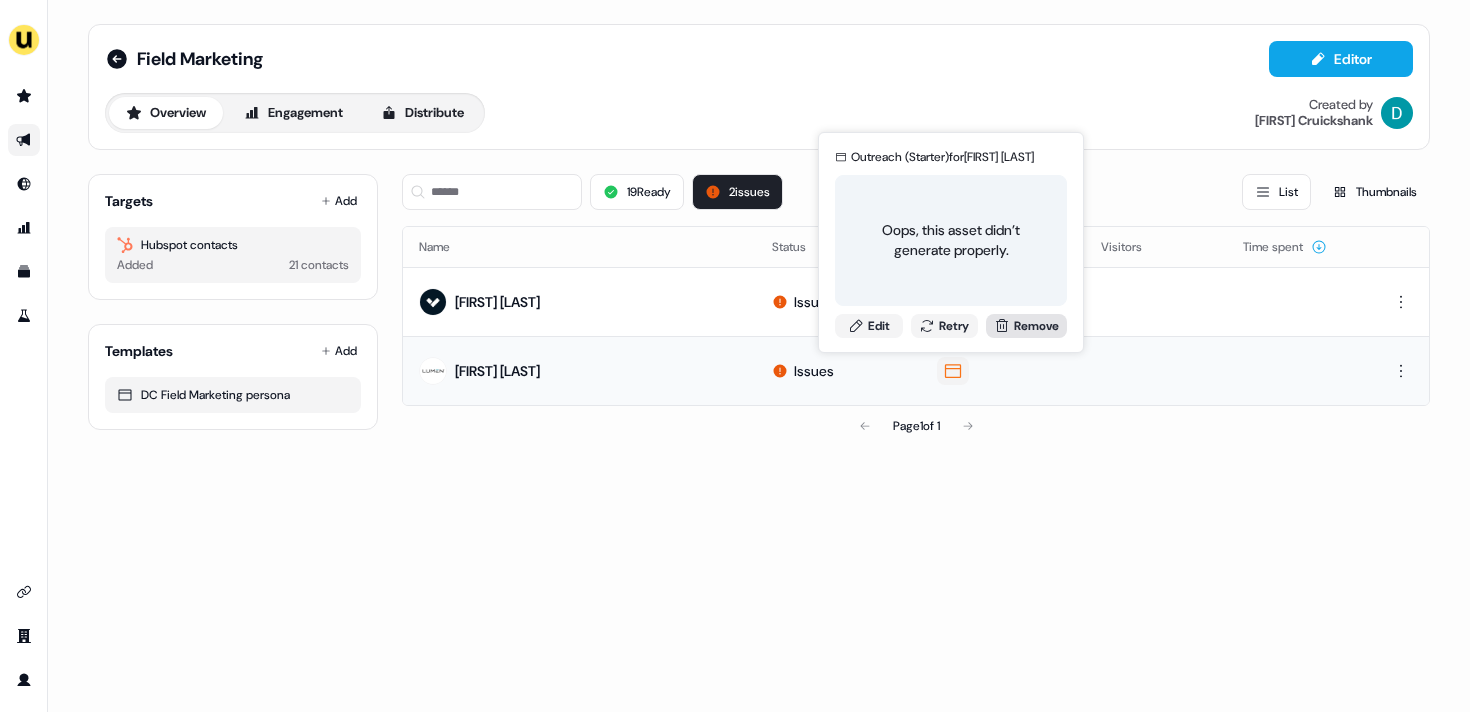 click on "Remove" at bounding box center (1026, 326) 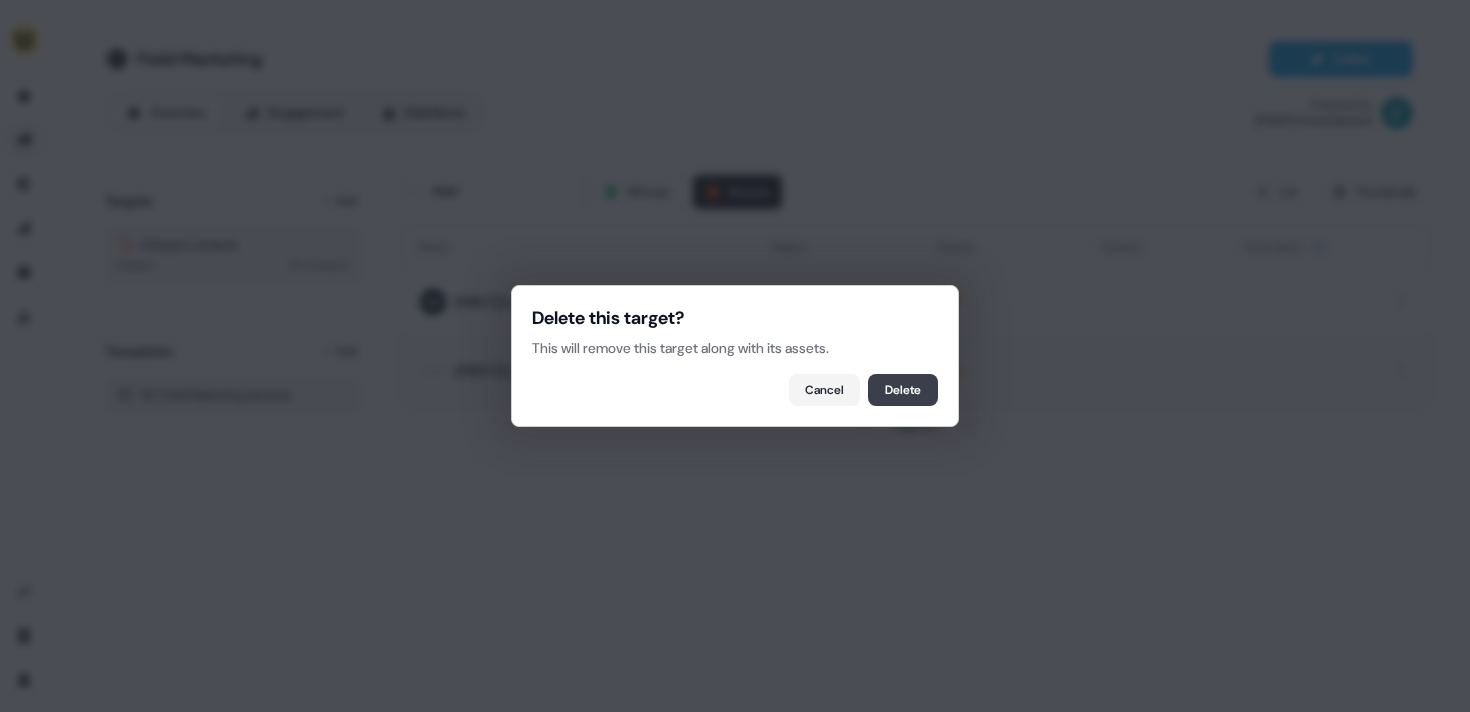 click on "Delete" at bounding box center [903, 390] 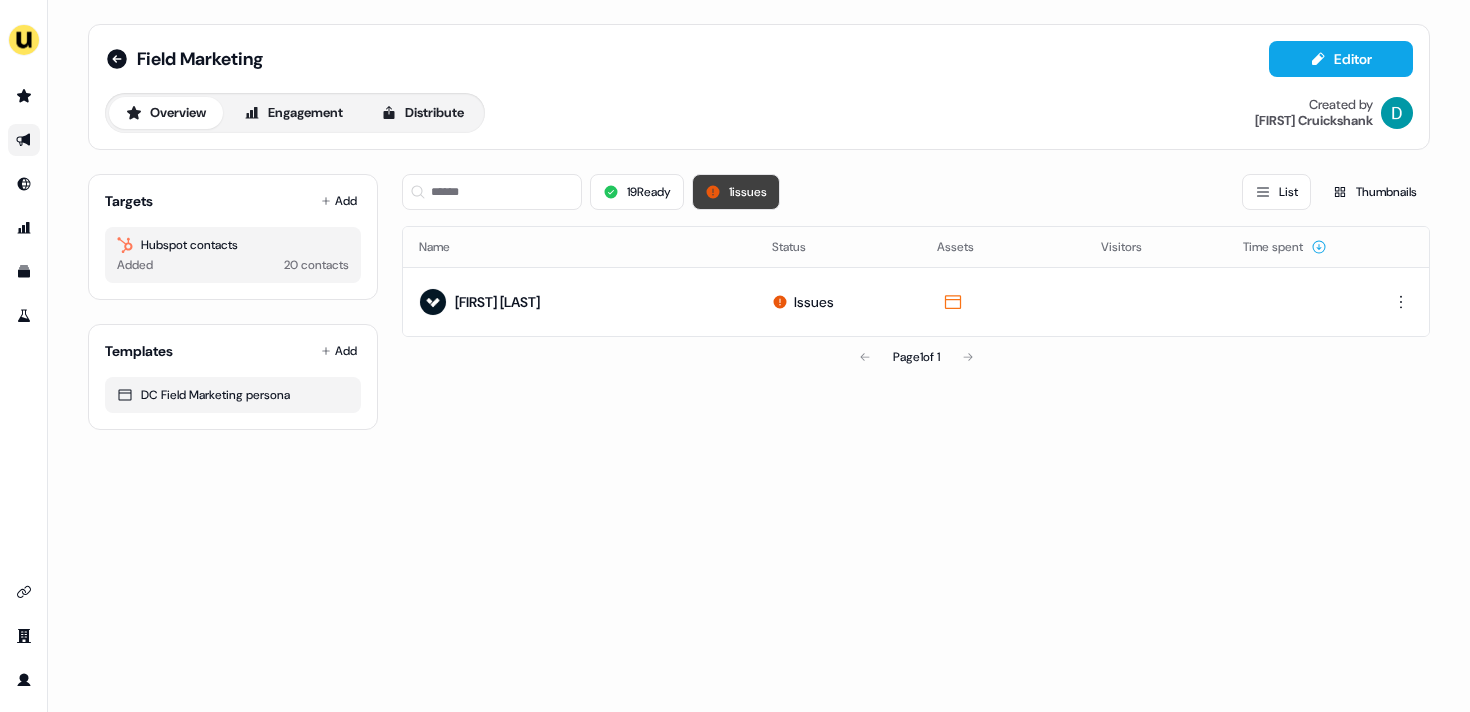 click on "1  issues" at bounding box center [736, 192] 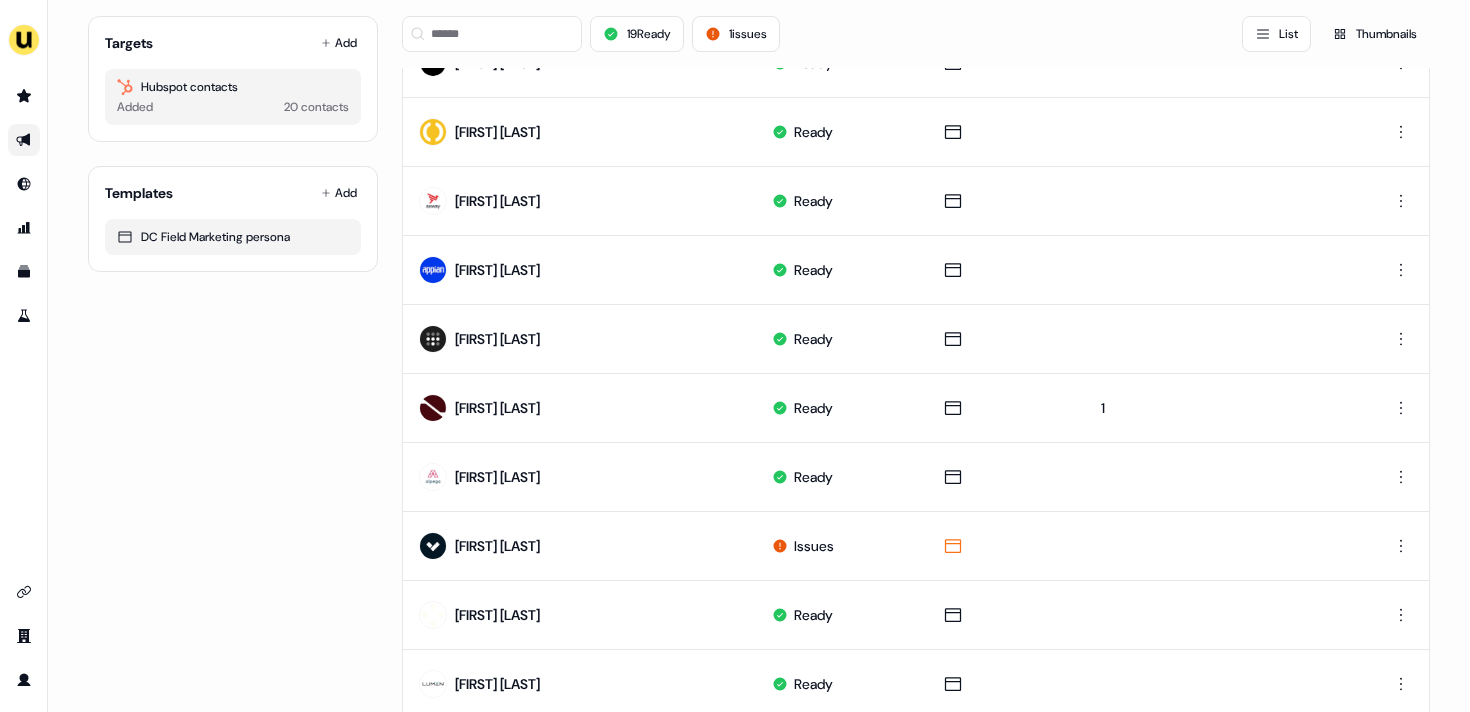 scroll, scrollTop: 931, scrollLeft: 0, axis: vertical 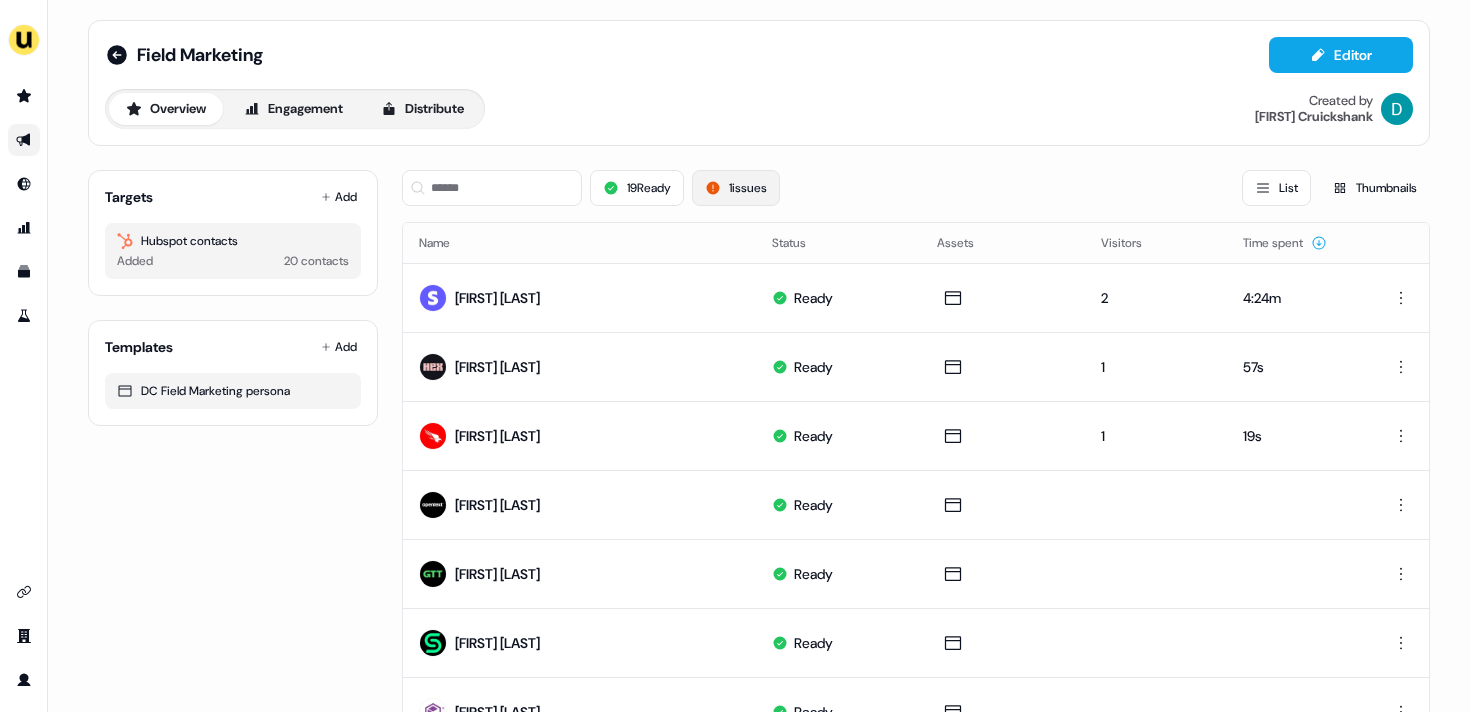 click on "1  issues" at bounding box center [736, 188] 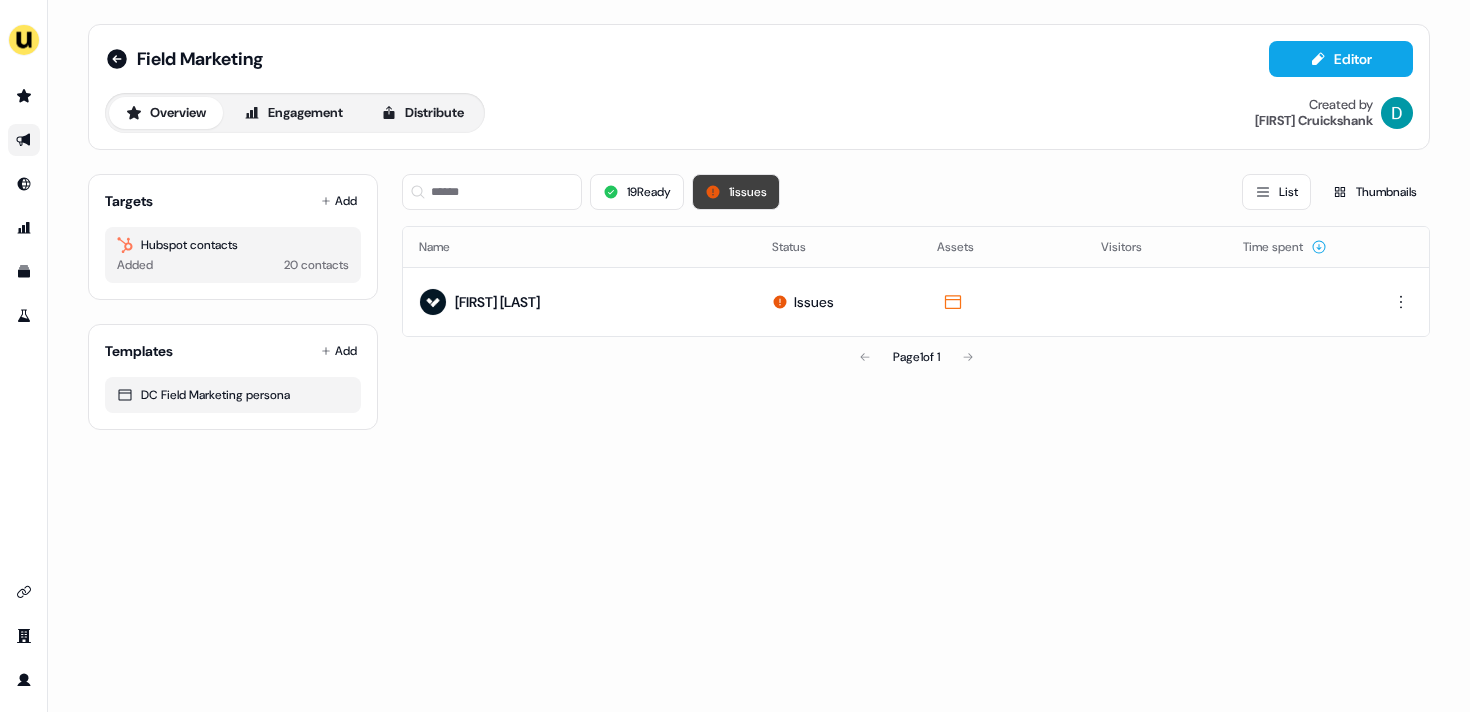 scroll, scrollTop: 0, scrollLeft: 0, axis: both 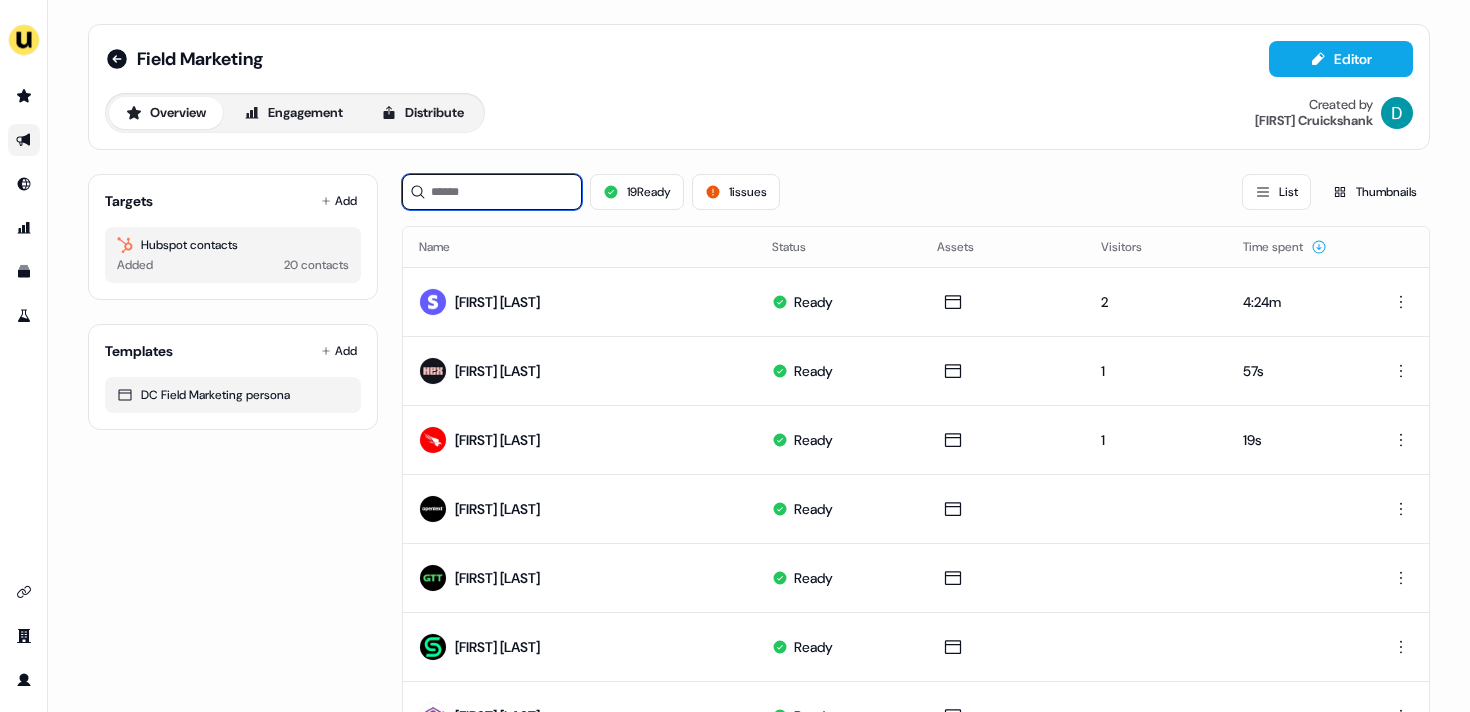click at bounding box center [492, 192] 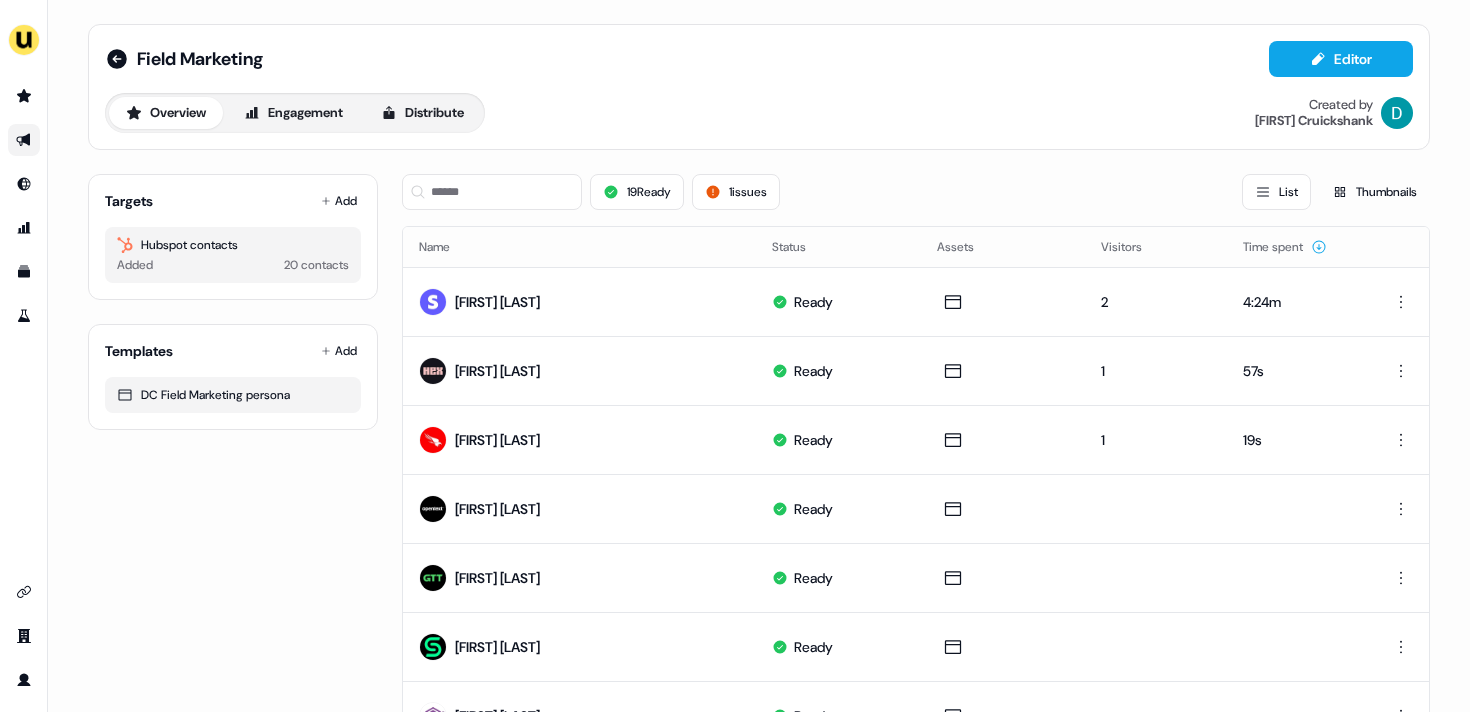 click on "Targets Add Hubspot   contacts Added 20   contacts" at bounding box center (233, 237) 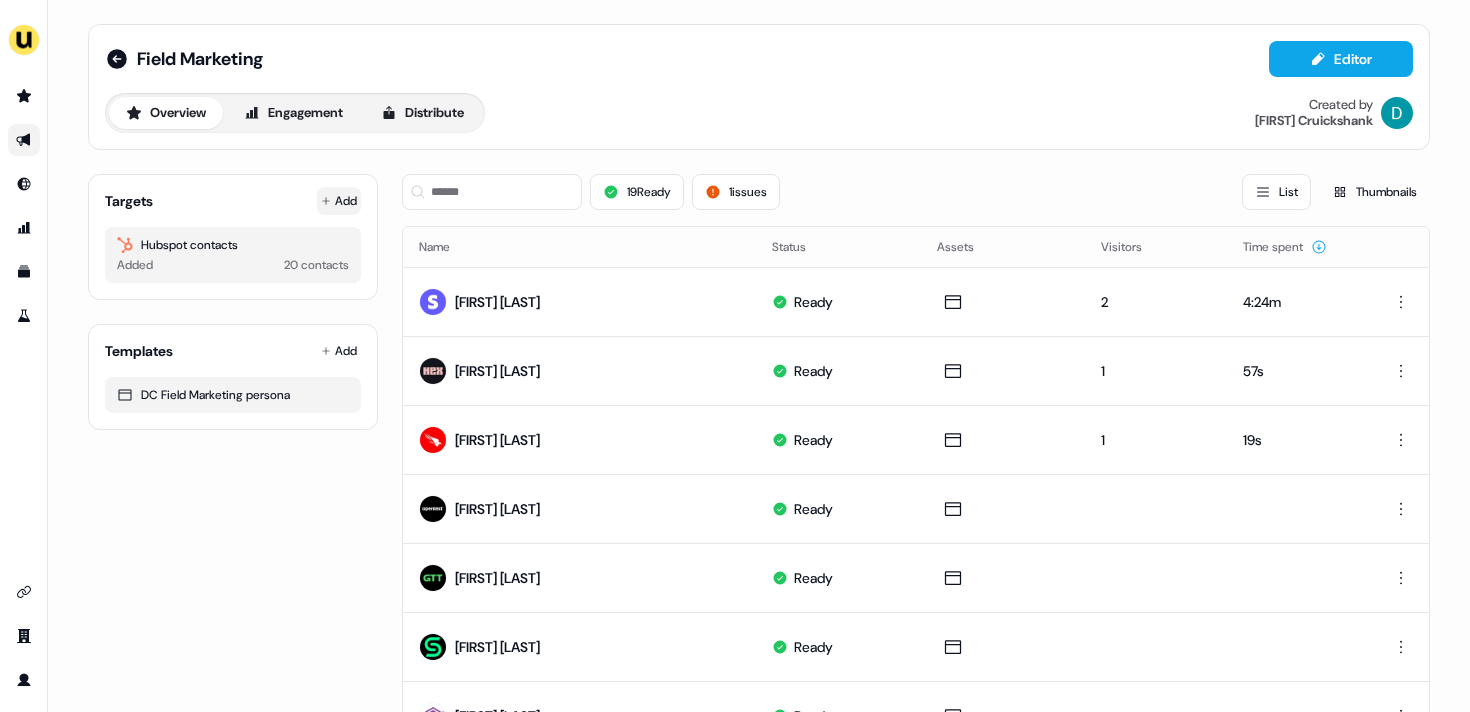 click on "Add" at bounding box center (339, 201) 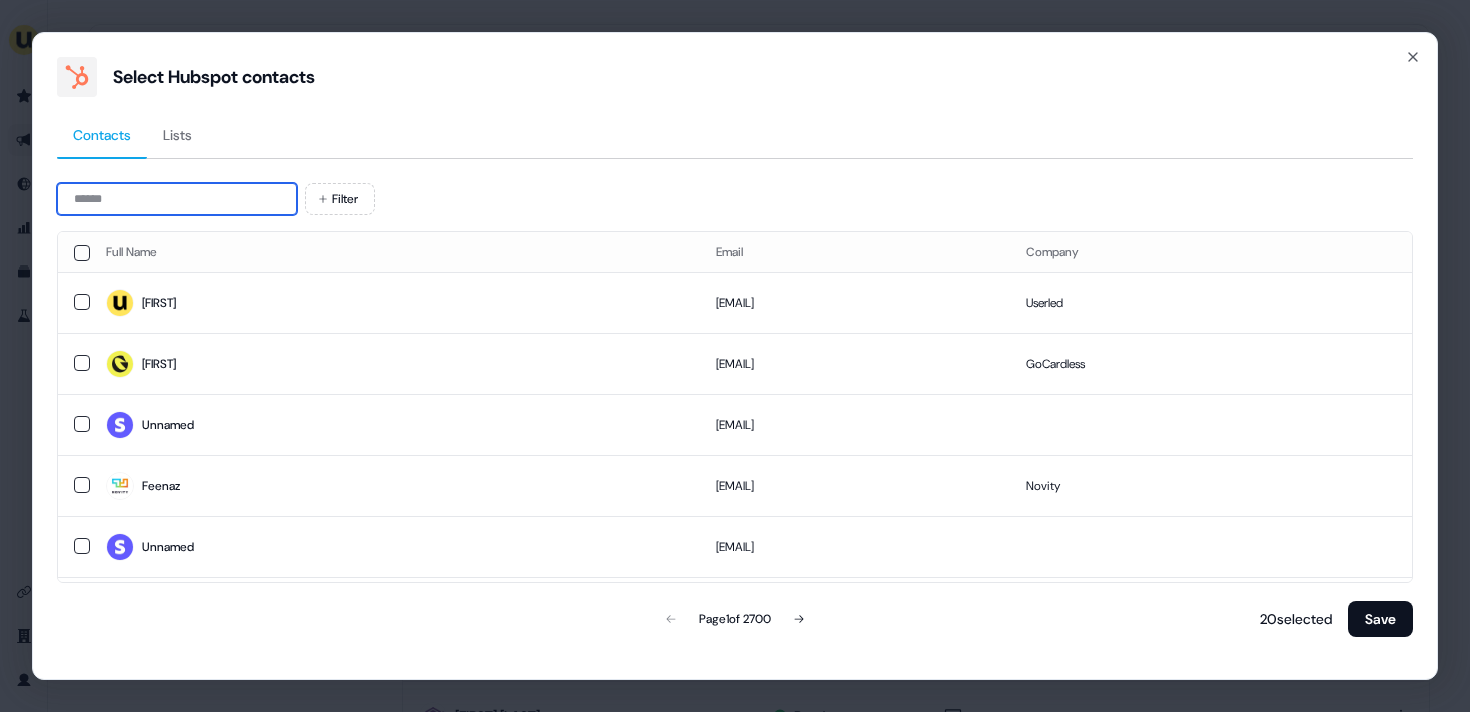 click at bounding box center (177, 199) 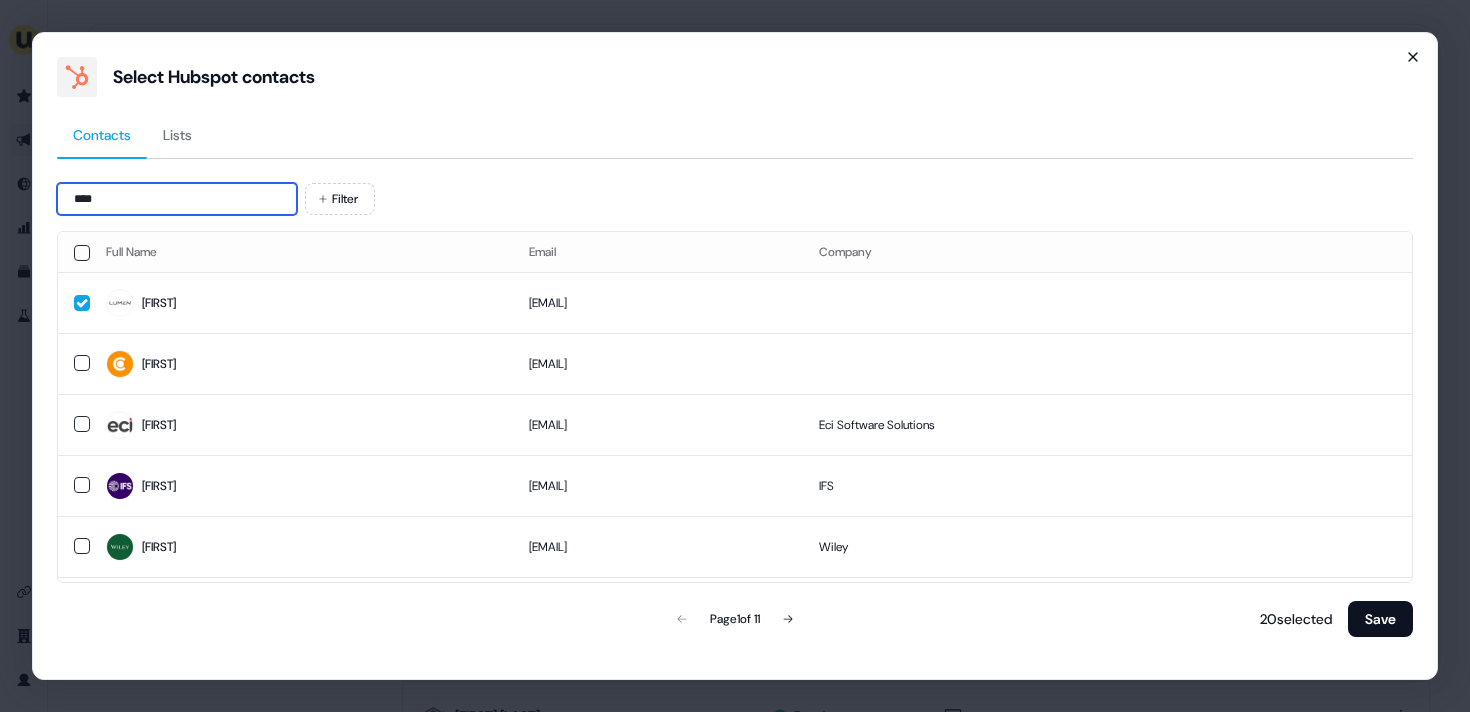 type on "****" 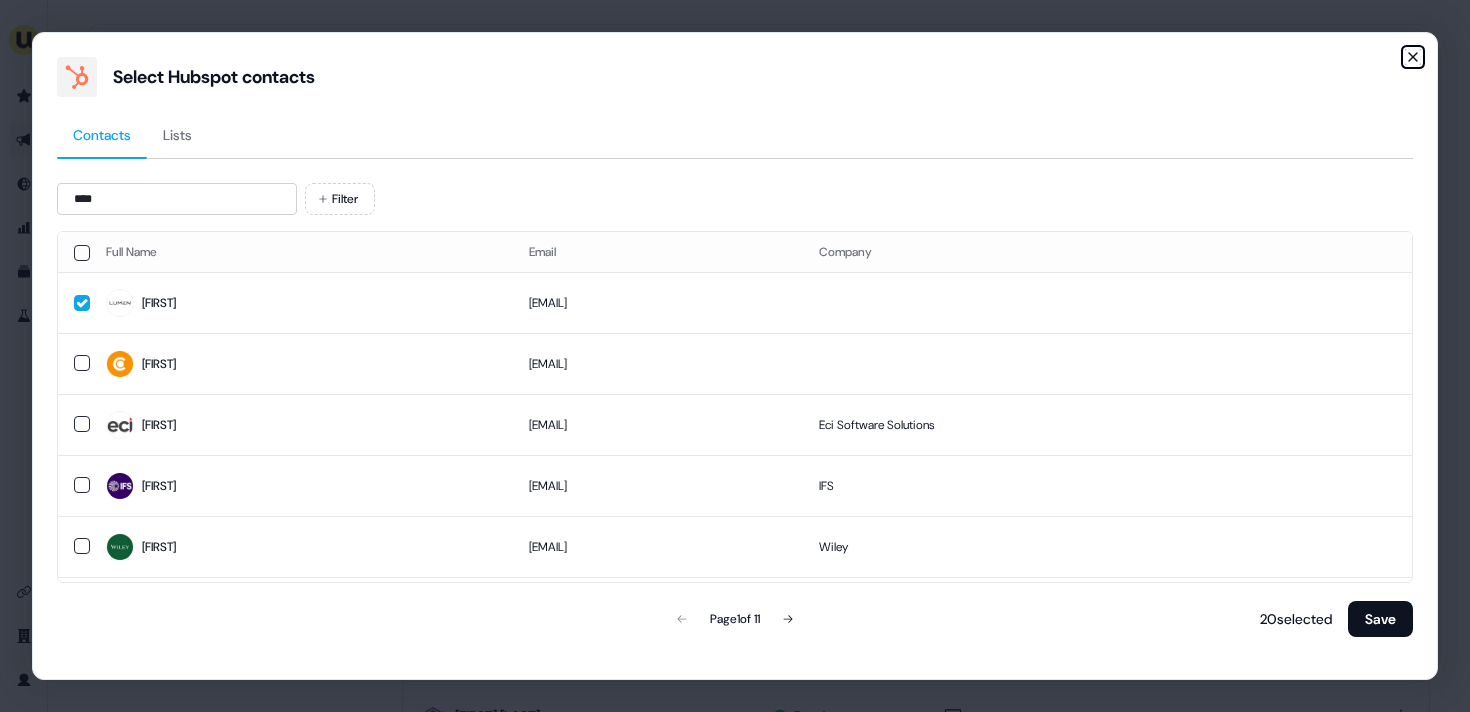 click 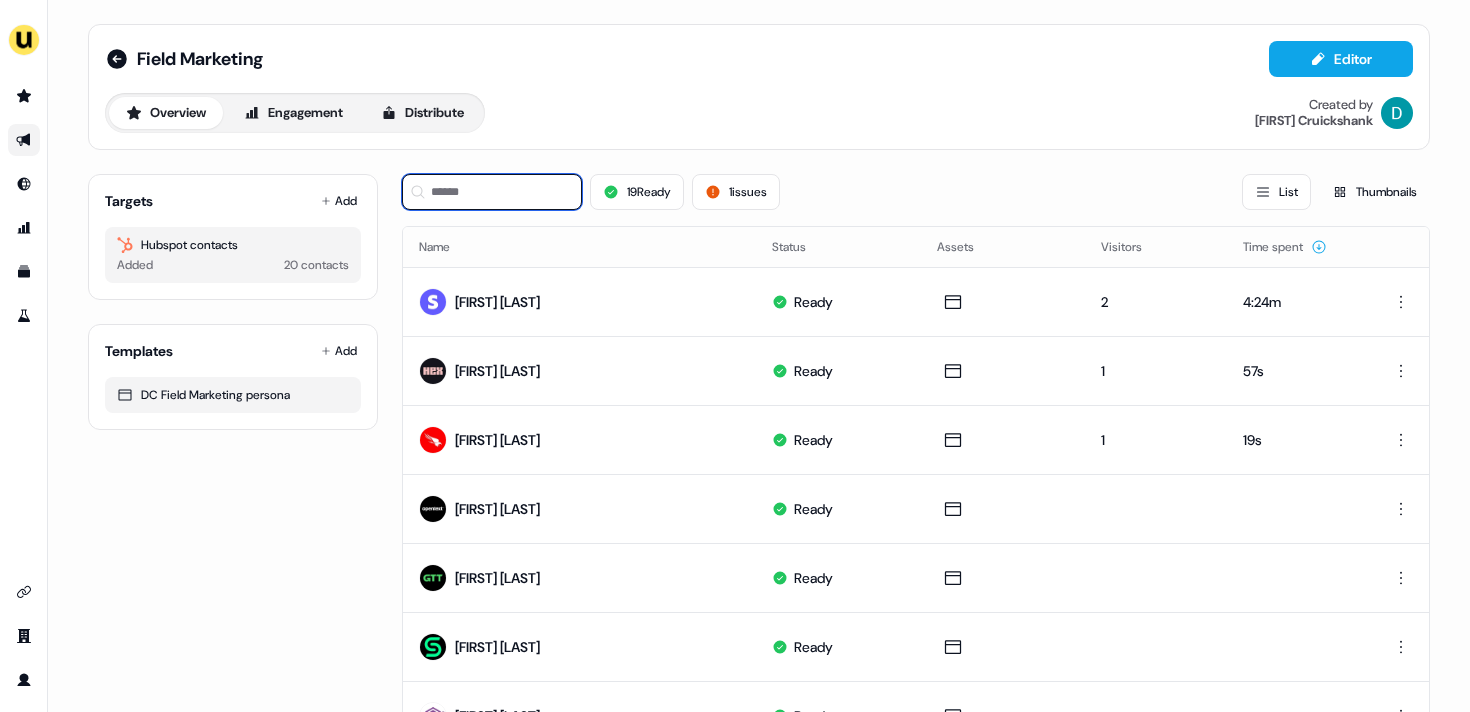click at bounding box center (492, 192) 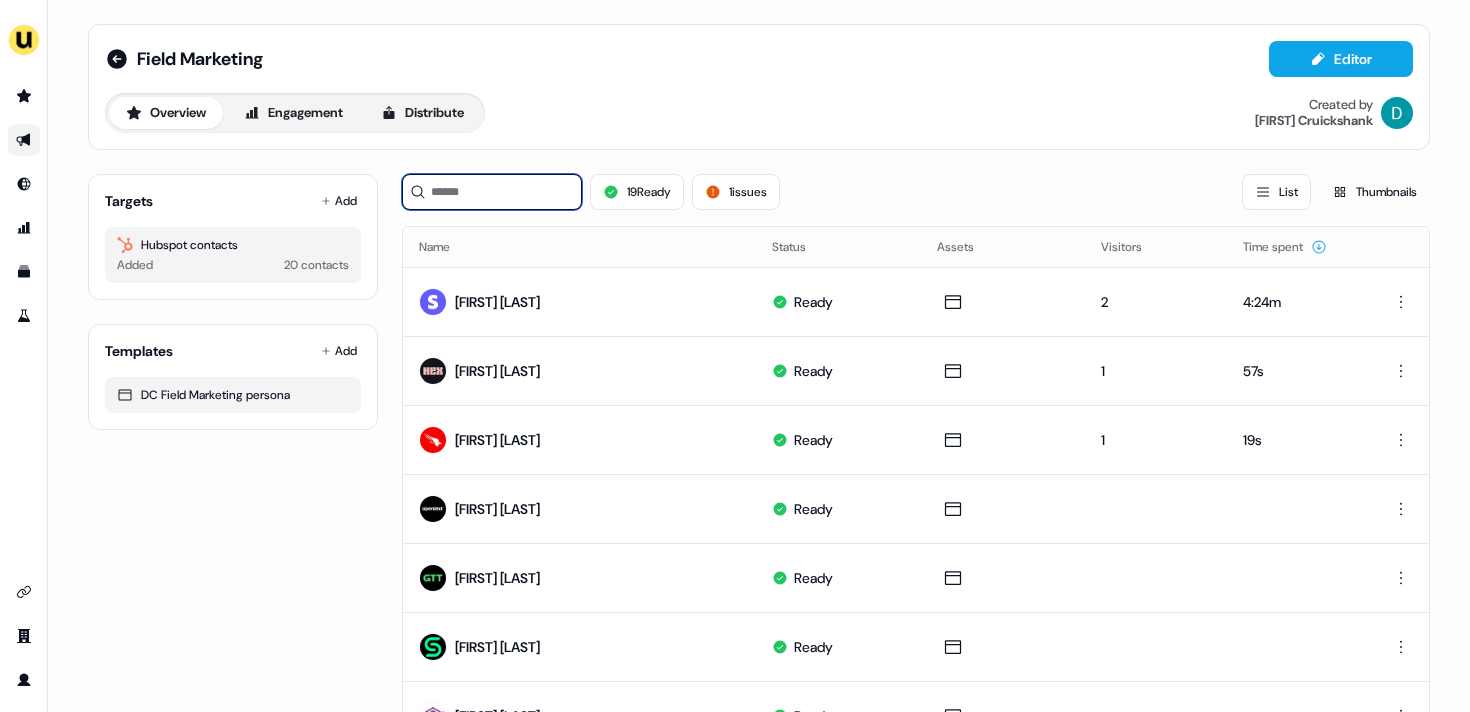 type on "*" 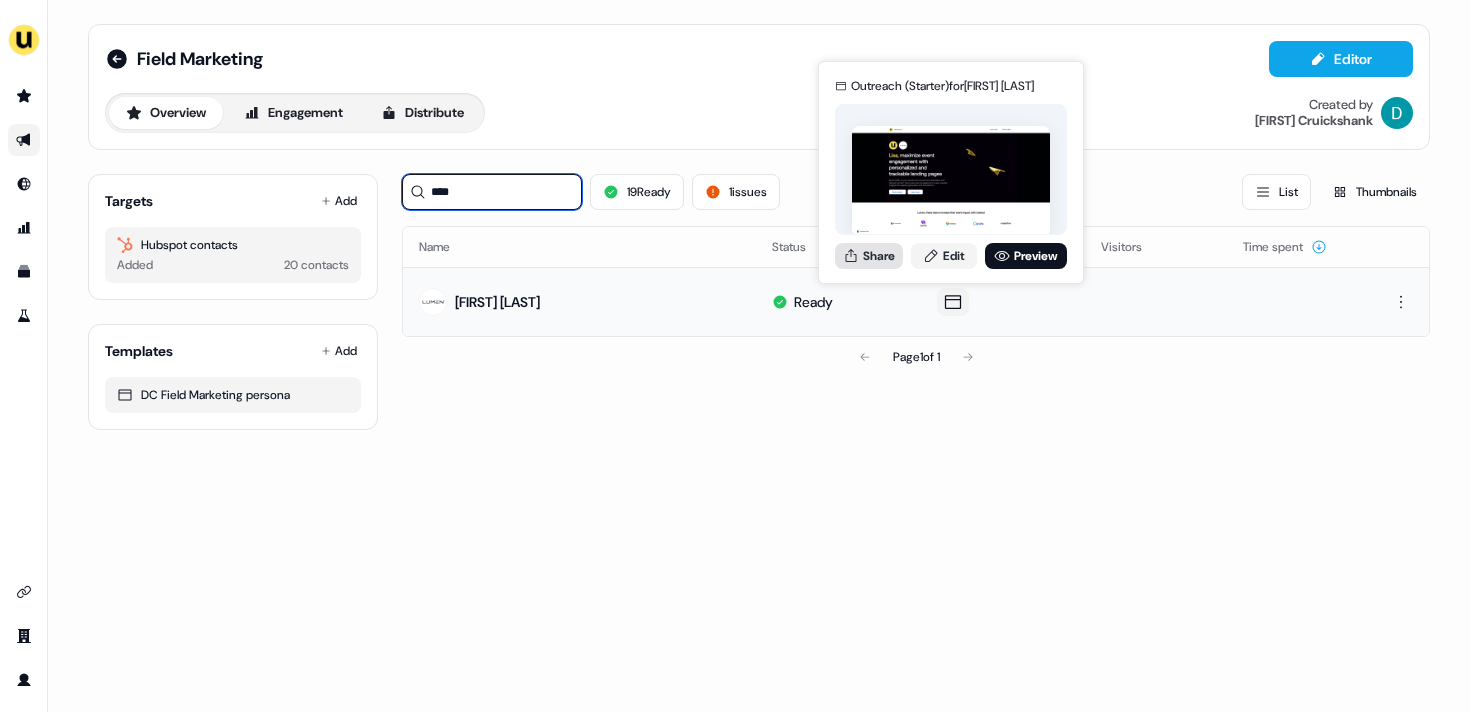 type on "****" 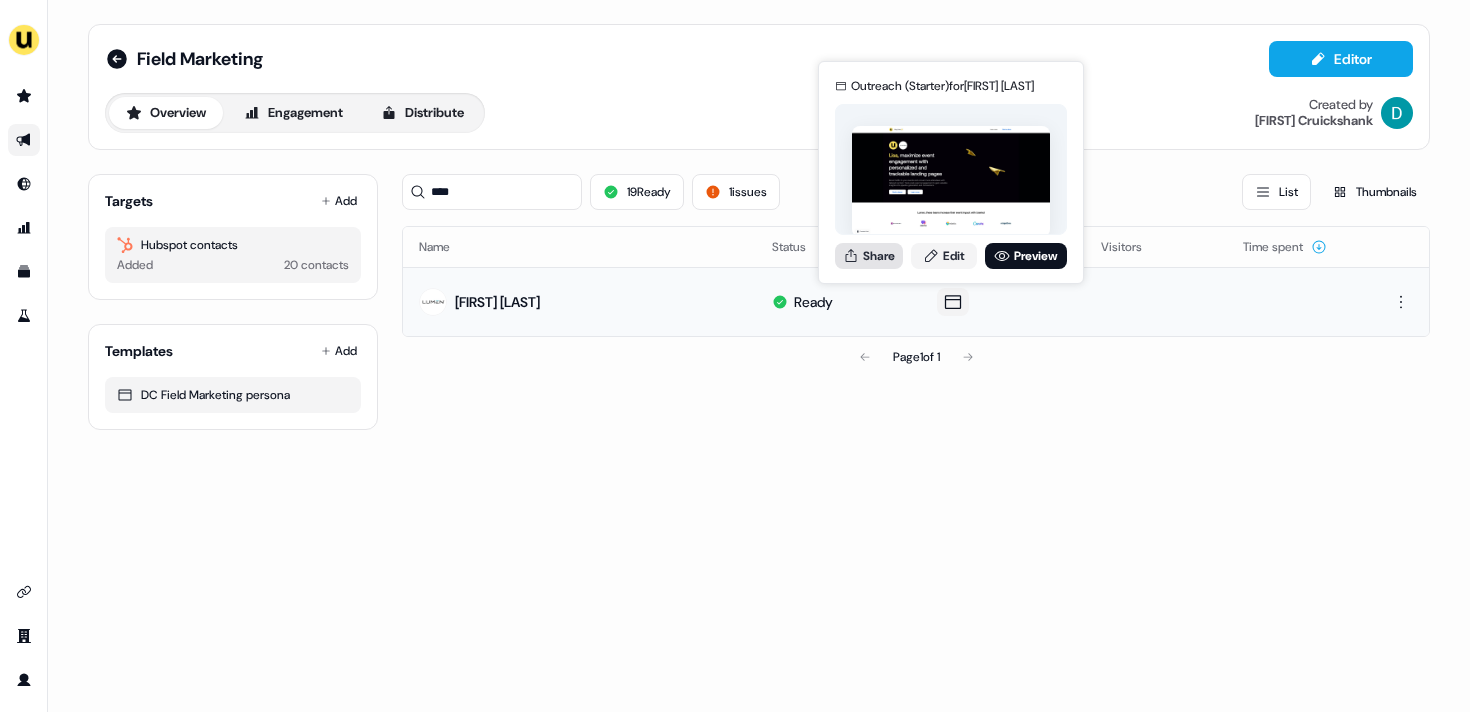 click on "Share" at bounding box center [869, 256] 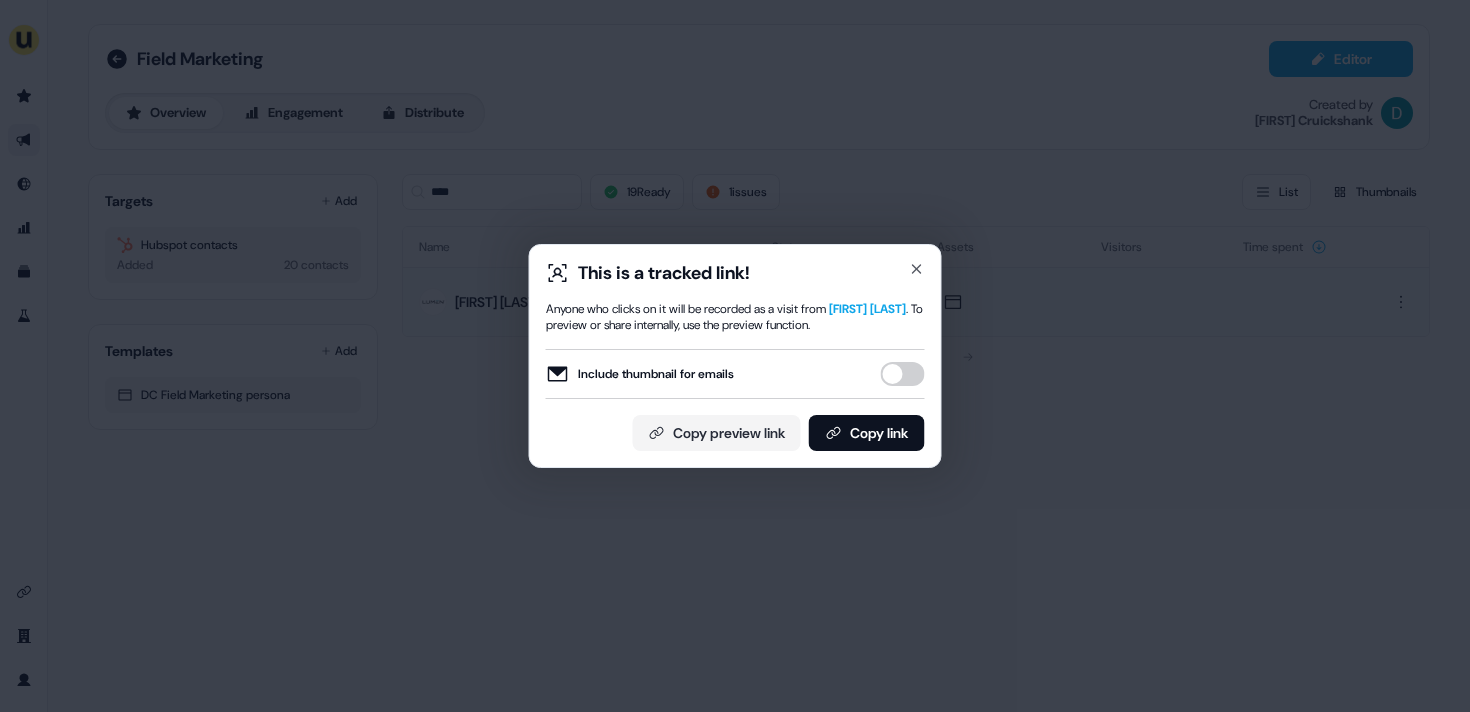 click on "This is a tracked link! Anyone who clicks on it will be recorded as a visit from   Lisa Thapa . To preview or share internally, use the preview function. Include thumbnail for emails Copy preview link Copy link Close" at bounding box center [735, 356] 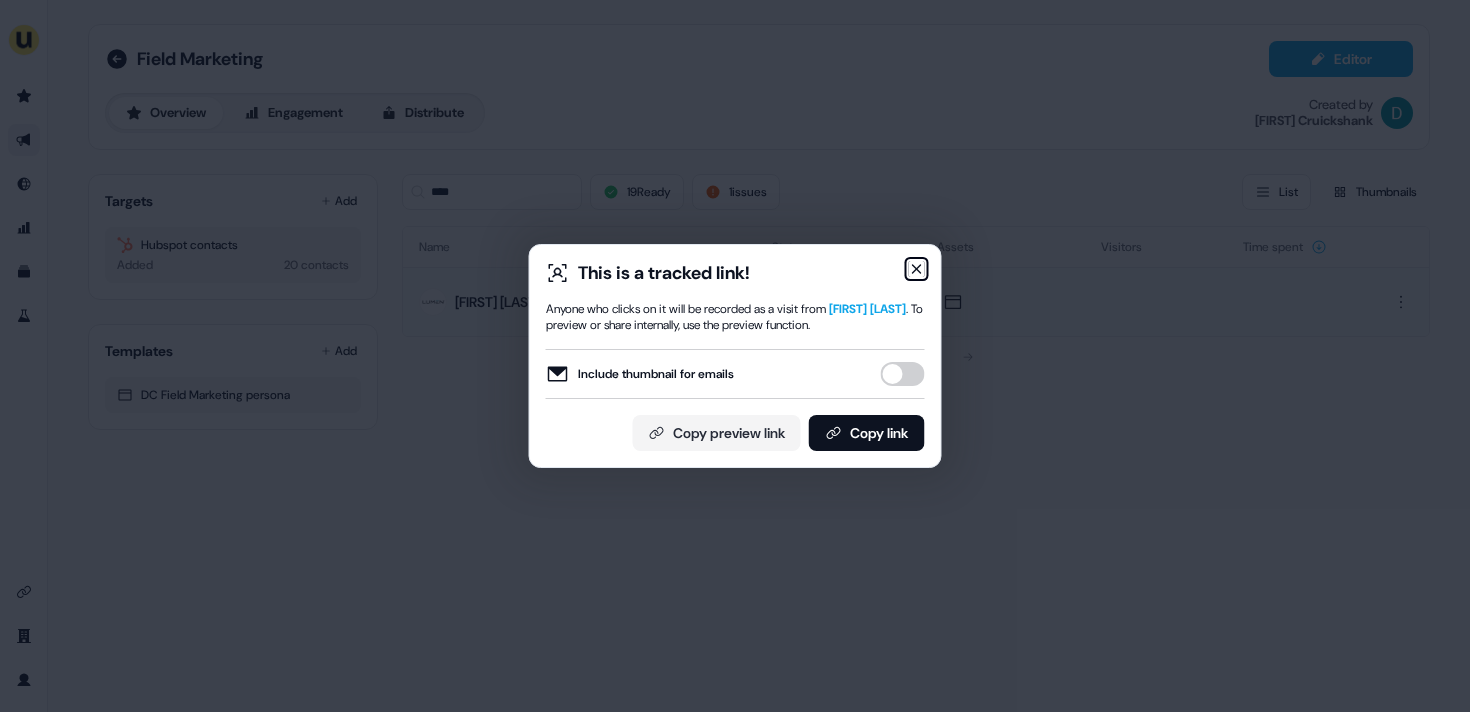 click 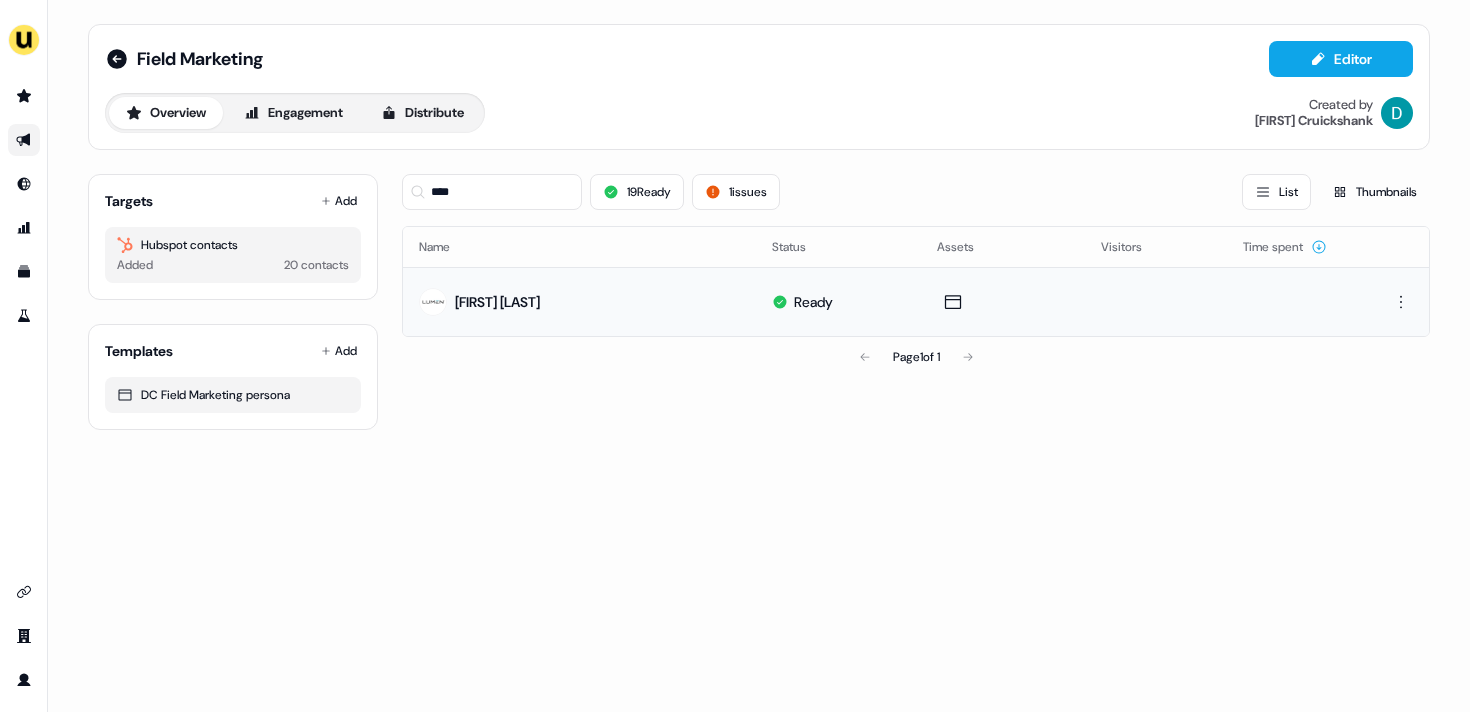 click on "Field Marketing Editor Overview Engagement Distribute Created by David   Cruickshank" at bounding box center (759, 87) 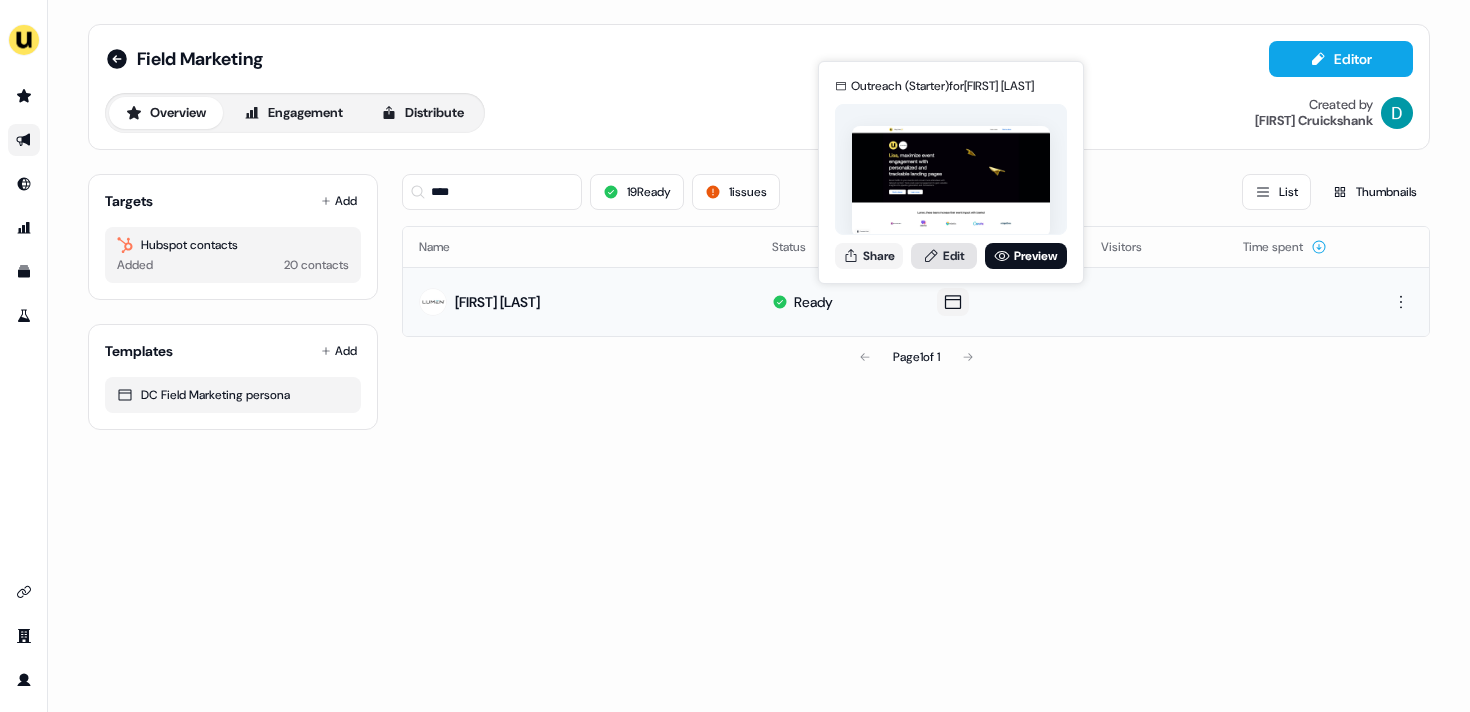 click on "Edit" at bounding box center [944, 256] 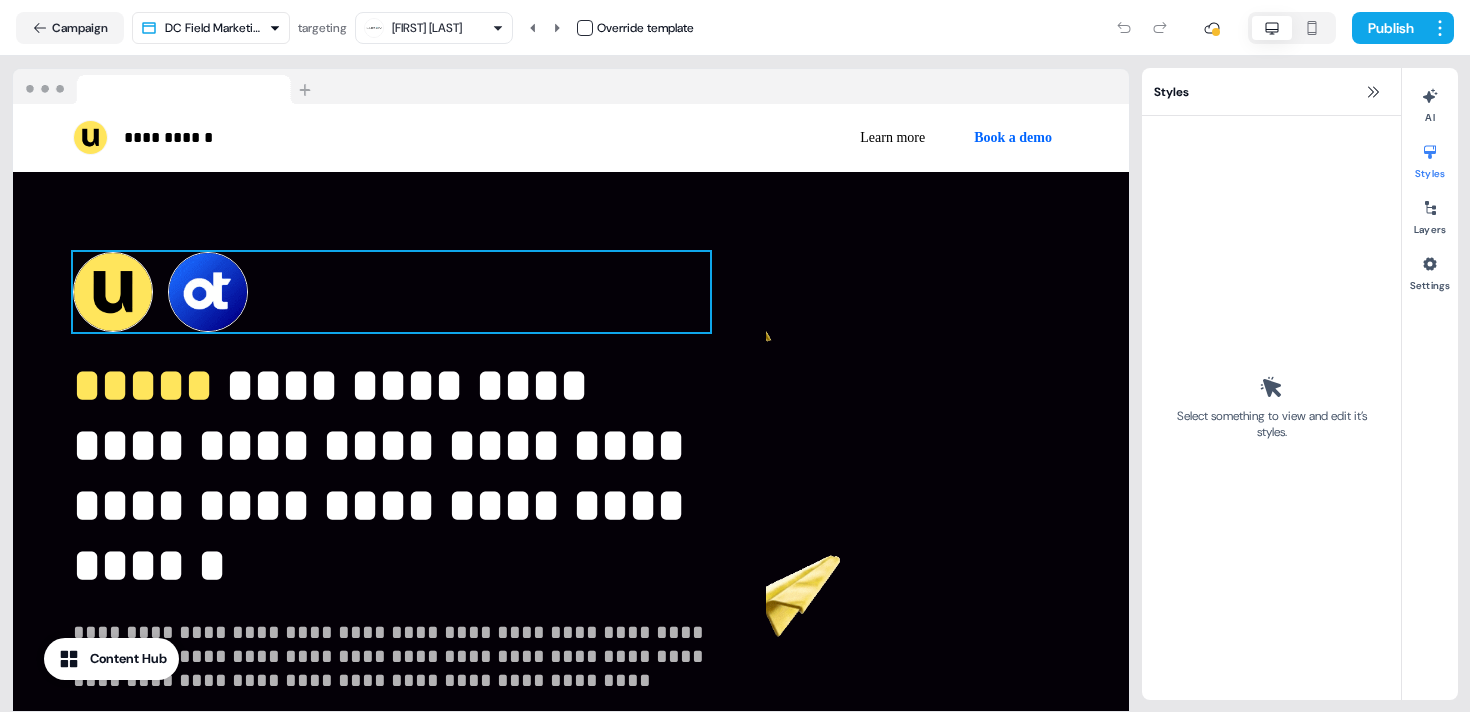 click on "To pick up a draggable item, press the space bar.
While dragging, use the arrow keys to move the item.
Press space again to drop the item in its new position, or press escape to cancel." at bounding box center [391, 292] 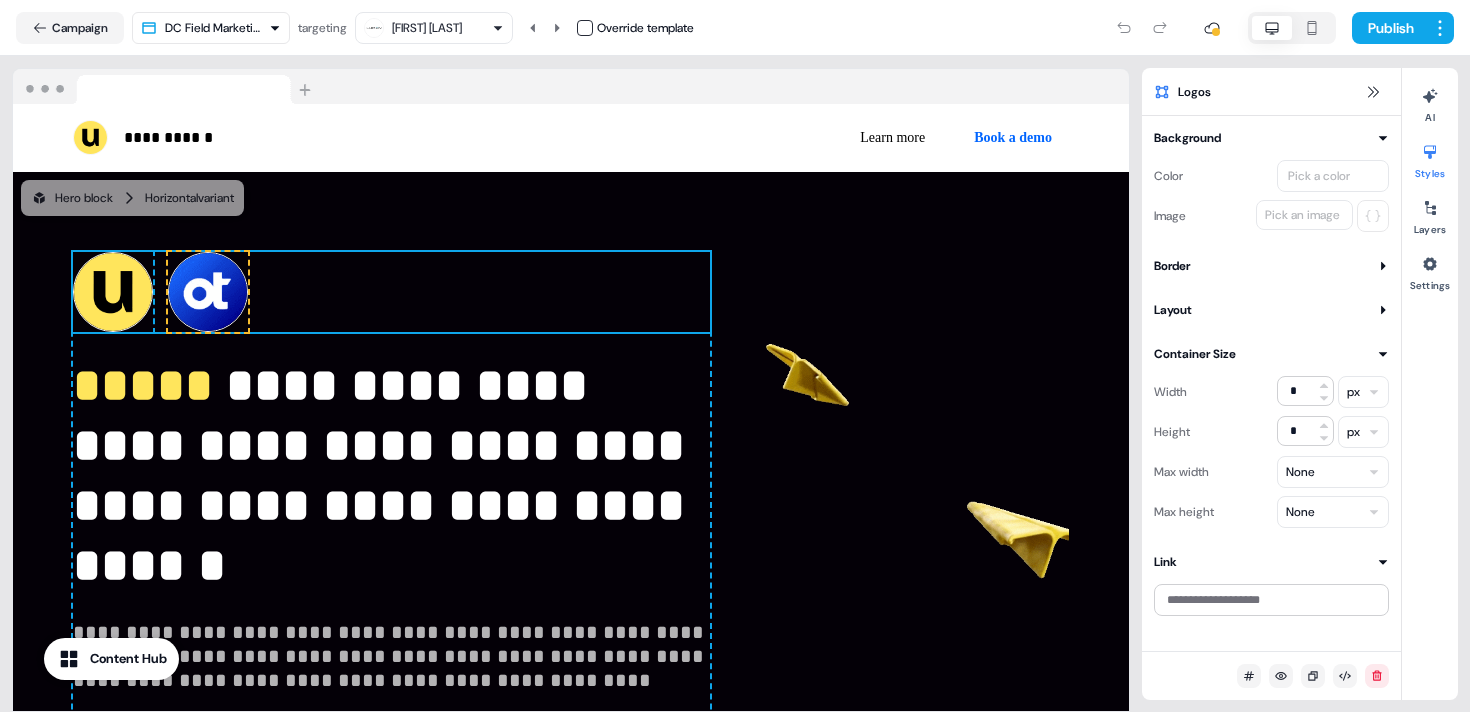 click at bounding box center (208, 292) 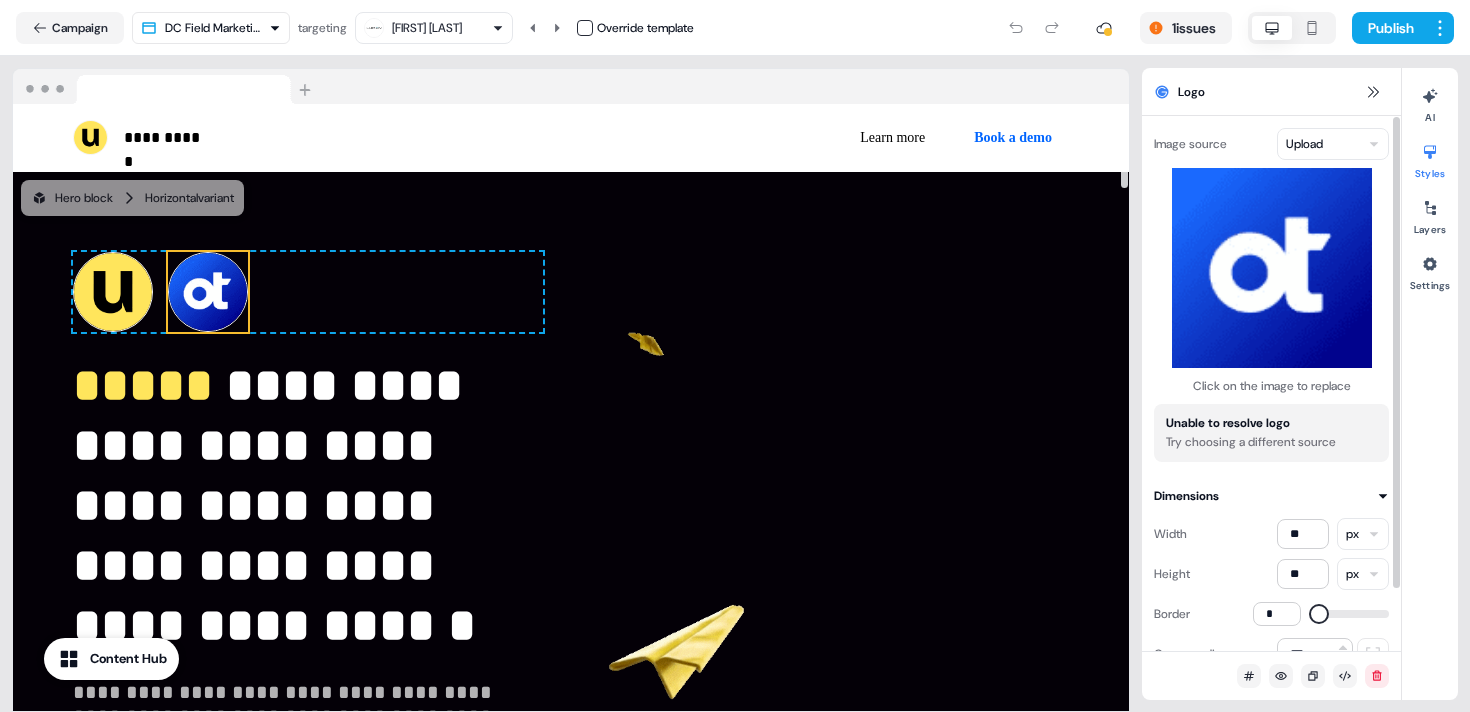click on "**********" at bounding box center [735, 356] 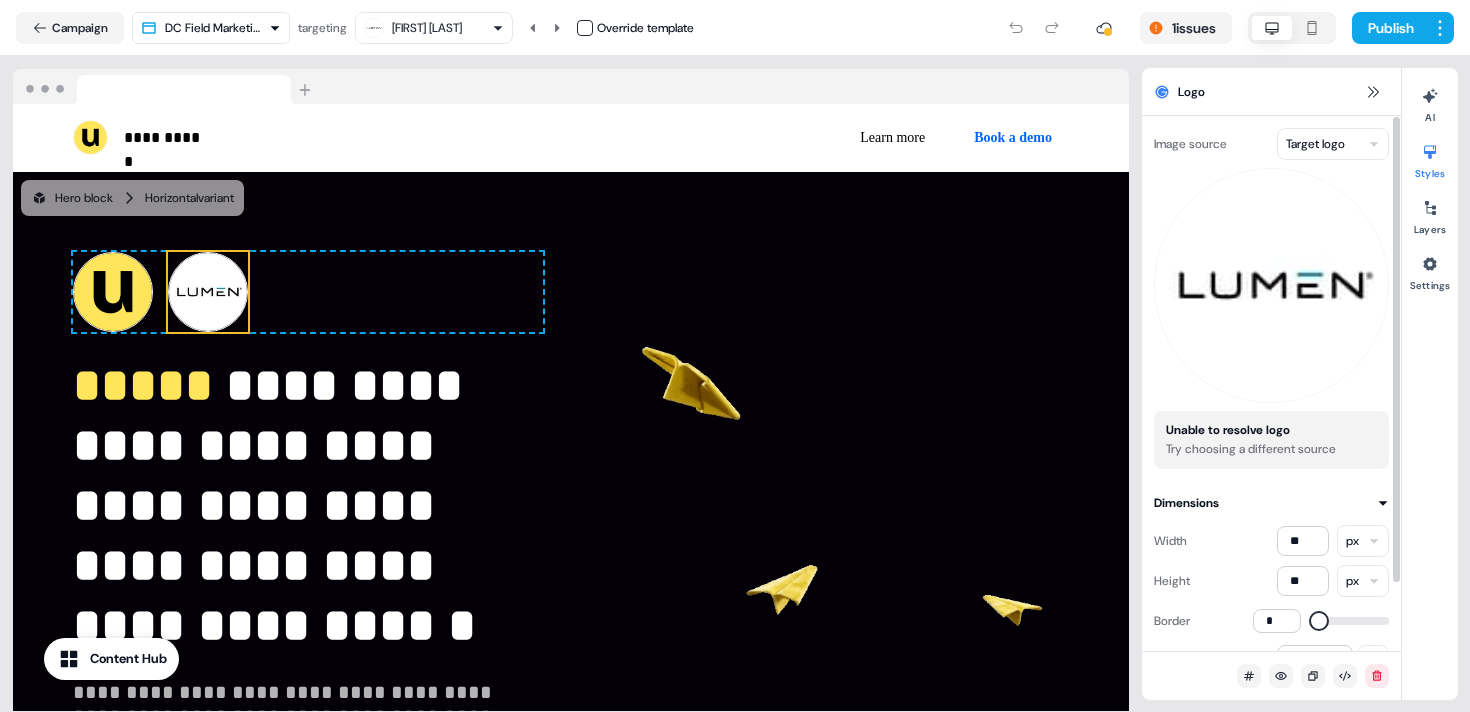 click on "**********" at bounding box center [735, 356] 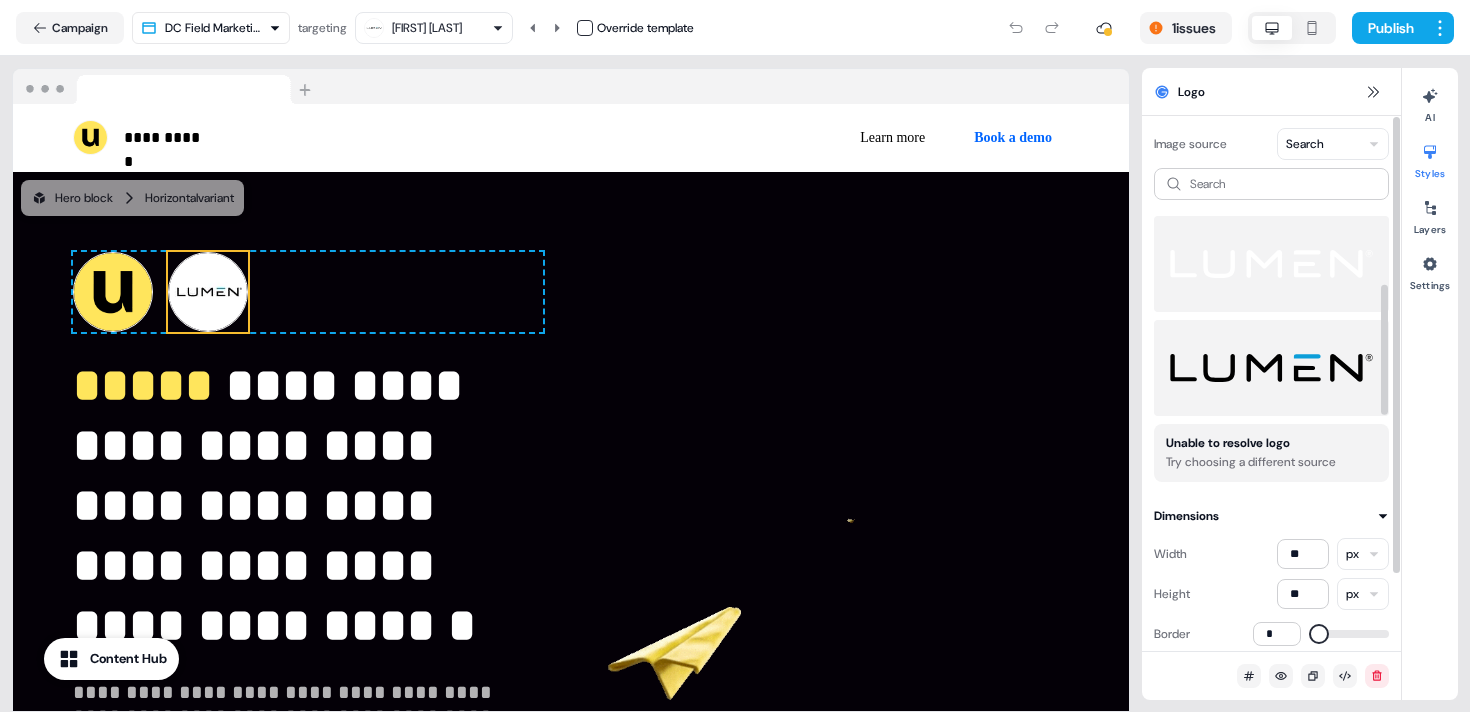 scroll, scrollTop: 104, scrollLeft: 0, axis: vertical 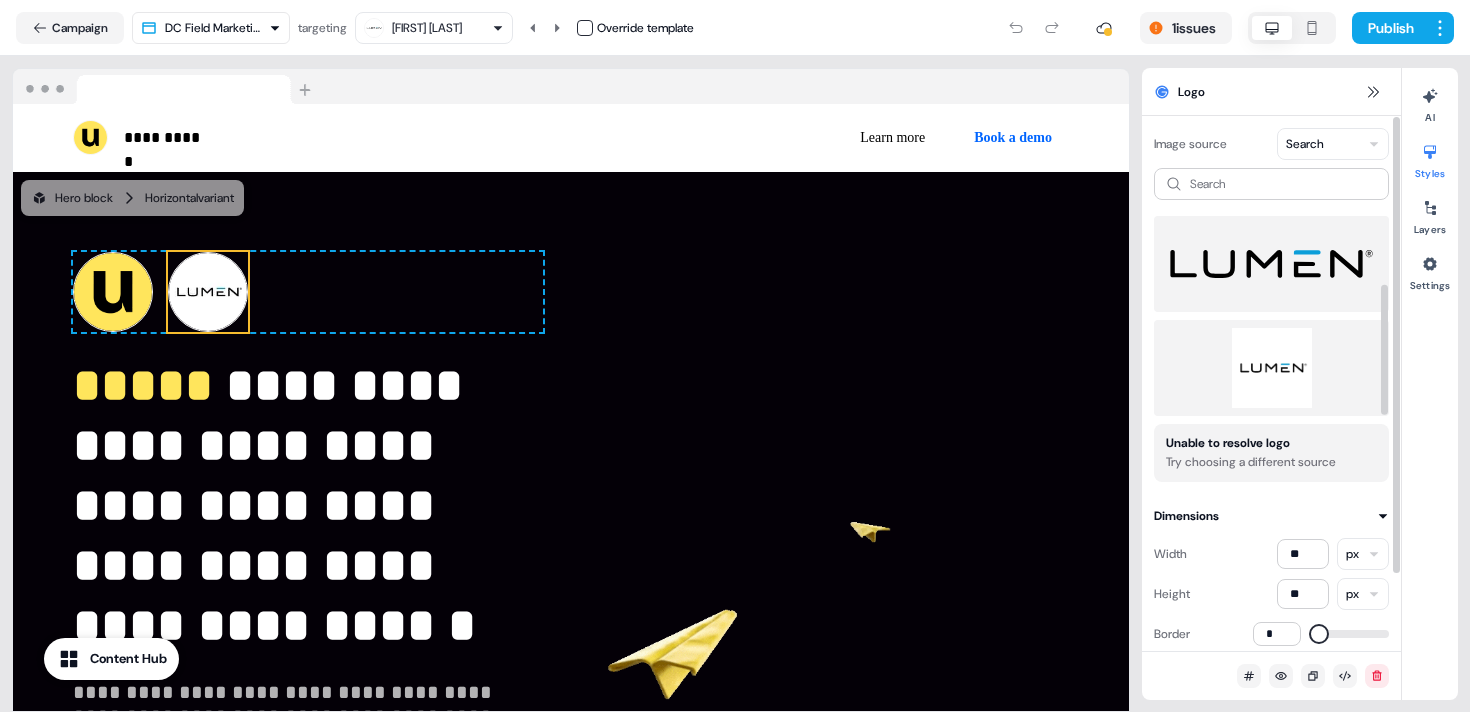 click at bounding box center (1271, 368) 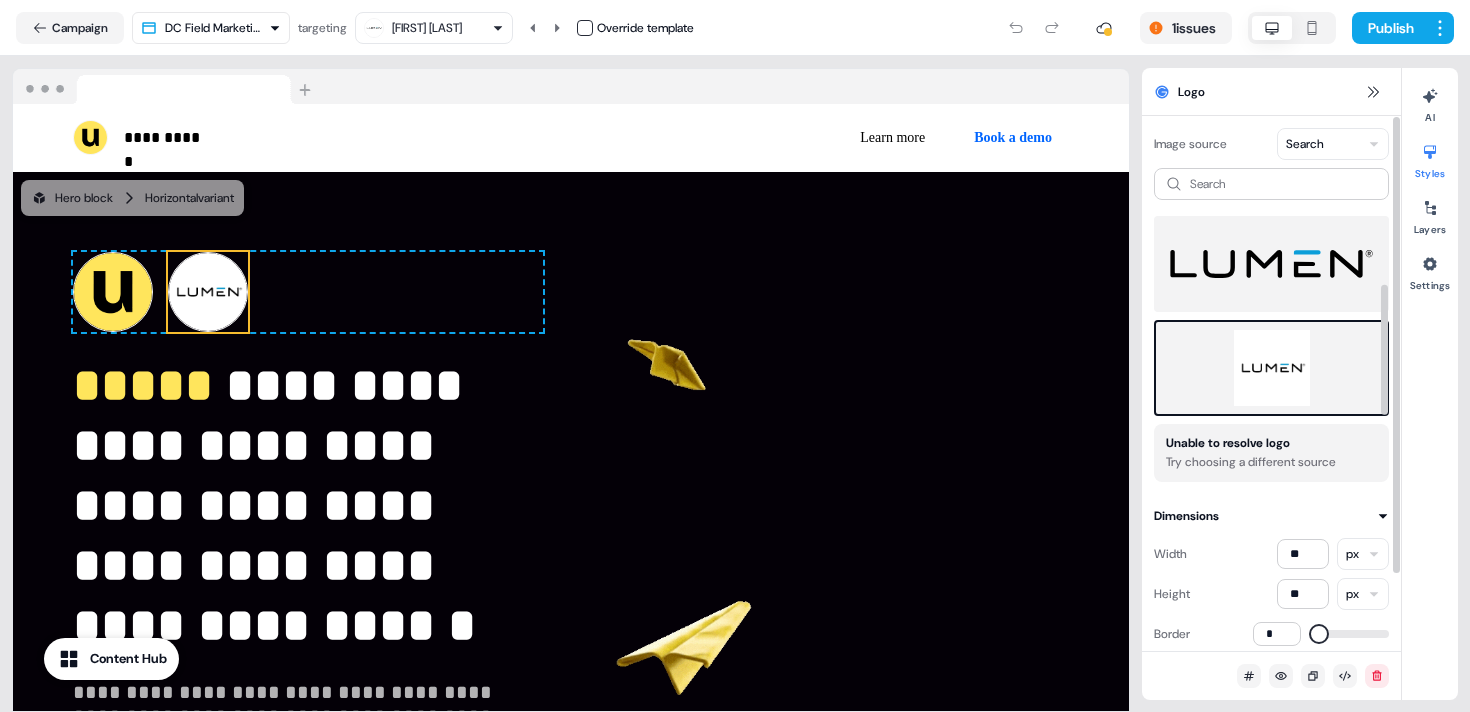click at bounding box center (1271, 368) 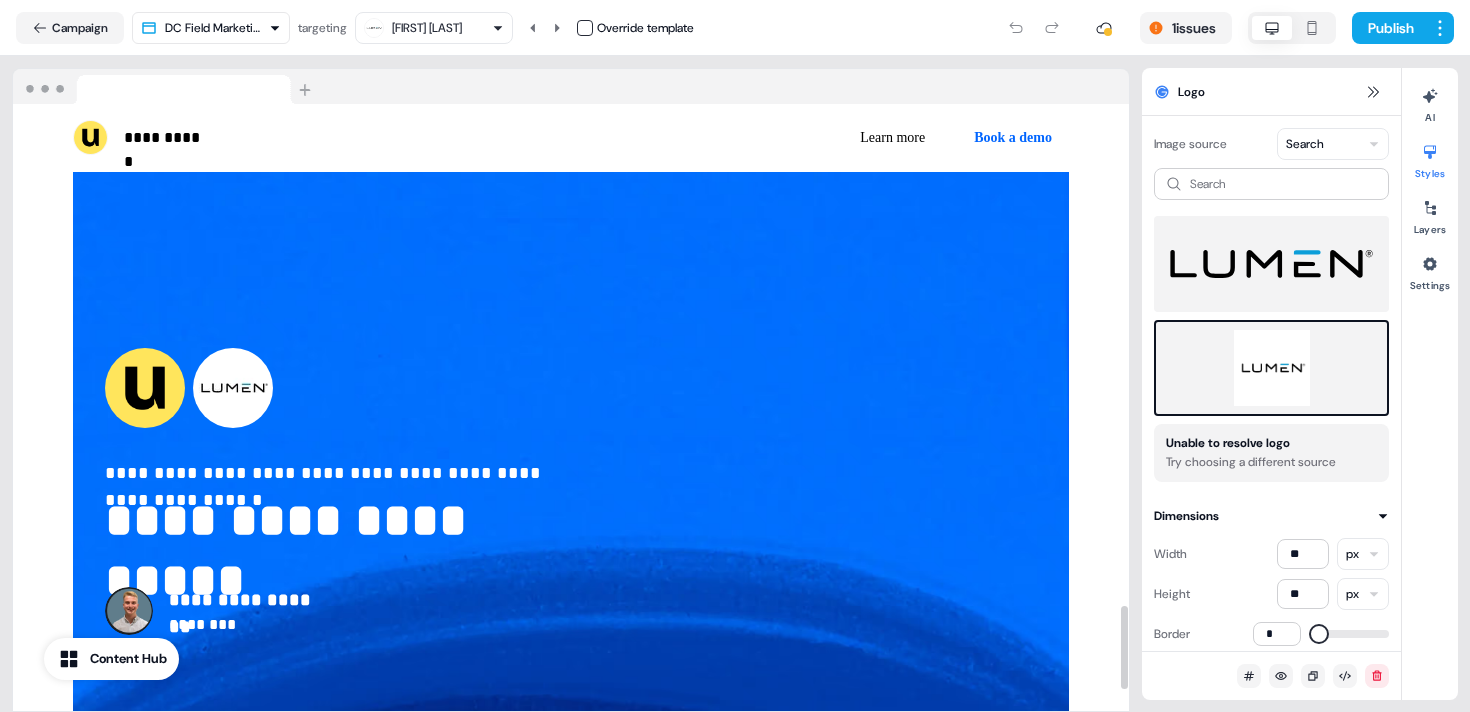 scroll, scrollTop: 3316, scrollLeft: 0, axis: vertical 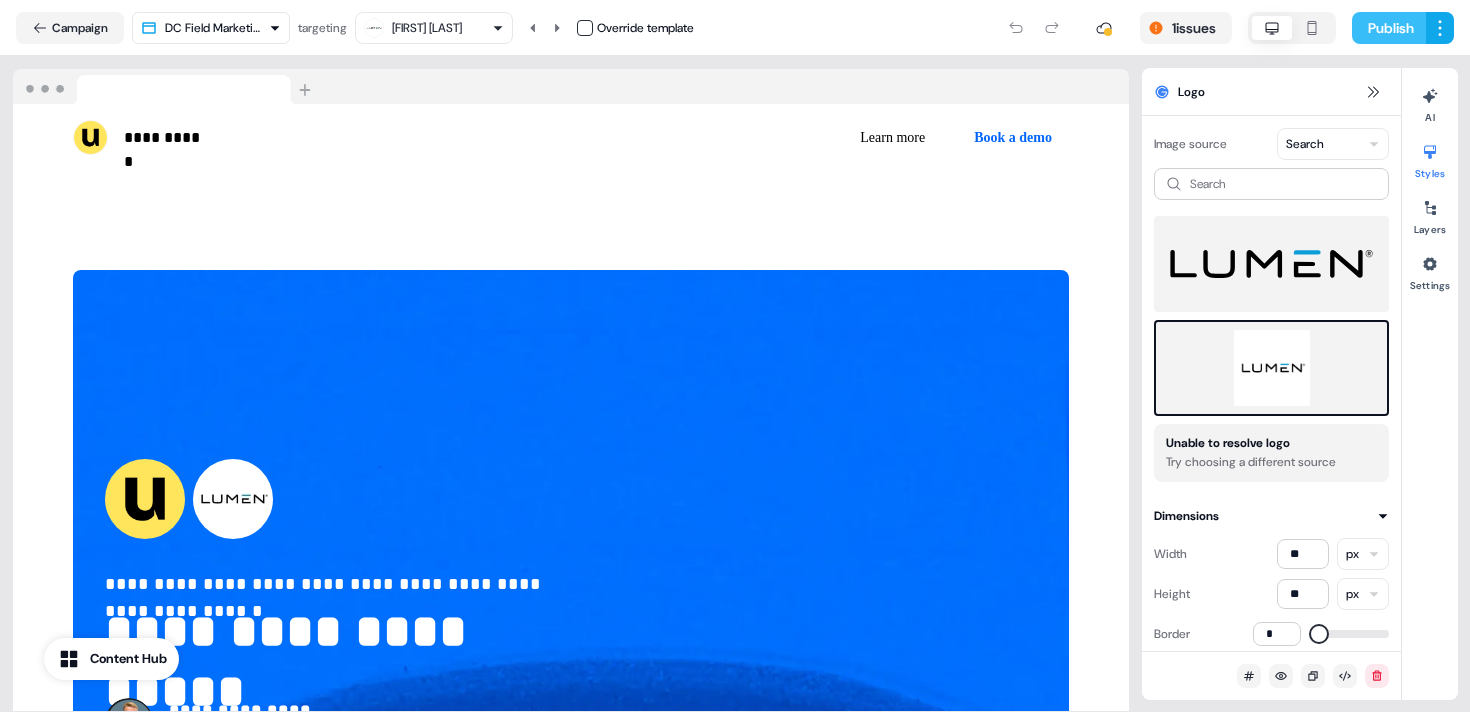 click on "Publish" at bounding box center [1389, 28] 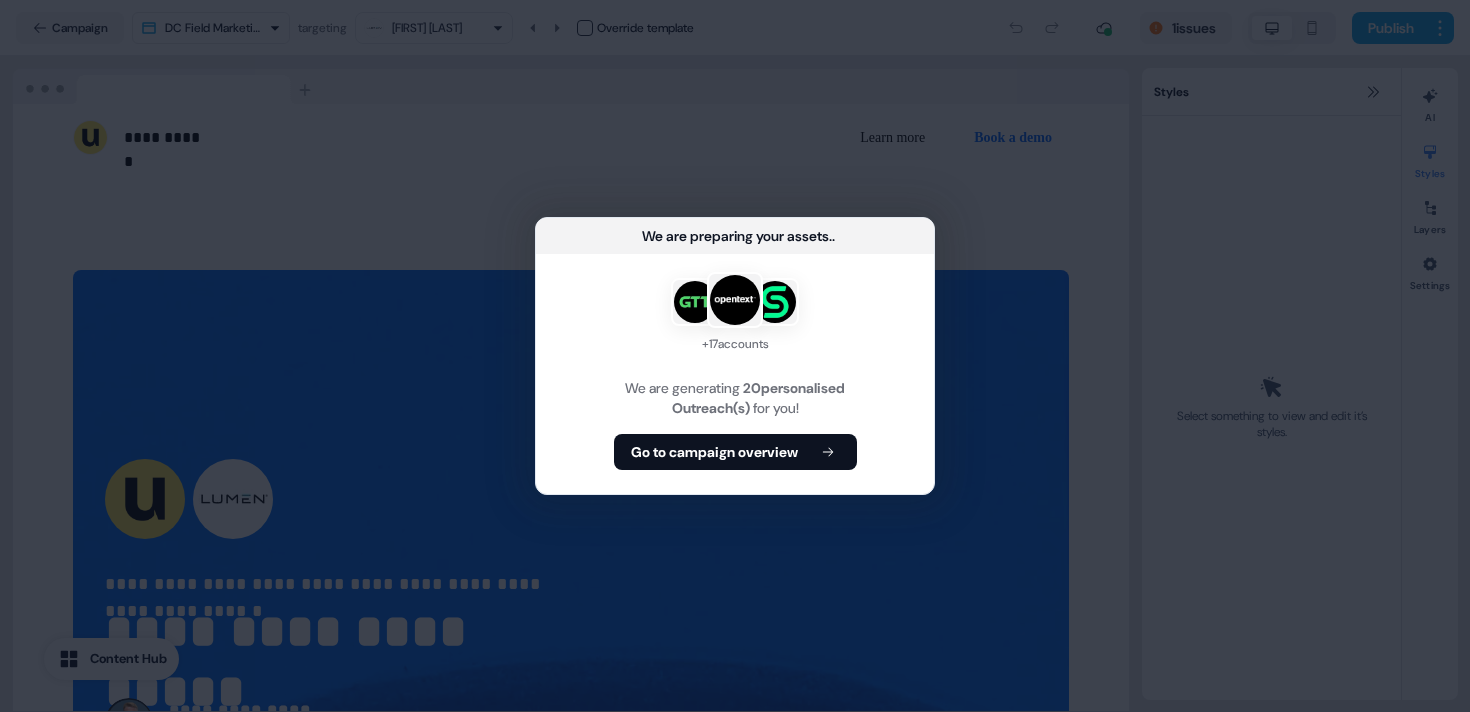 click on "+ 17  accounts We are generating   20  personalised   Outreach(s)     for you! Go to campaign overview" at bounding box center [735, 374] 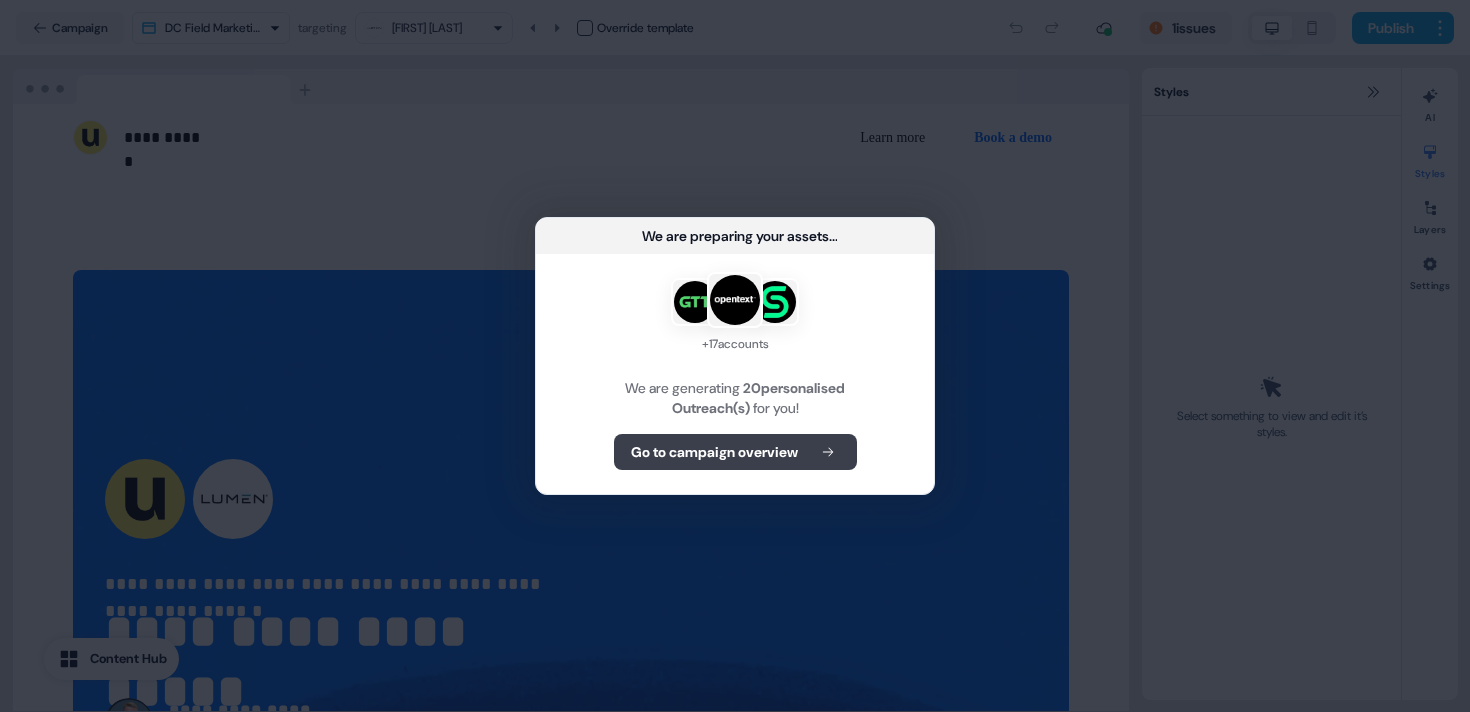 click on "Go to campaign overview" at bounding box center (714, 452) 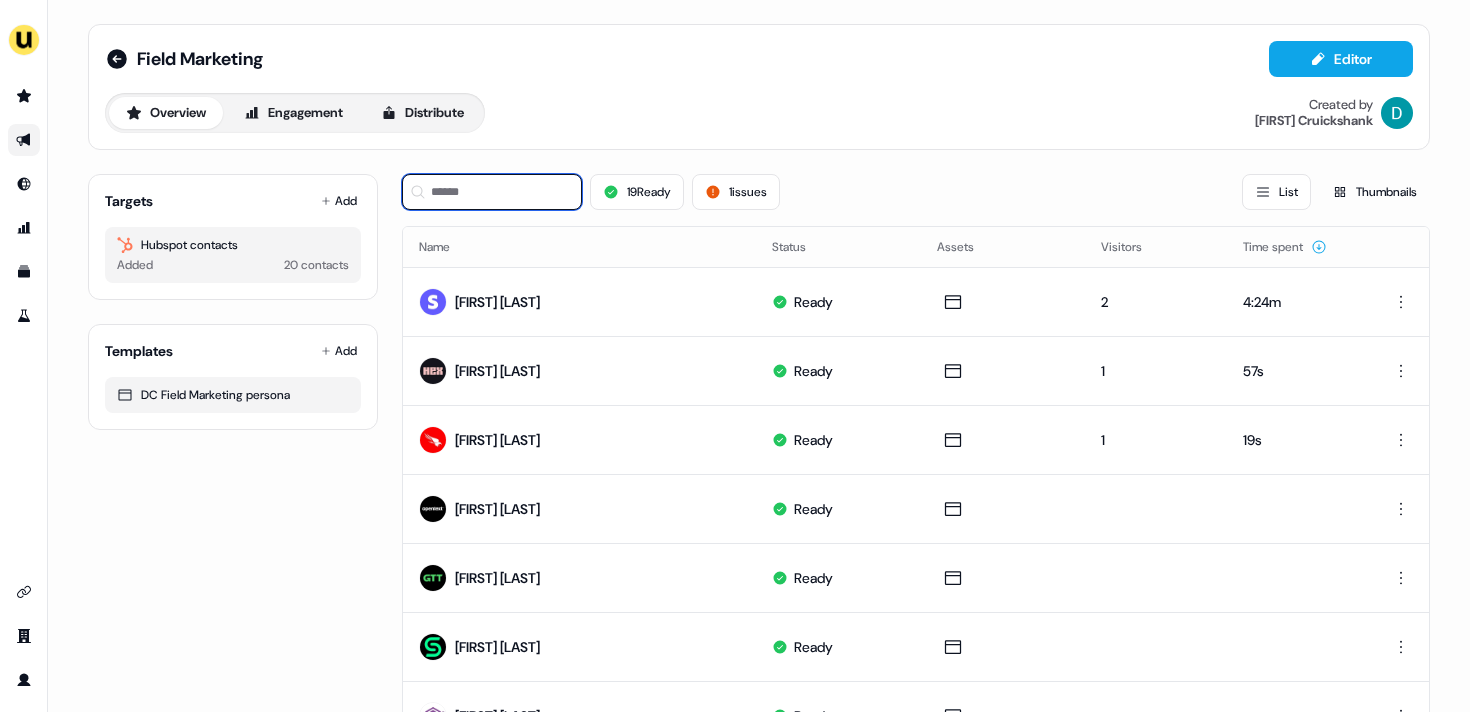 click at bounding box center (492, 192) 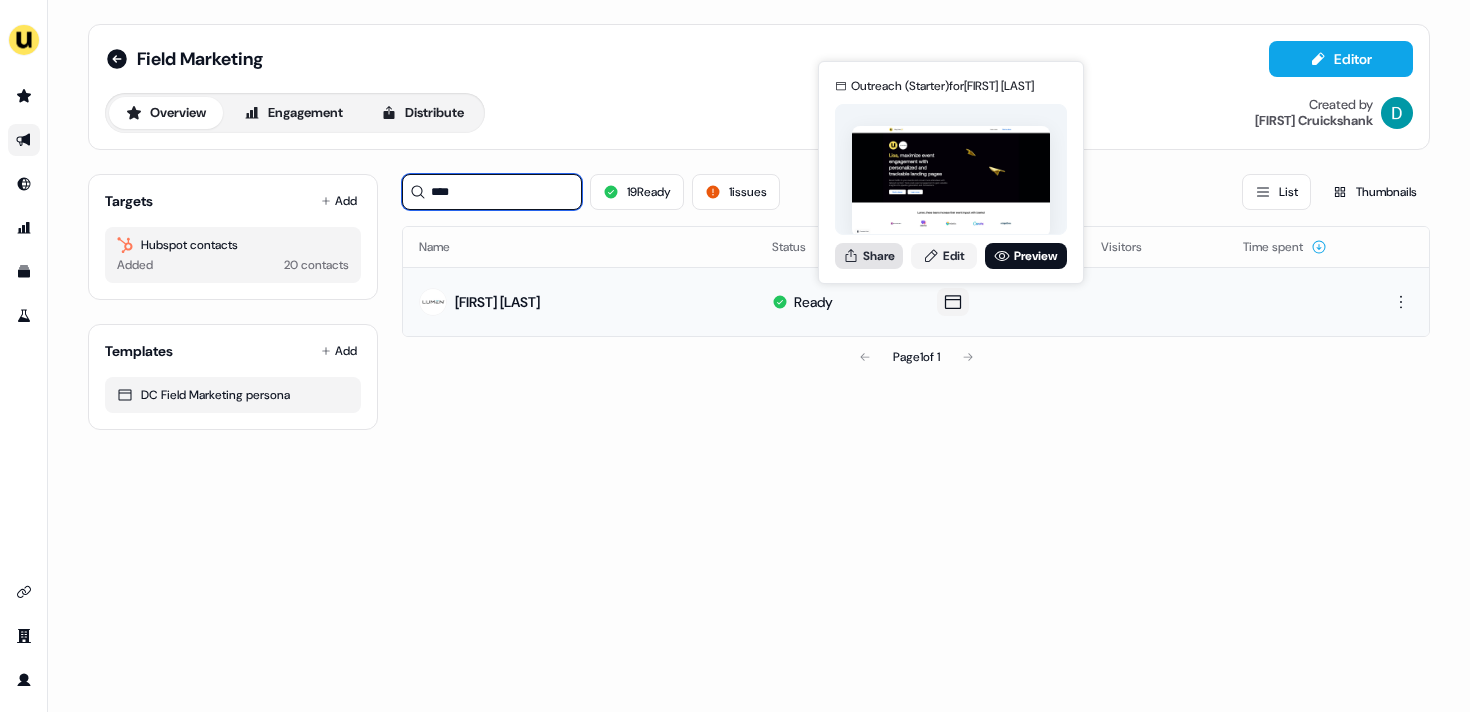 type on "****" 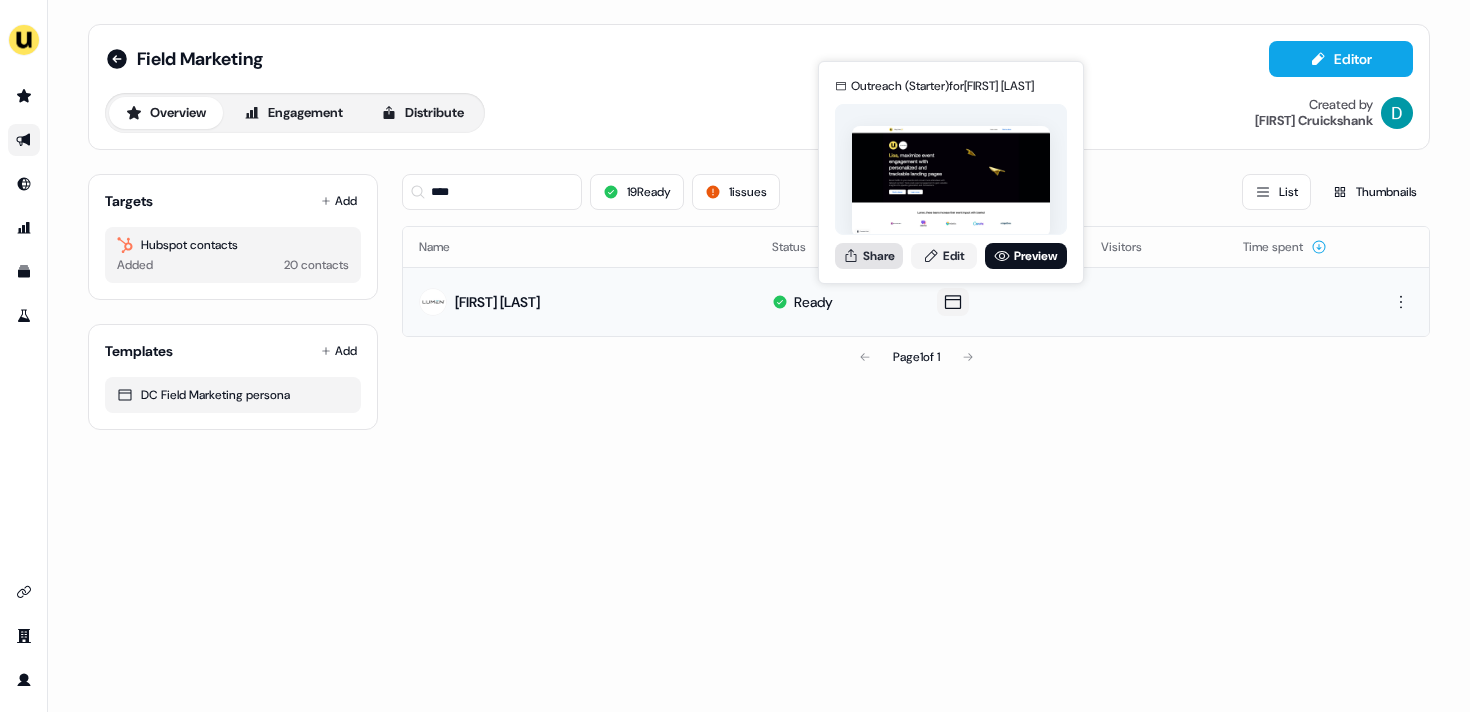 click on "Share" at bounding box center (869, 256) 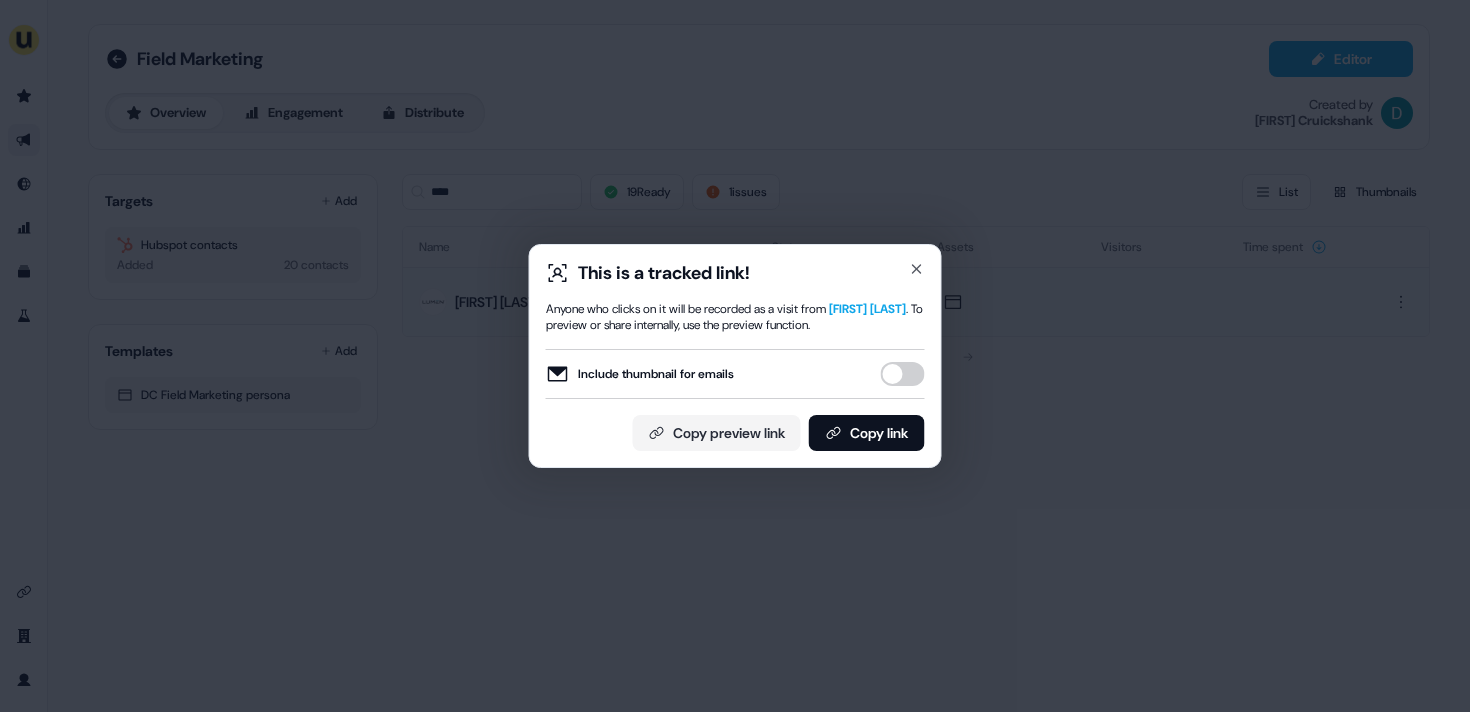 click on "Include thumbnail for emails" at bounding box center [903, 374] 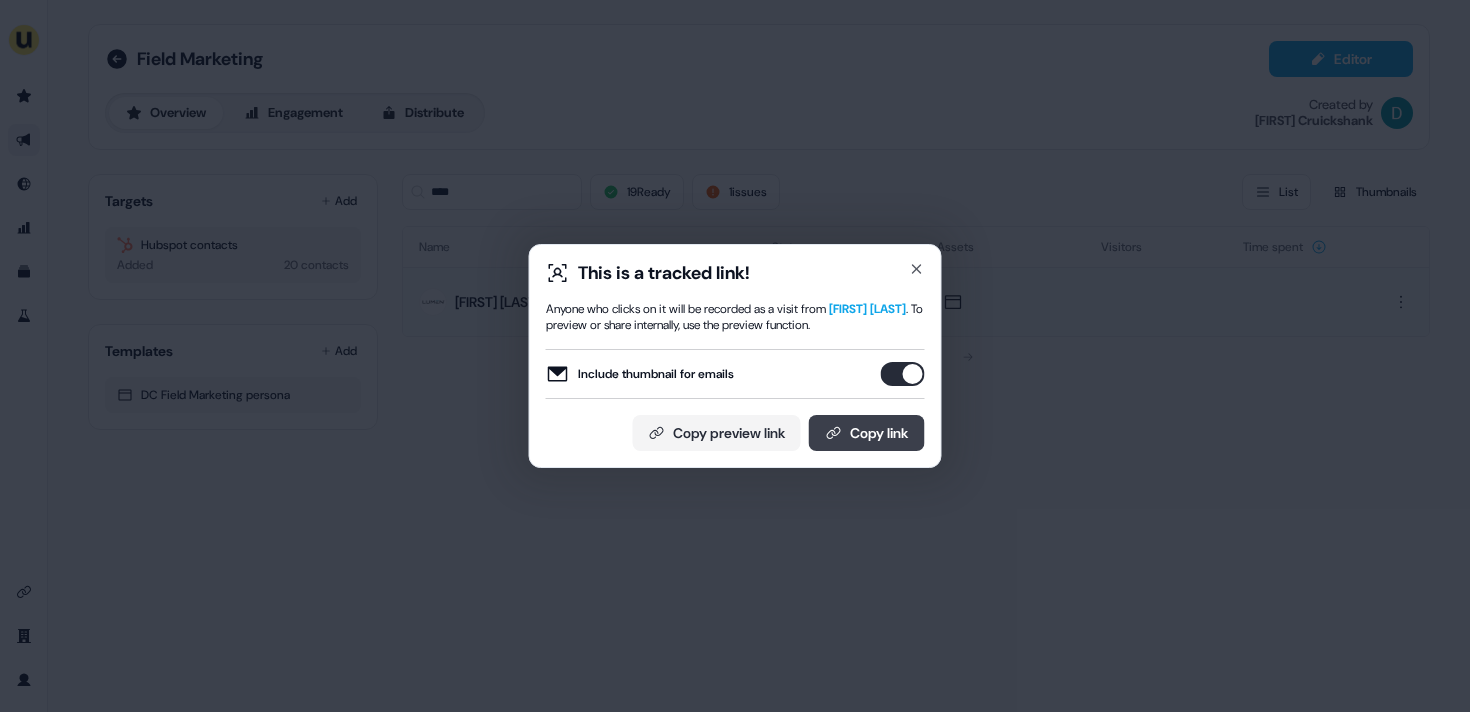 click on "Copy link" at bounding box center [867, 433] 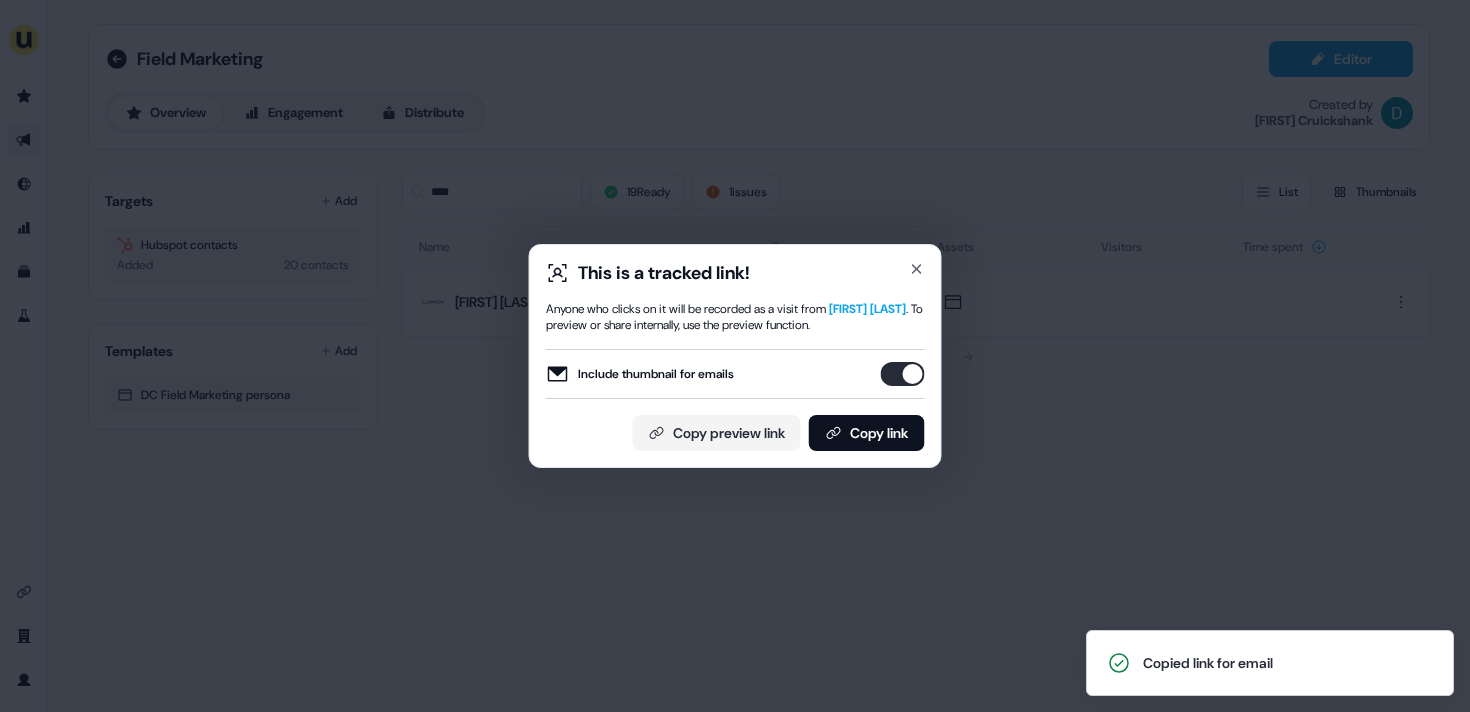 scroll, scrollTop: 0, scrollLeft: 0, axis: both 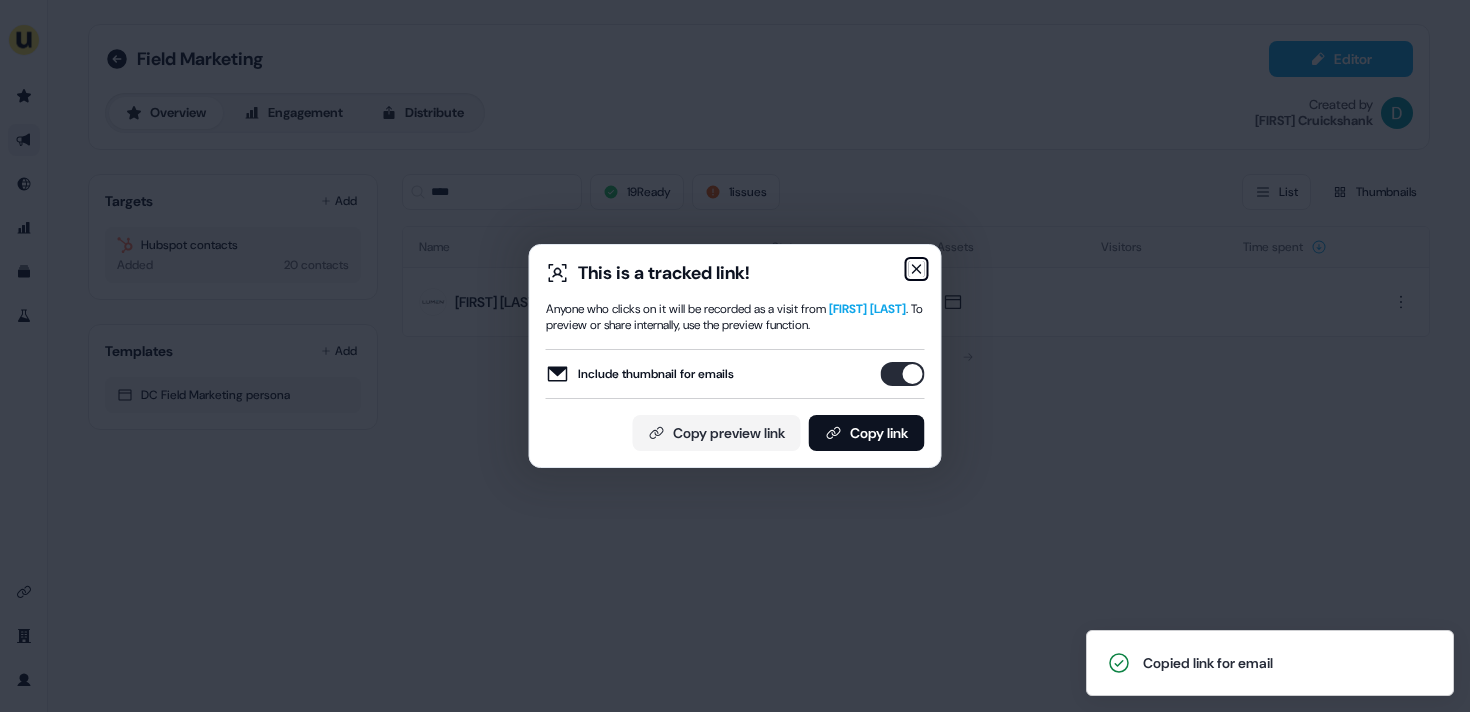 click 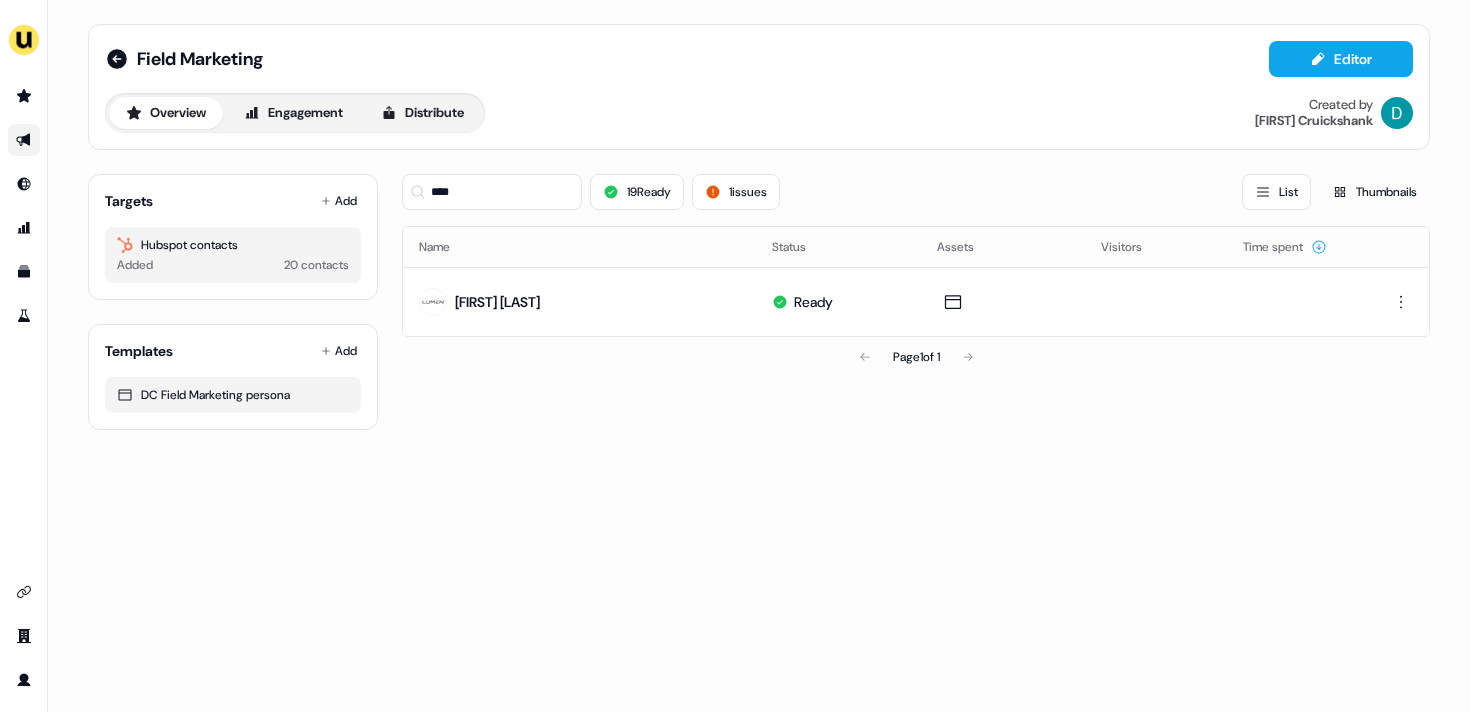 click on "**** 19  Ready 1  issues List Thumbnails Name Status Assets Visitors Time spent [FIRST] [LAST] Ready Page  1  of 1" at bounding box center [916, 294] 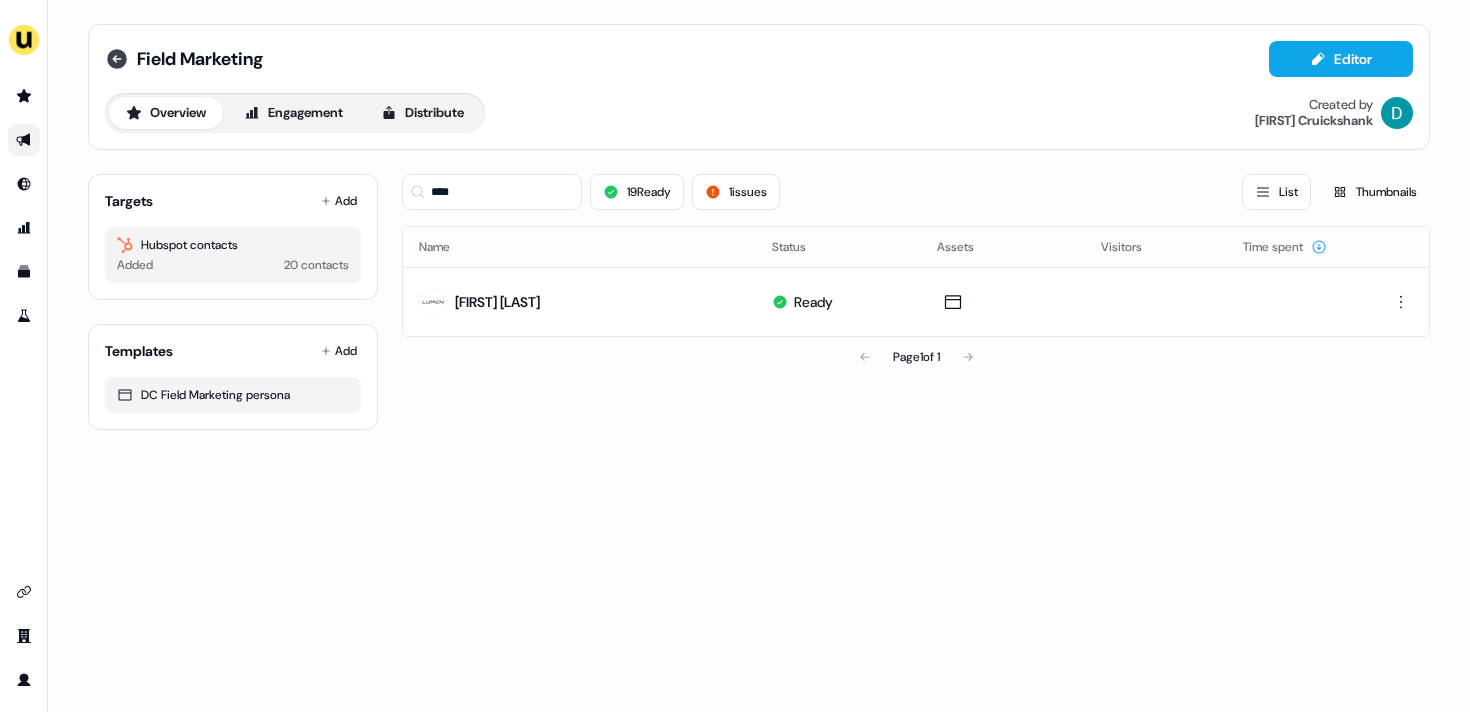 click 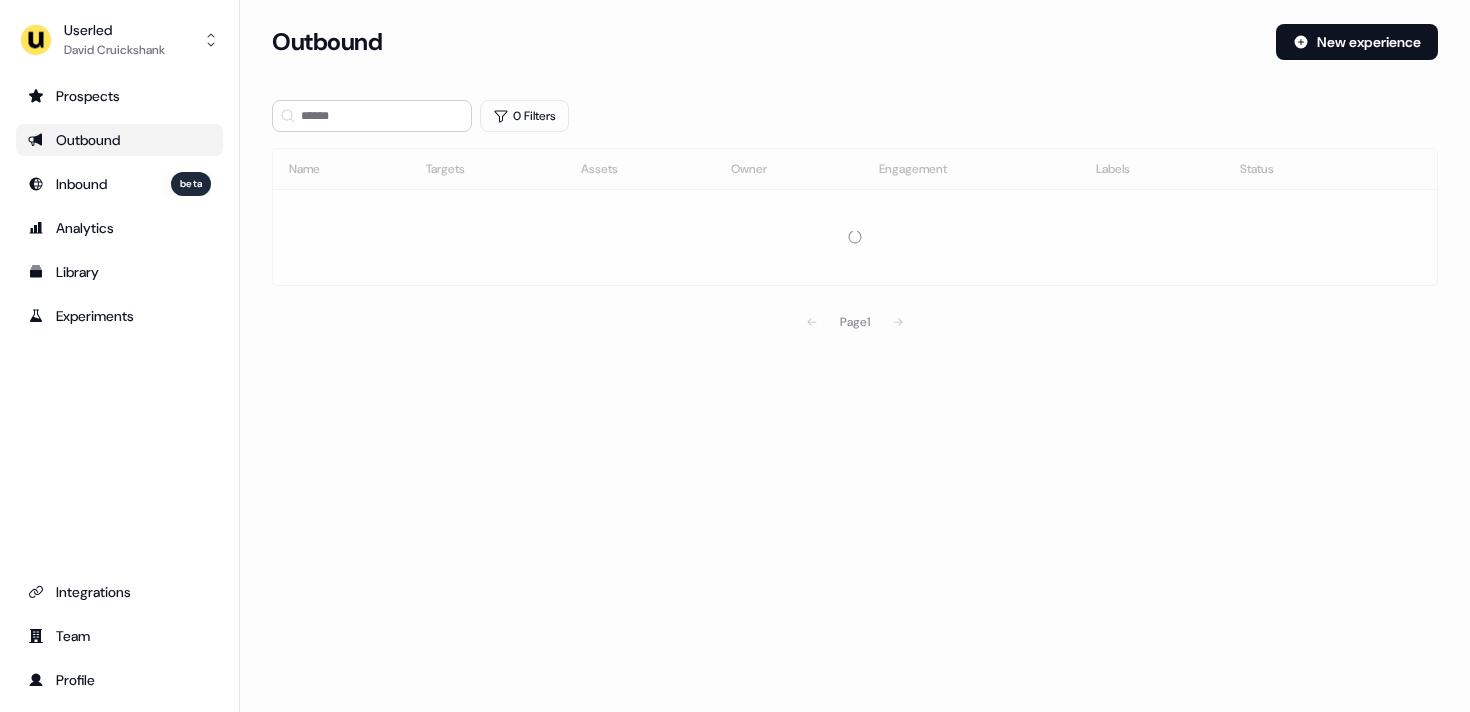 scroll, scrollTop: 0, scrollLeft: 0, axis: both 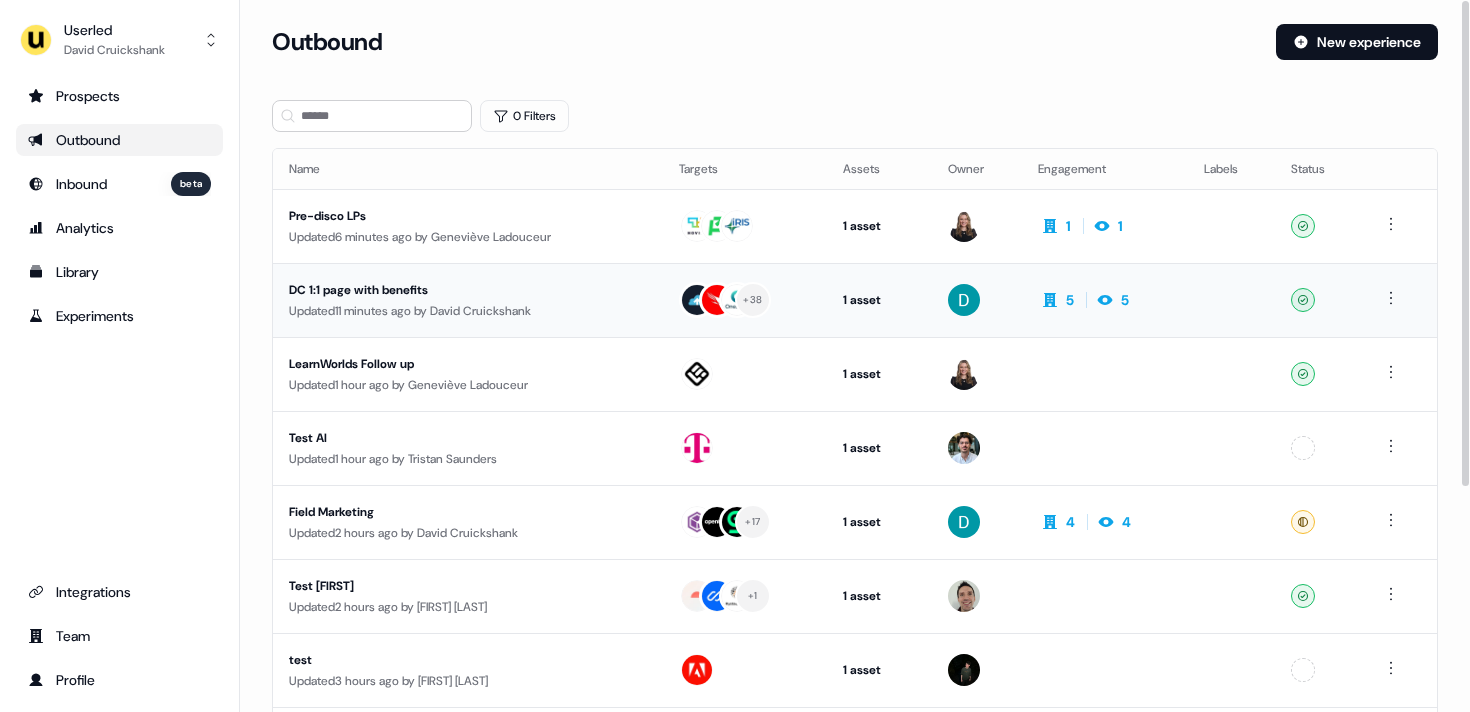 click on "DC 1:1 page with benefits Updated  11 minutes ago   by   David Cruickshank" at bounding box center [468, 300] 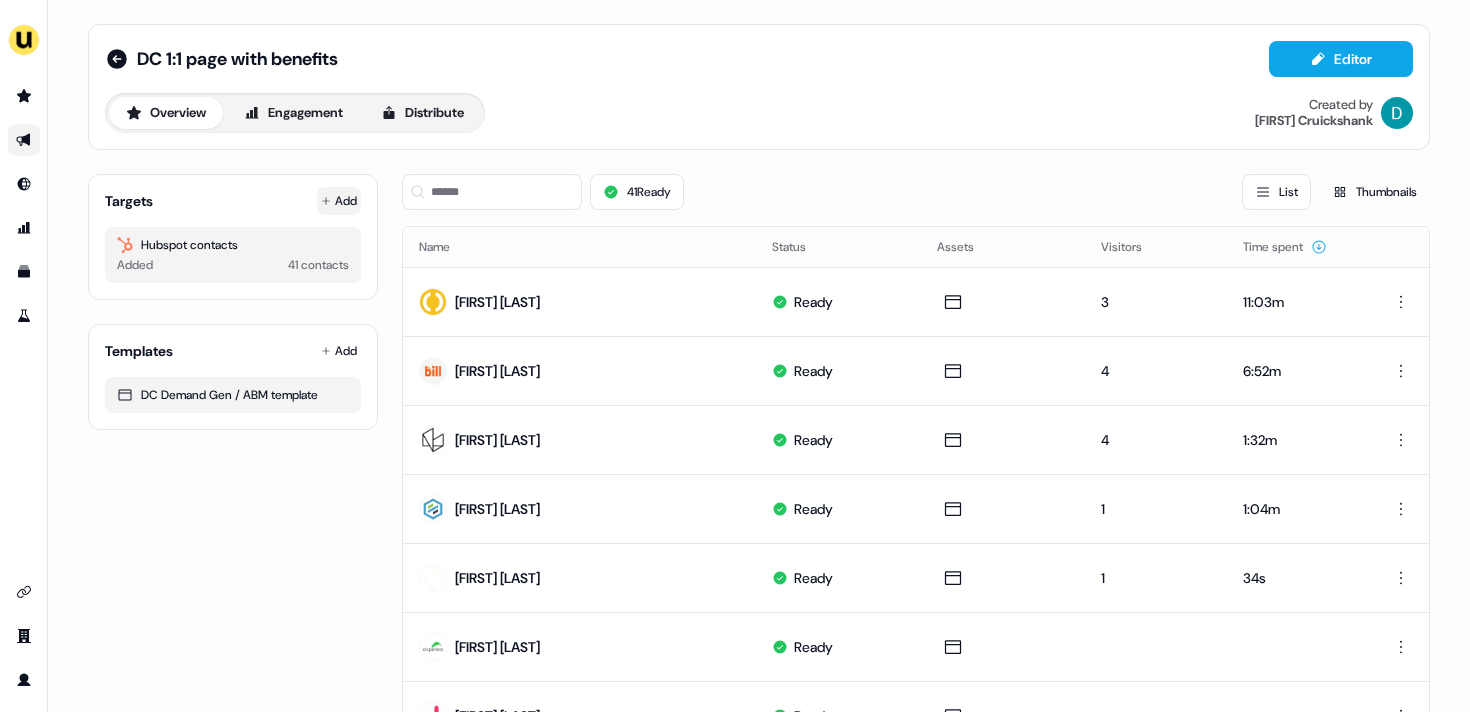 click on "Add" at bounding box center [339, 201] 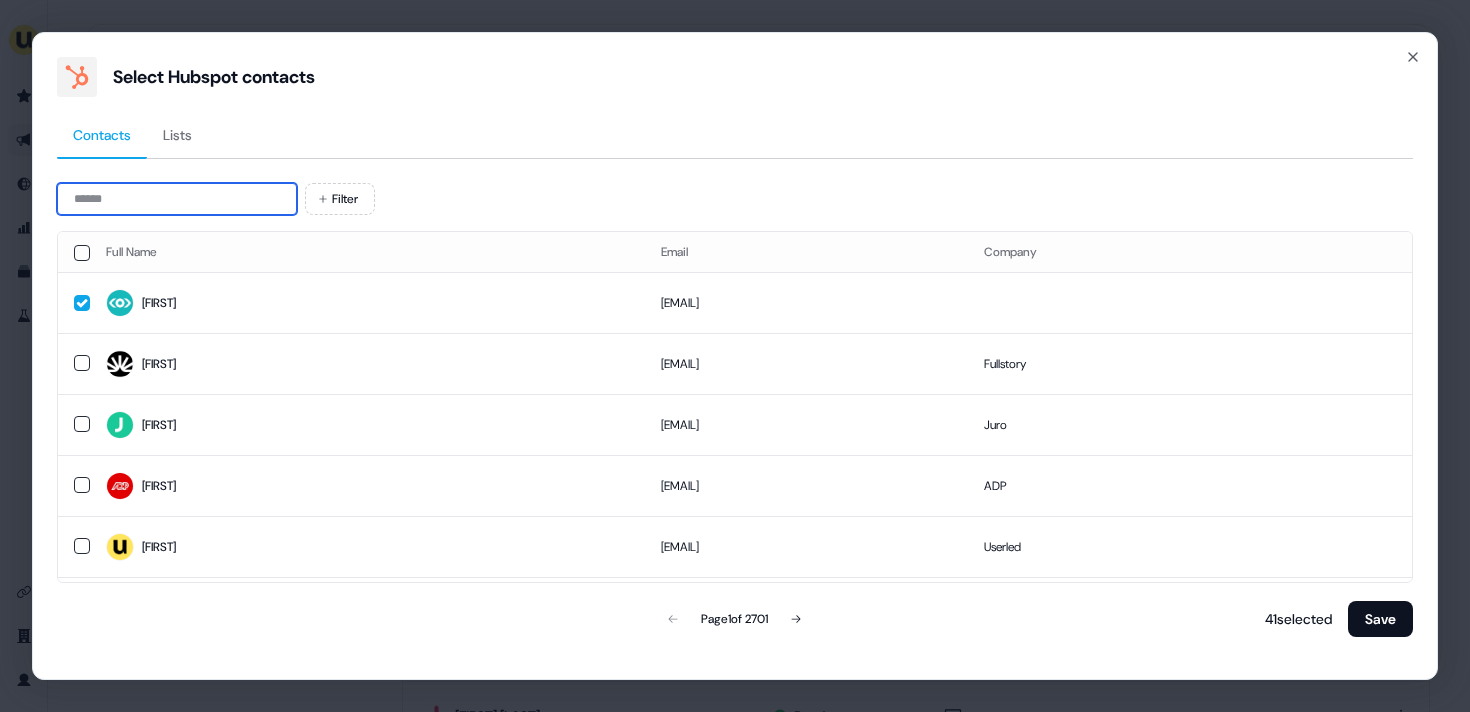 click at bounding box center (177, 199) 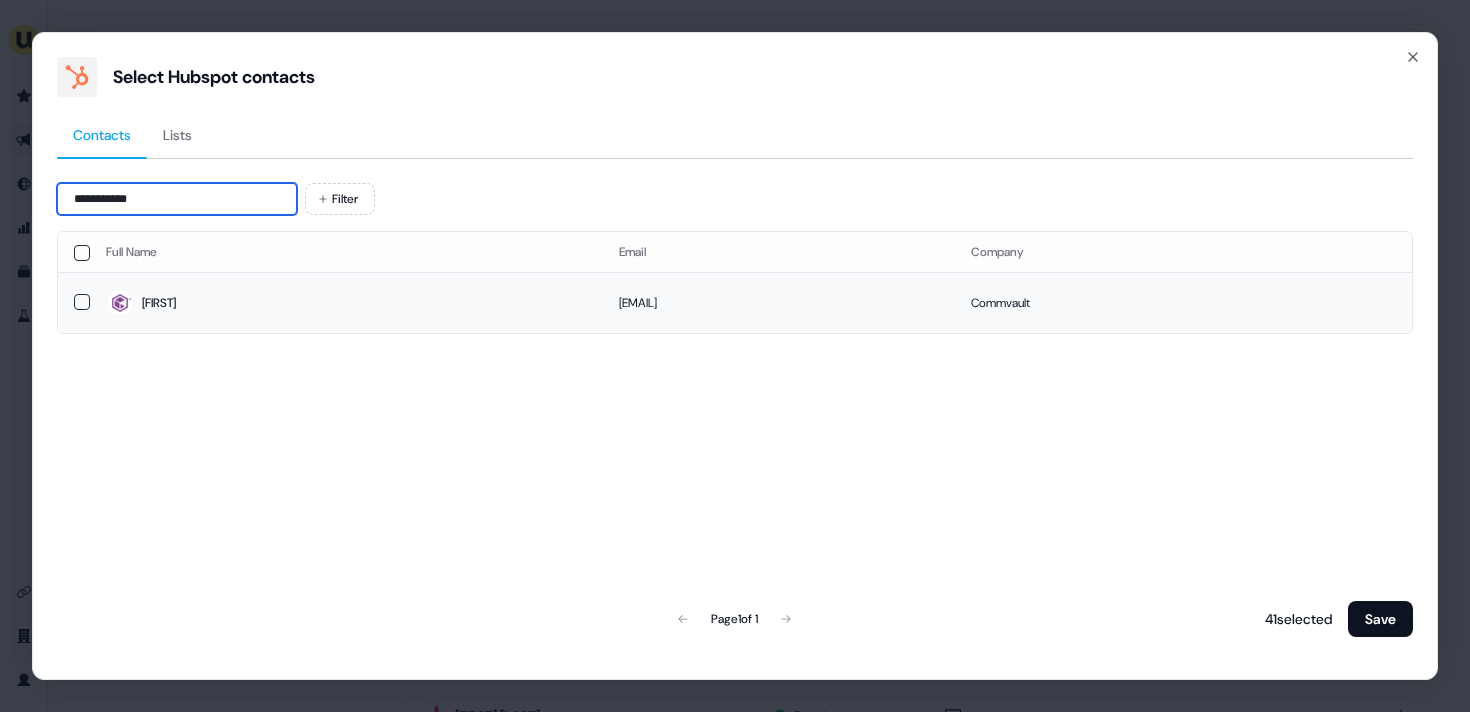 type on "**********" 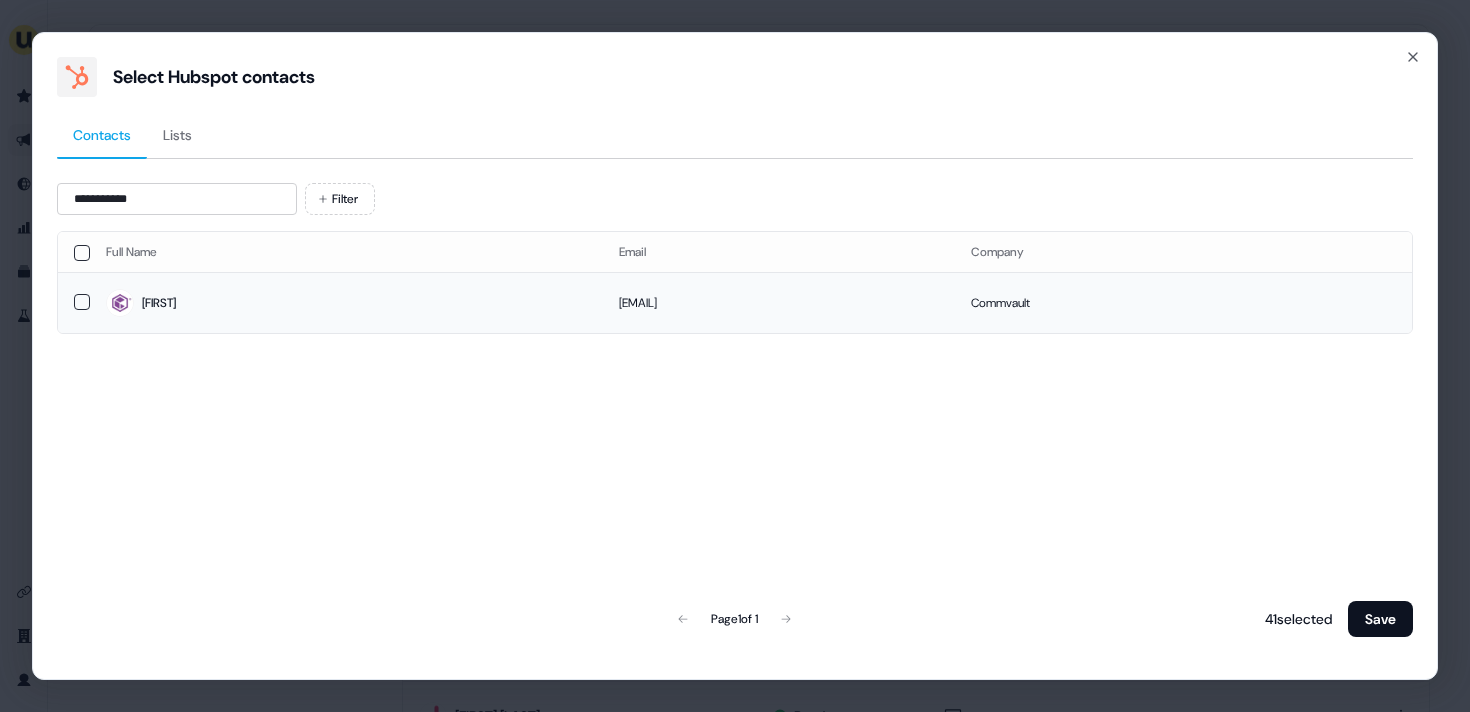 click on "Lauren" at bounding box center (346, 303) 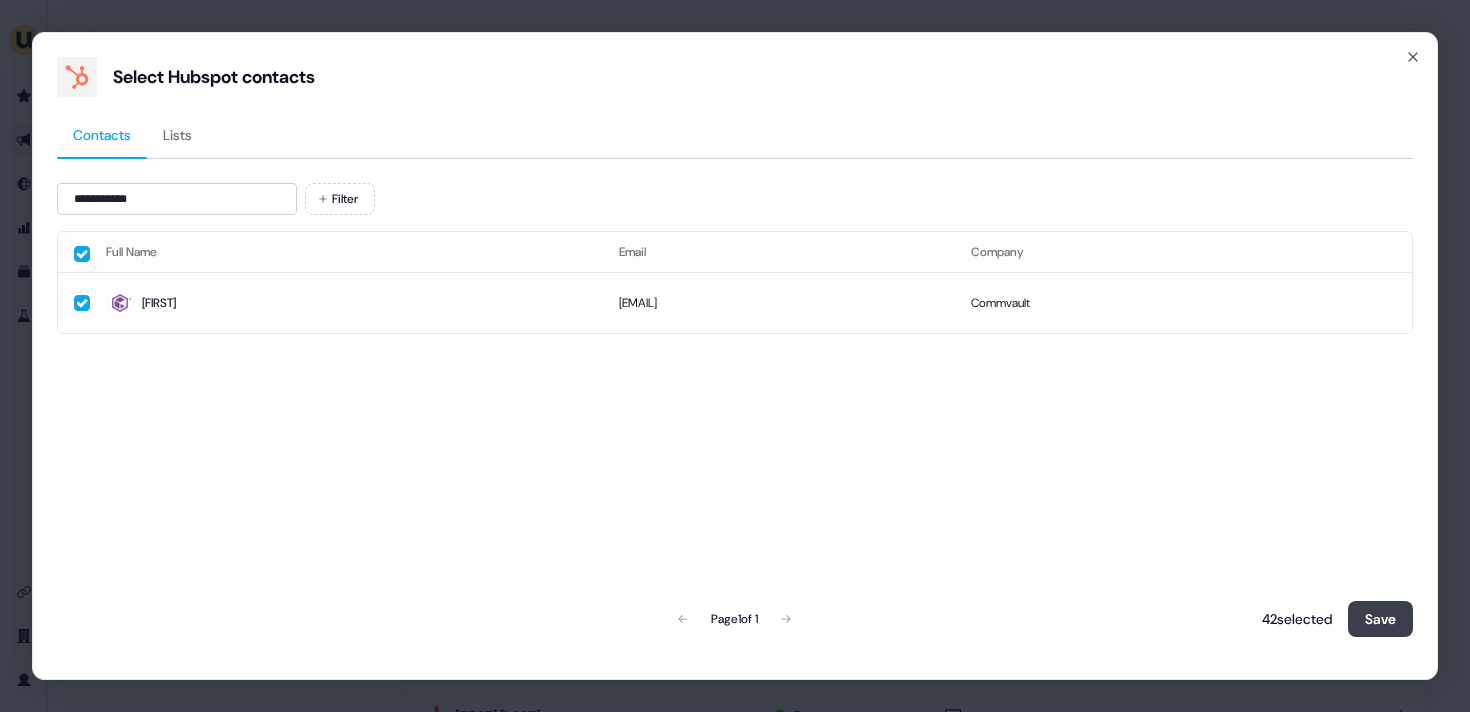 click on "Save" at bounding box center [1380, 619] 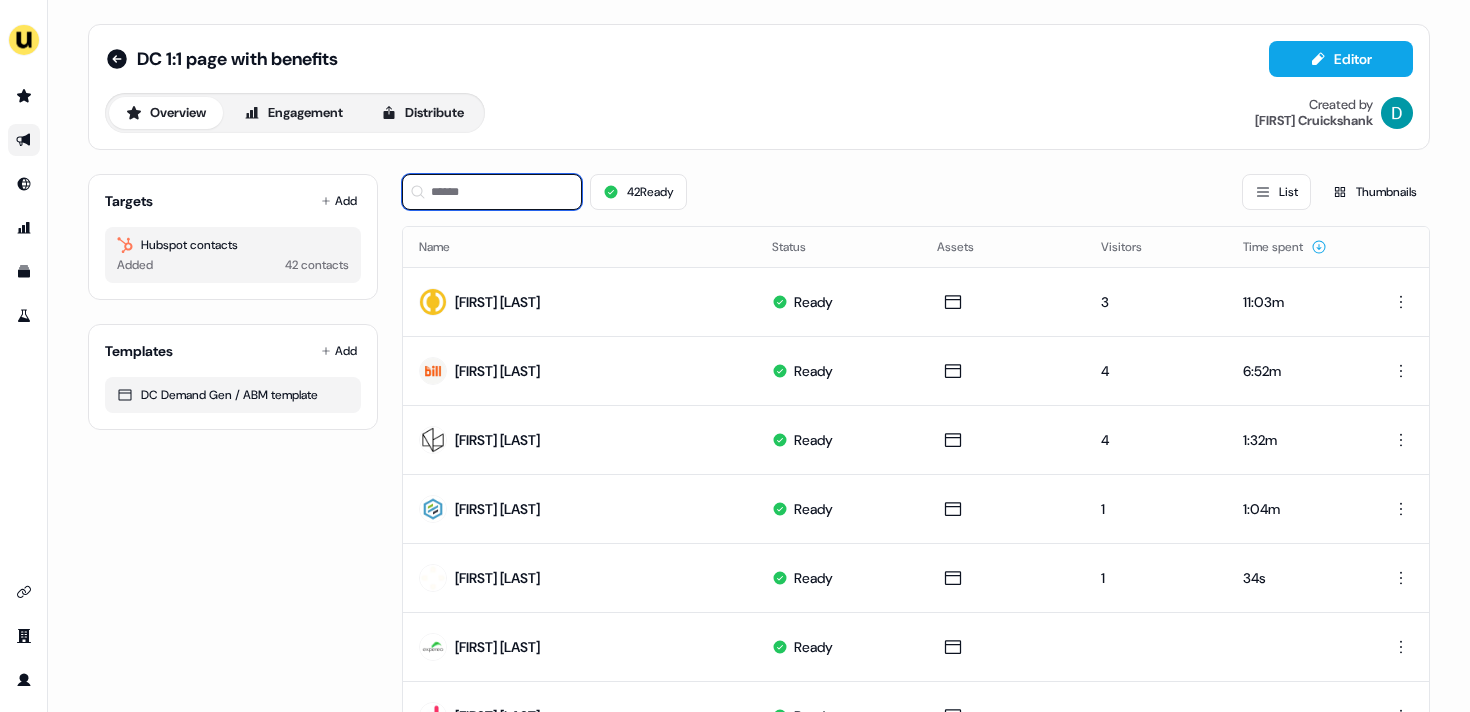 click at bounding box center (492, 192) 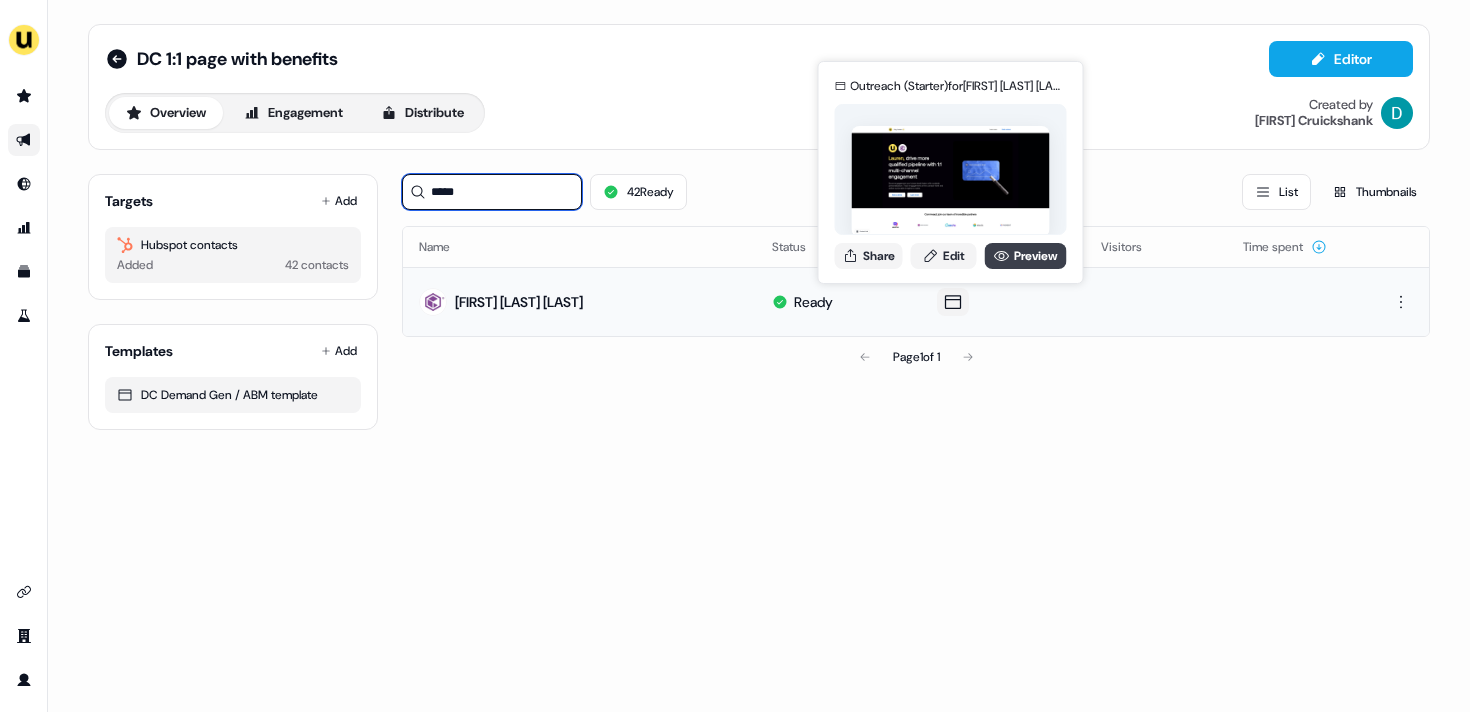 type on "*****" 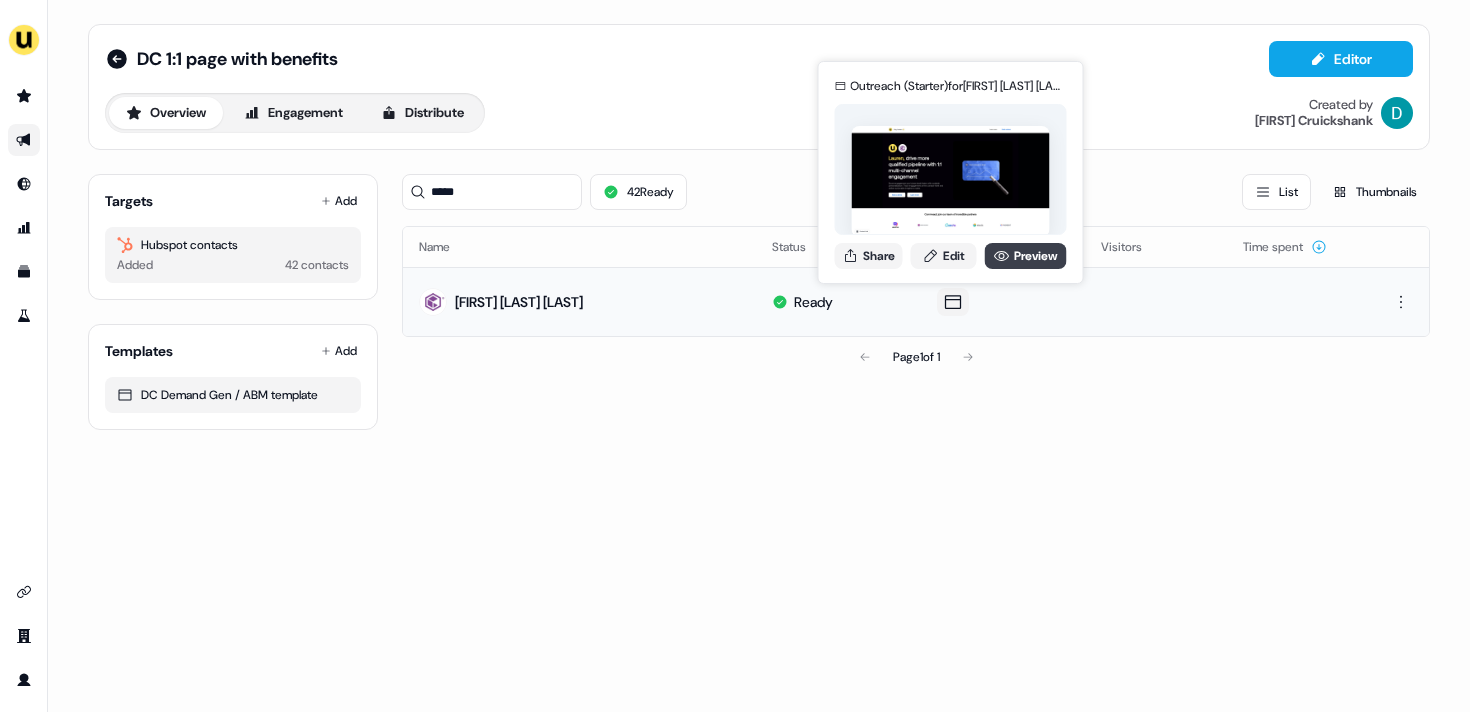 click on "Preview" at bounding box center [1026, 256] 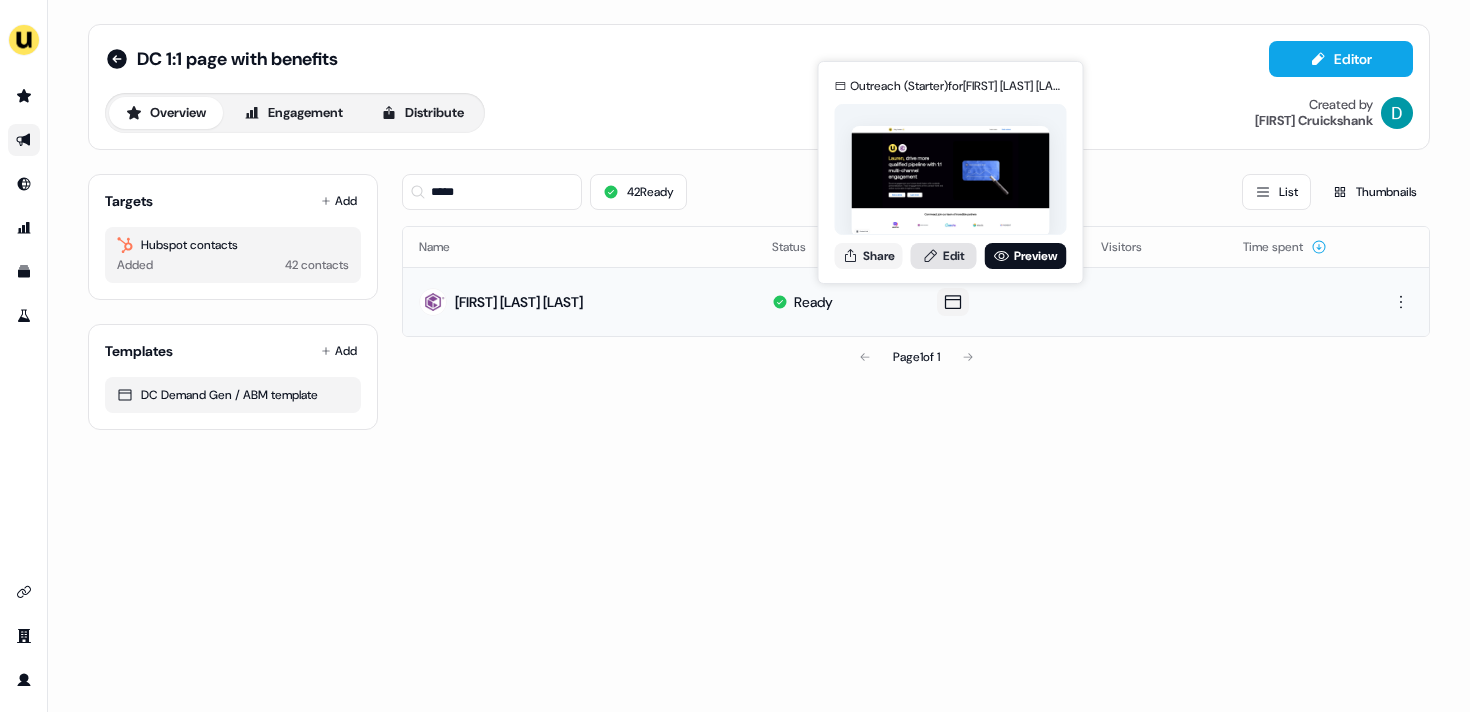 click on "Edit" at bounding box center (944, 256) 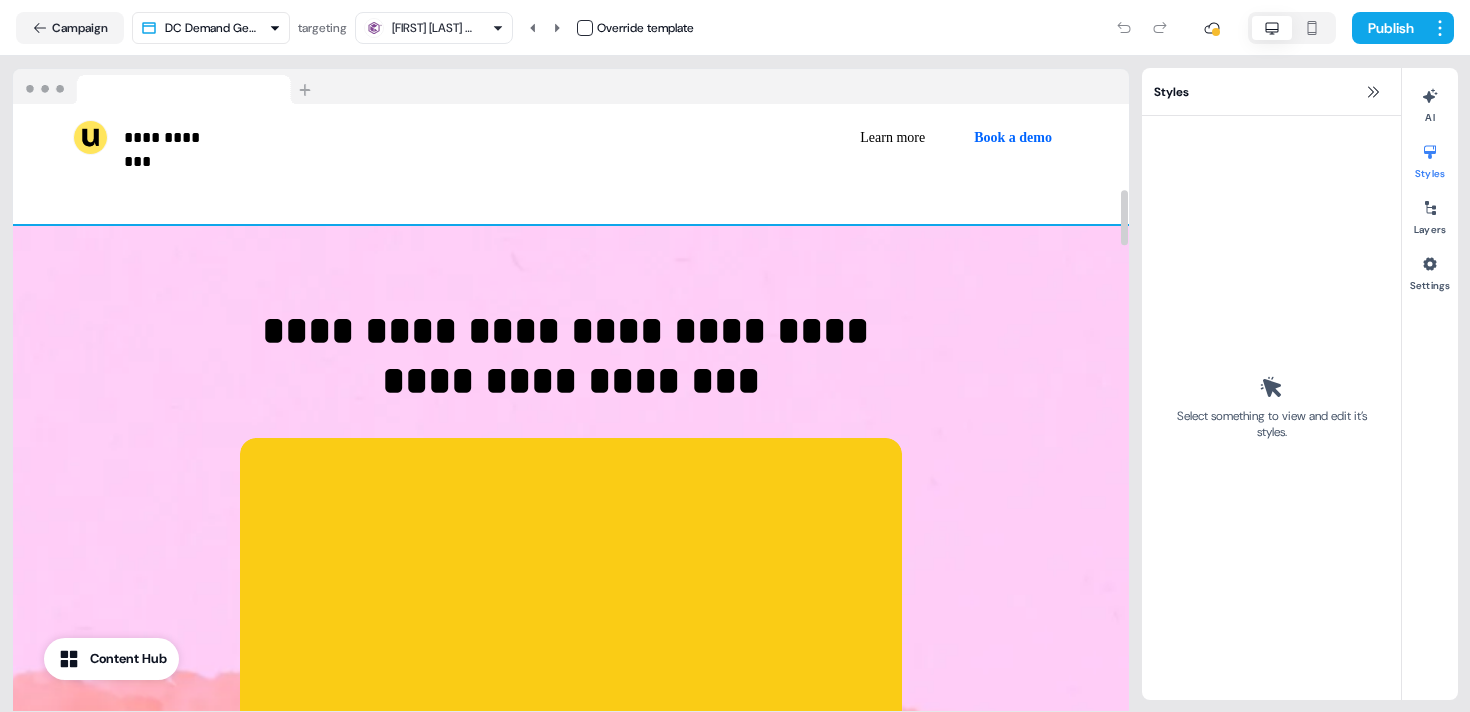 scroll, scrollTop: 889, scrollLeft: 0, axis: vertical 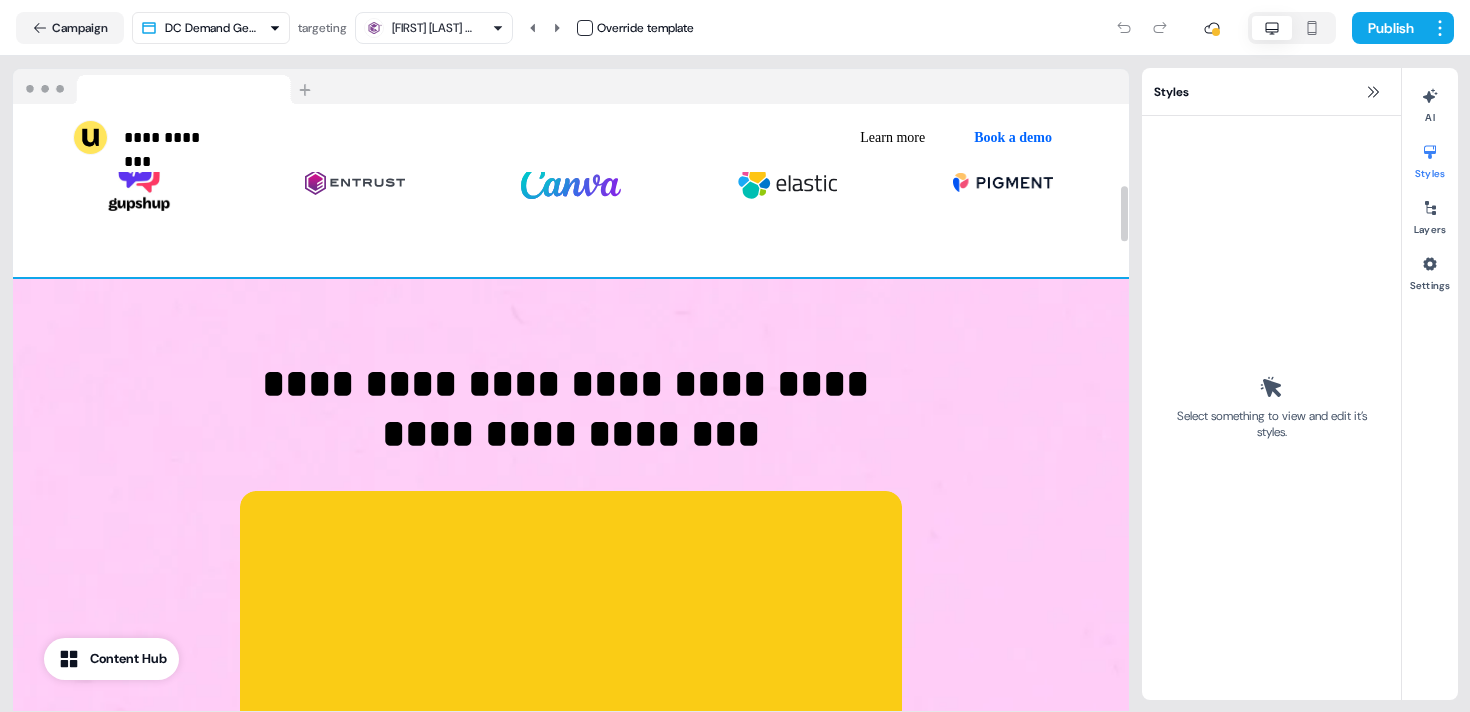 click on "**********" at bounding box center (571, 705) 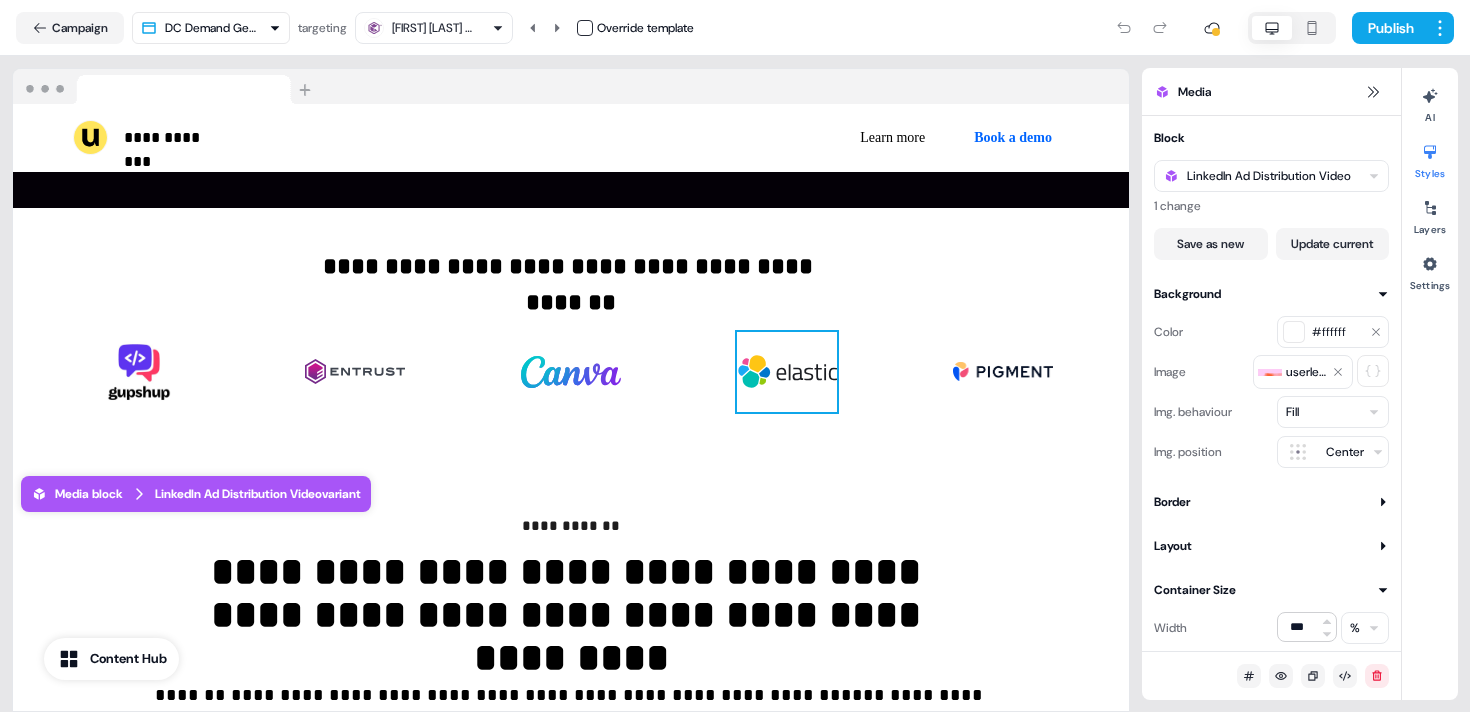 scroll, scrollTop: 0, scrollLeft: 0, axis: both 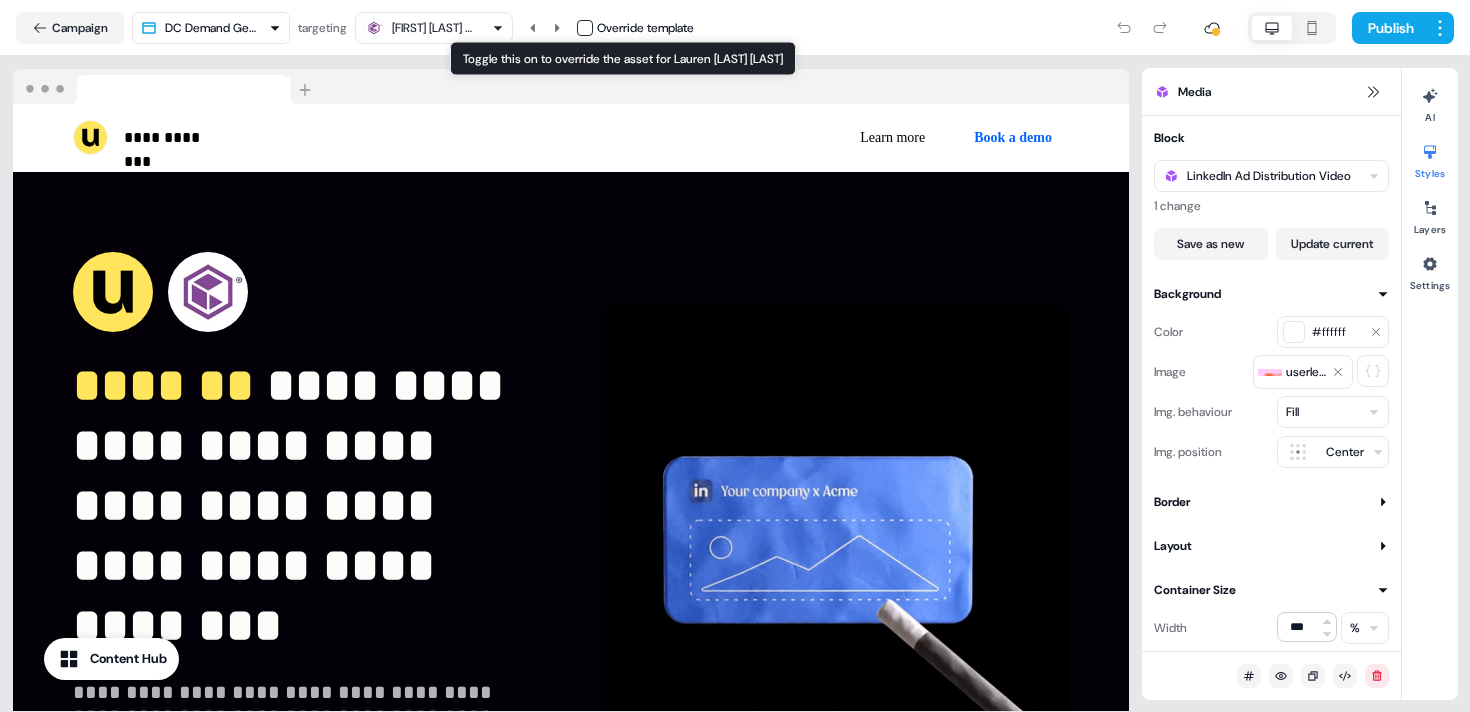 click at bounding box center [585, 28] 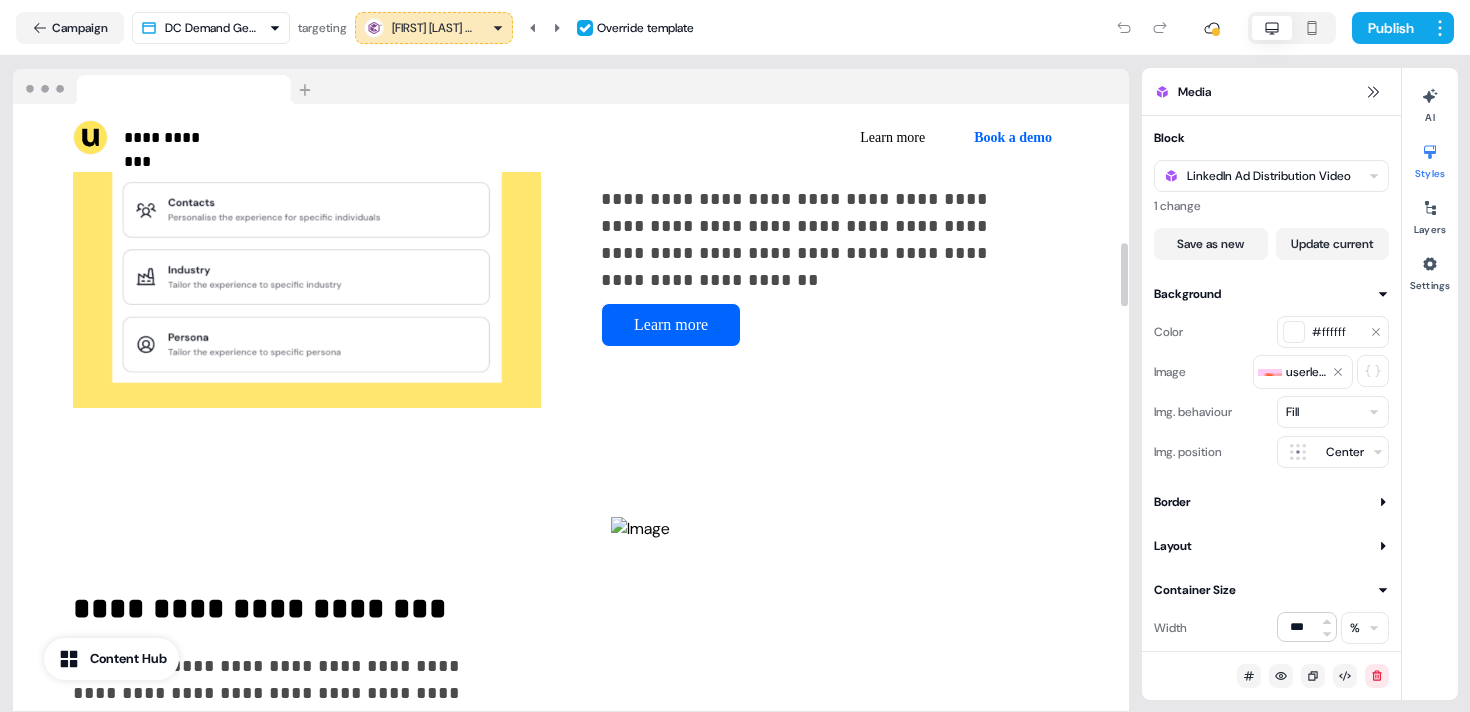 scroll, scrollTop: 1887, scrollLeft: 0, axis: vertical 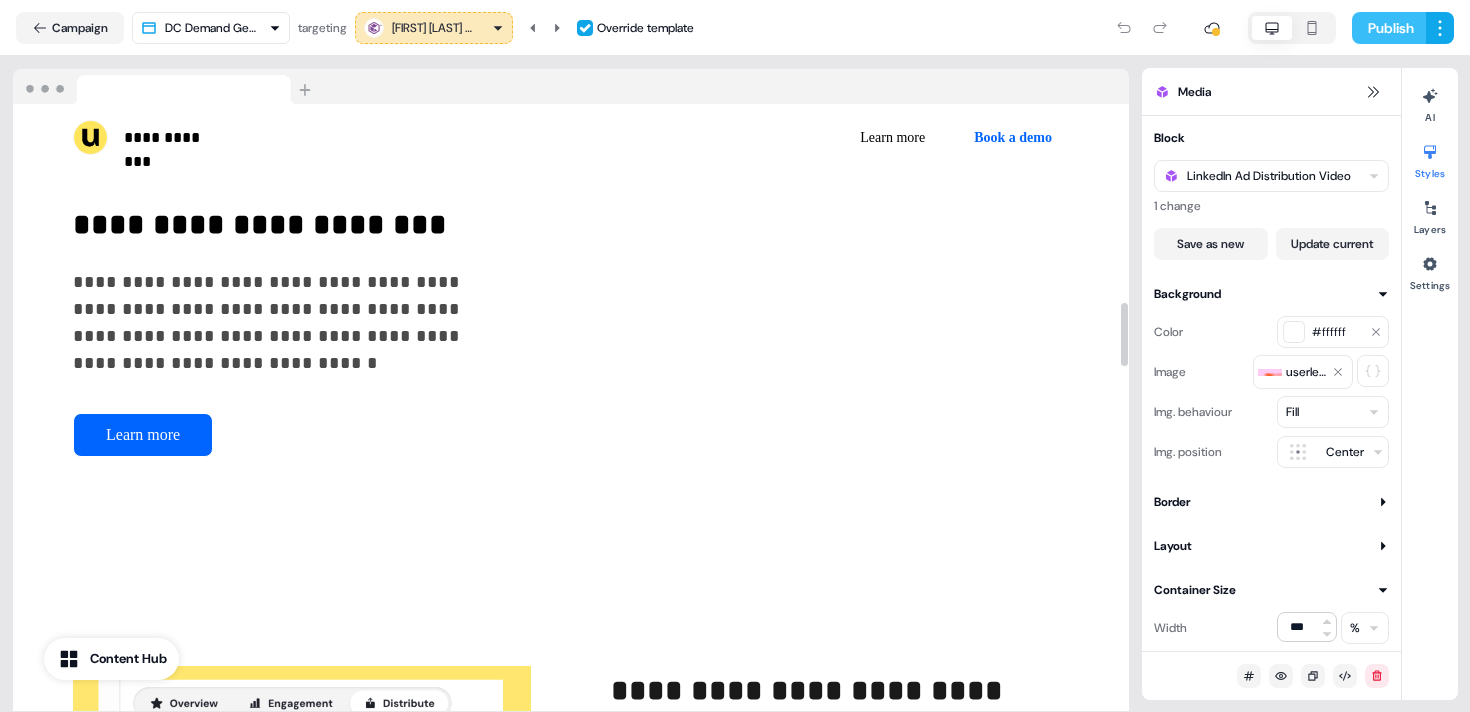 click on "Publish" at bounding box center (1389, 28) 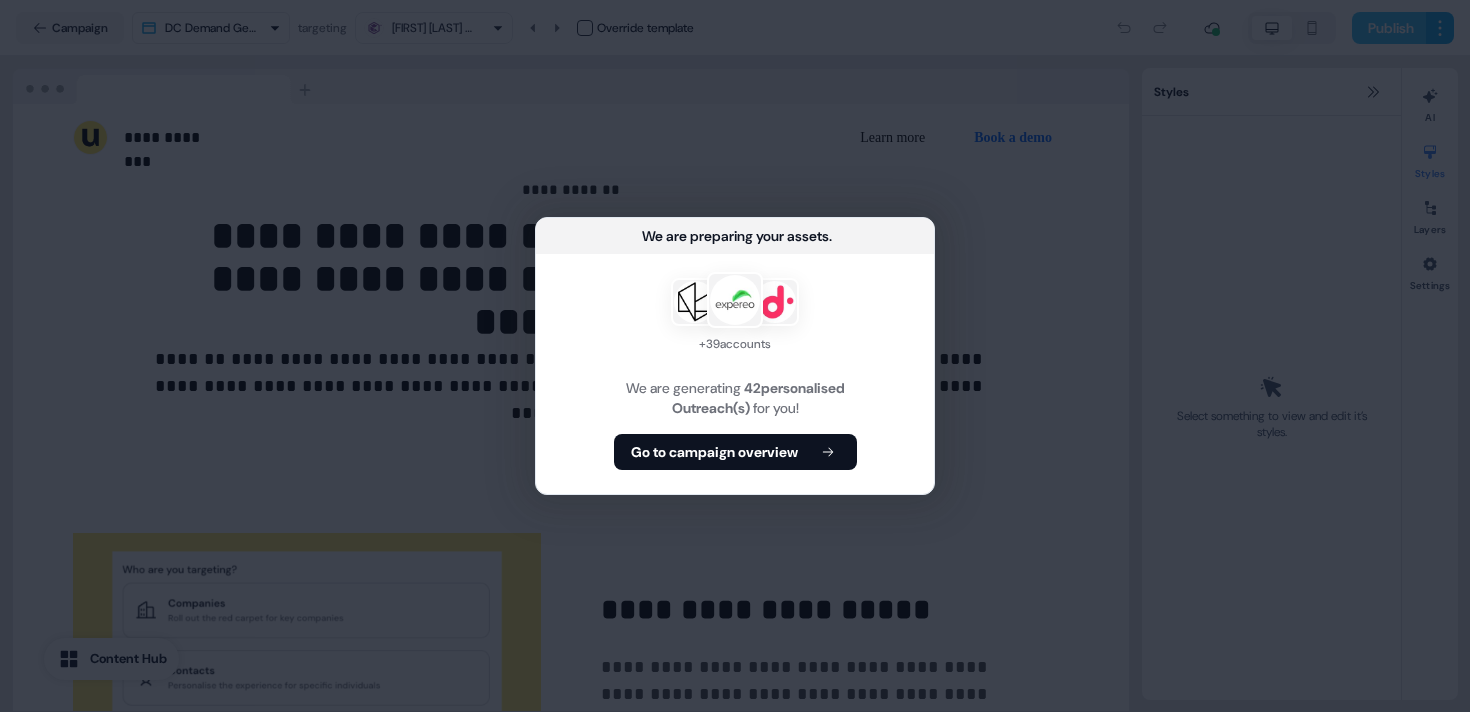 scroll, scrollTop: 2739, scrollLeft: 0, axis: vertical 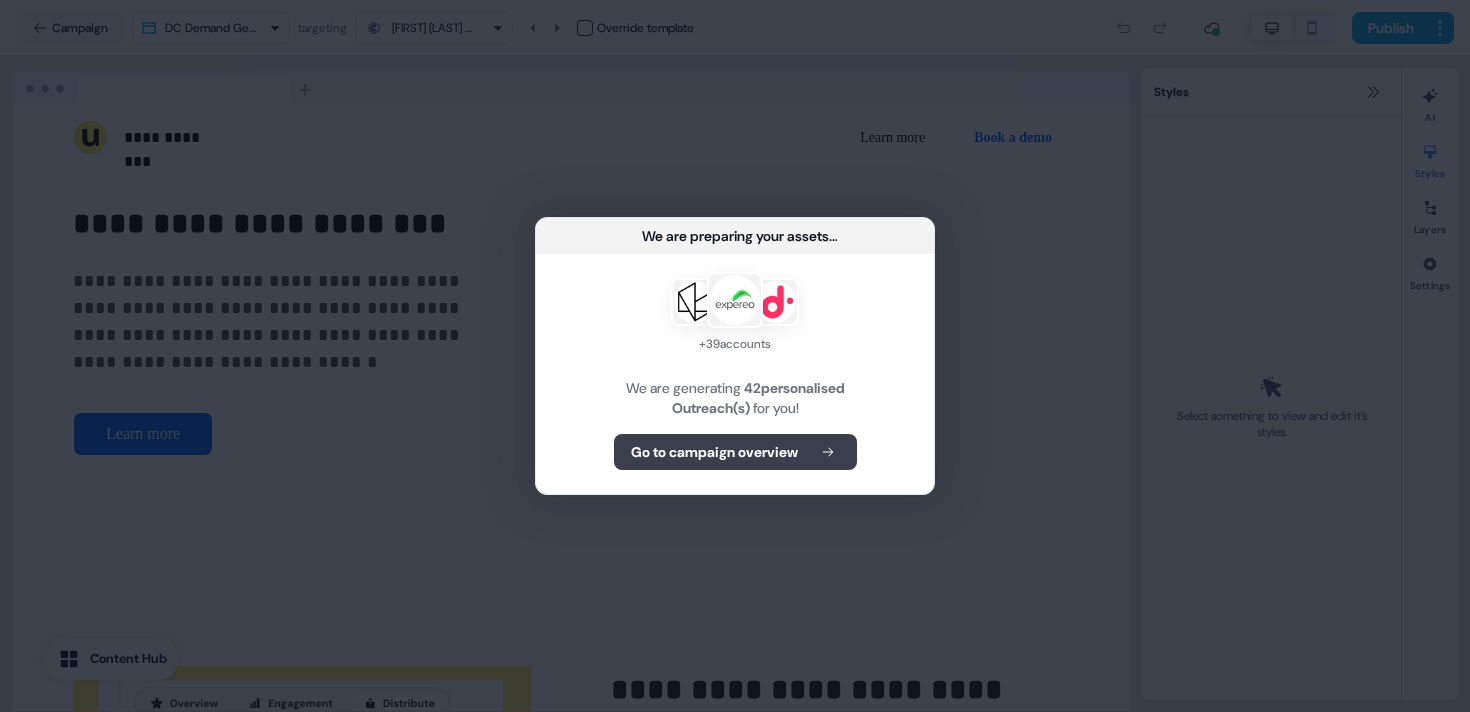 click on "Go to campaign overview" at bounding box center [735, 452] 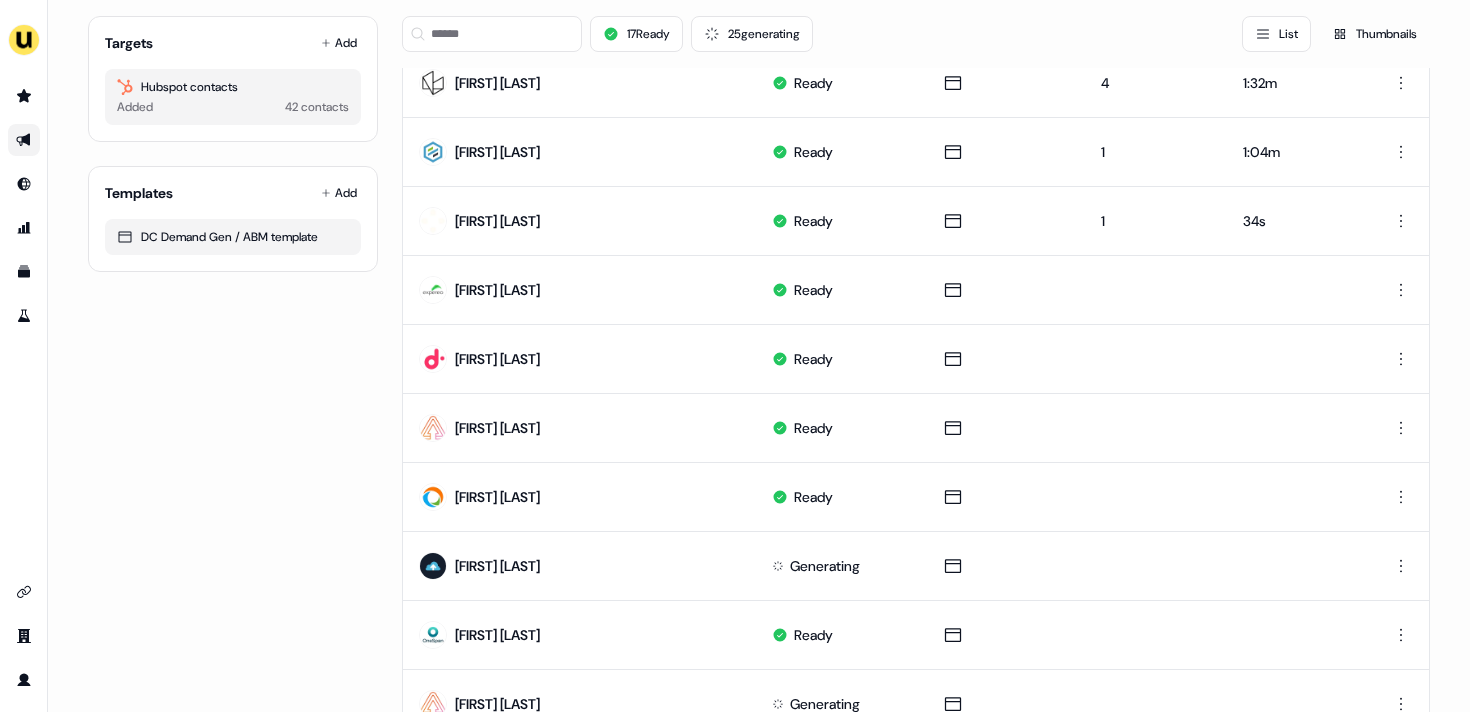 scroll, scrollTop: 0, scrollLeft: 0, axis: both 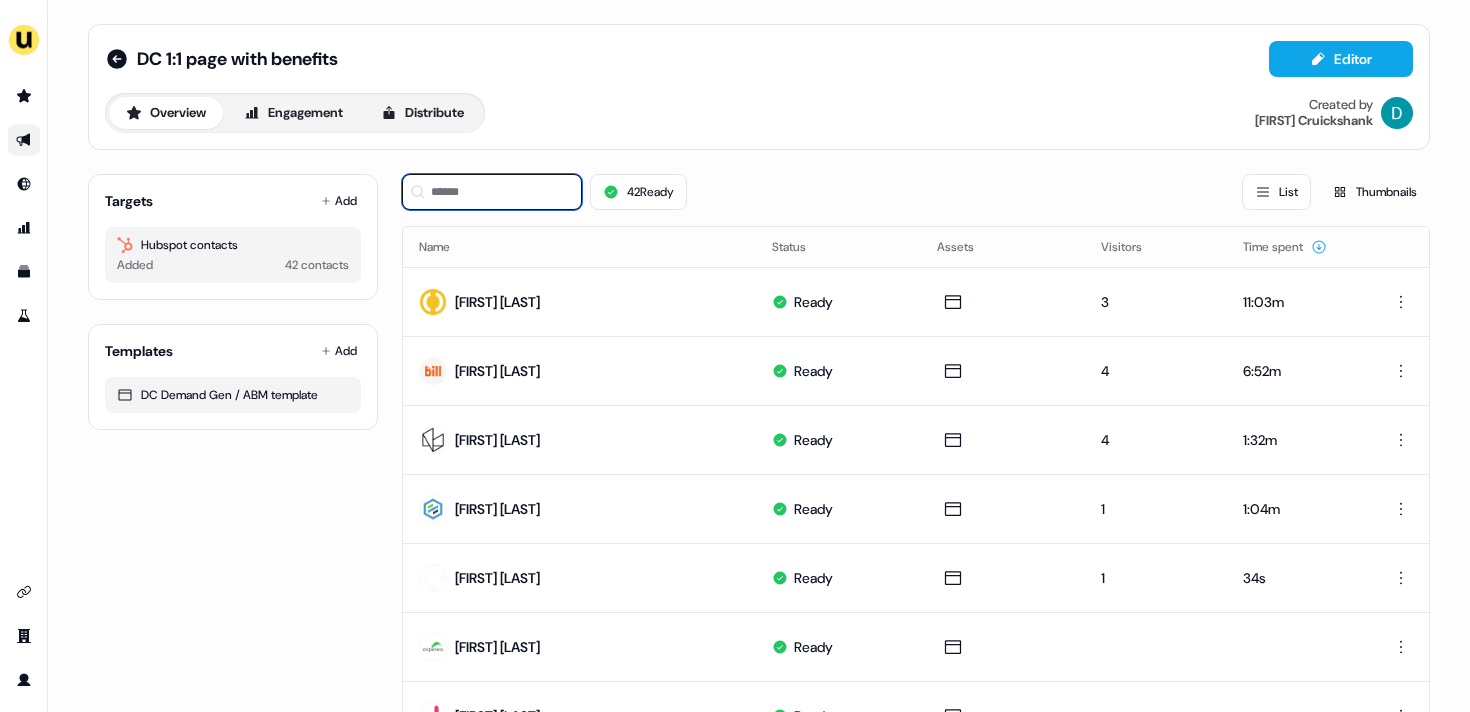 click at bounding box center [492, 192] 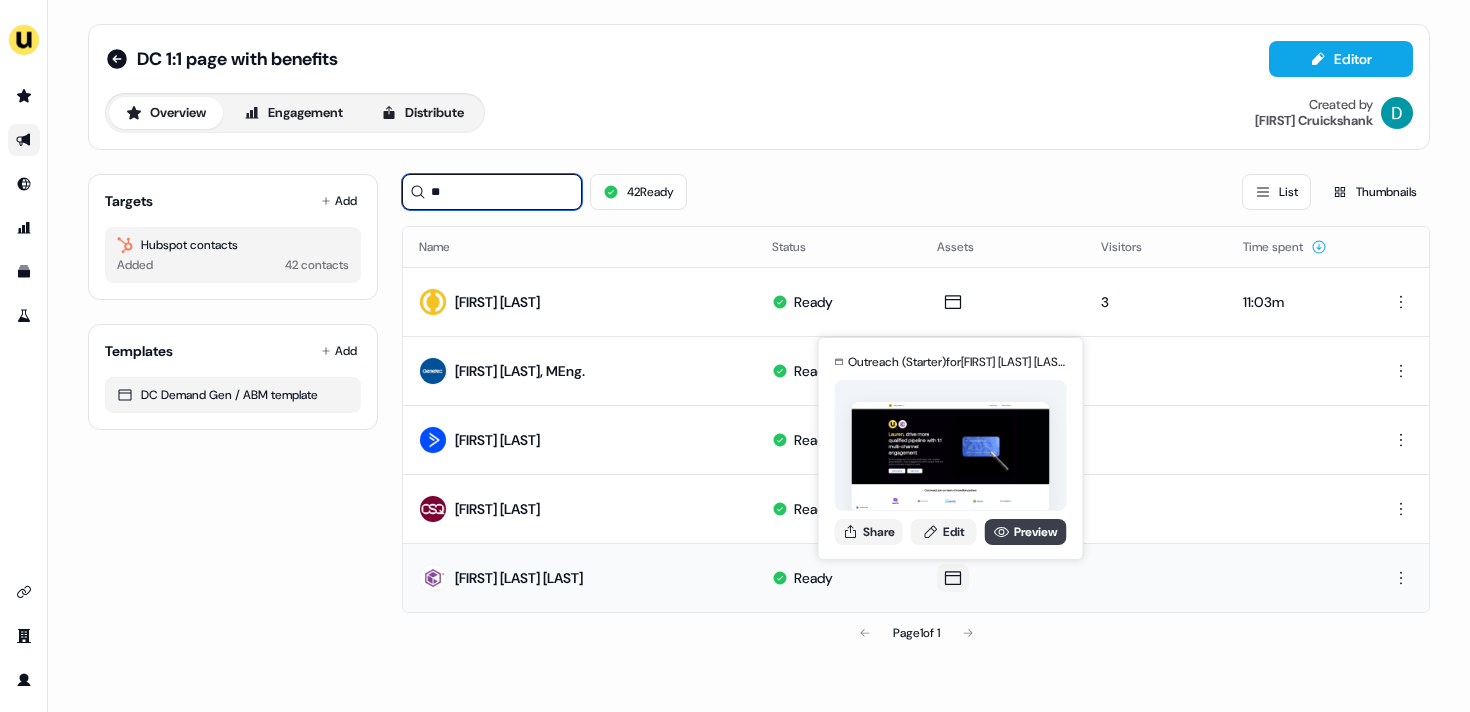 type on "**" 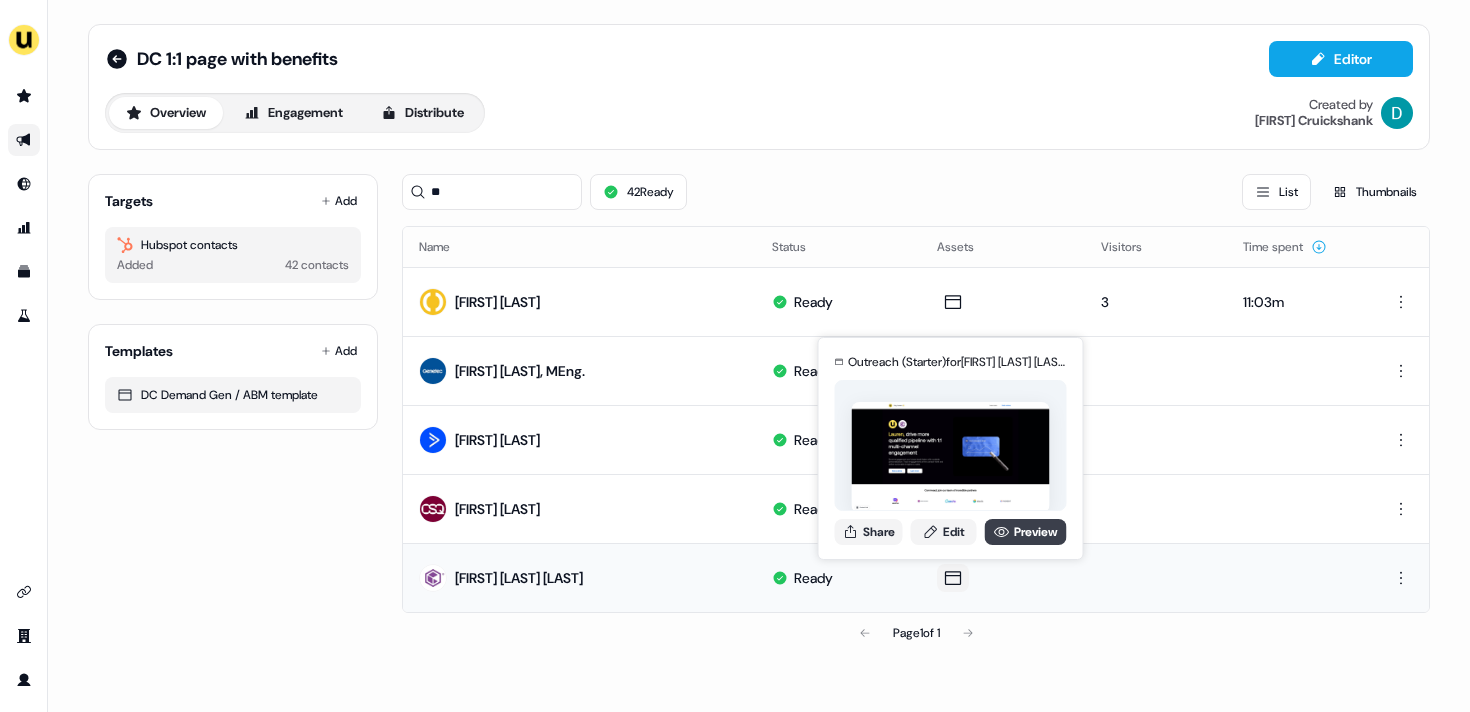 click on "Preview" at bounding box center (1026, 532) 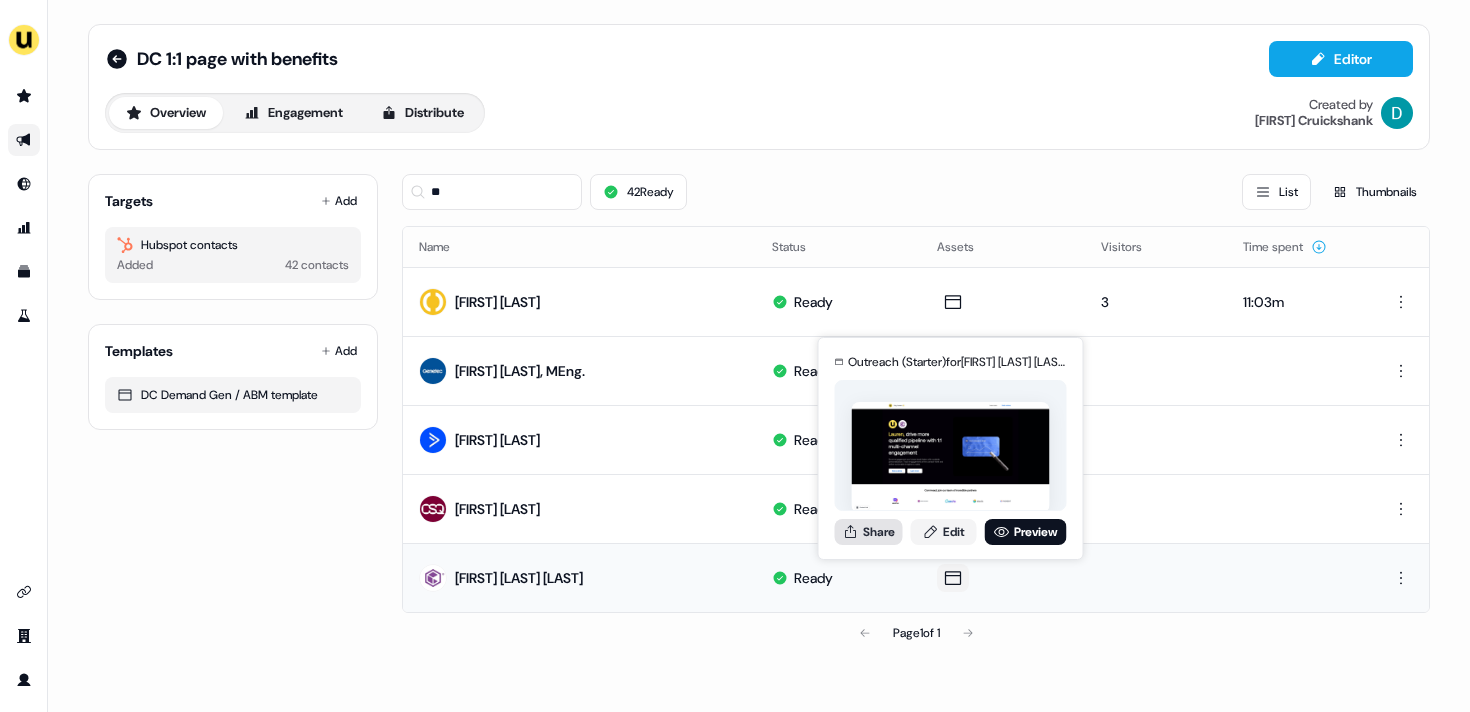 click on "Share" at bounding box center (869, 532) 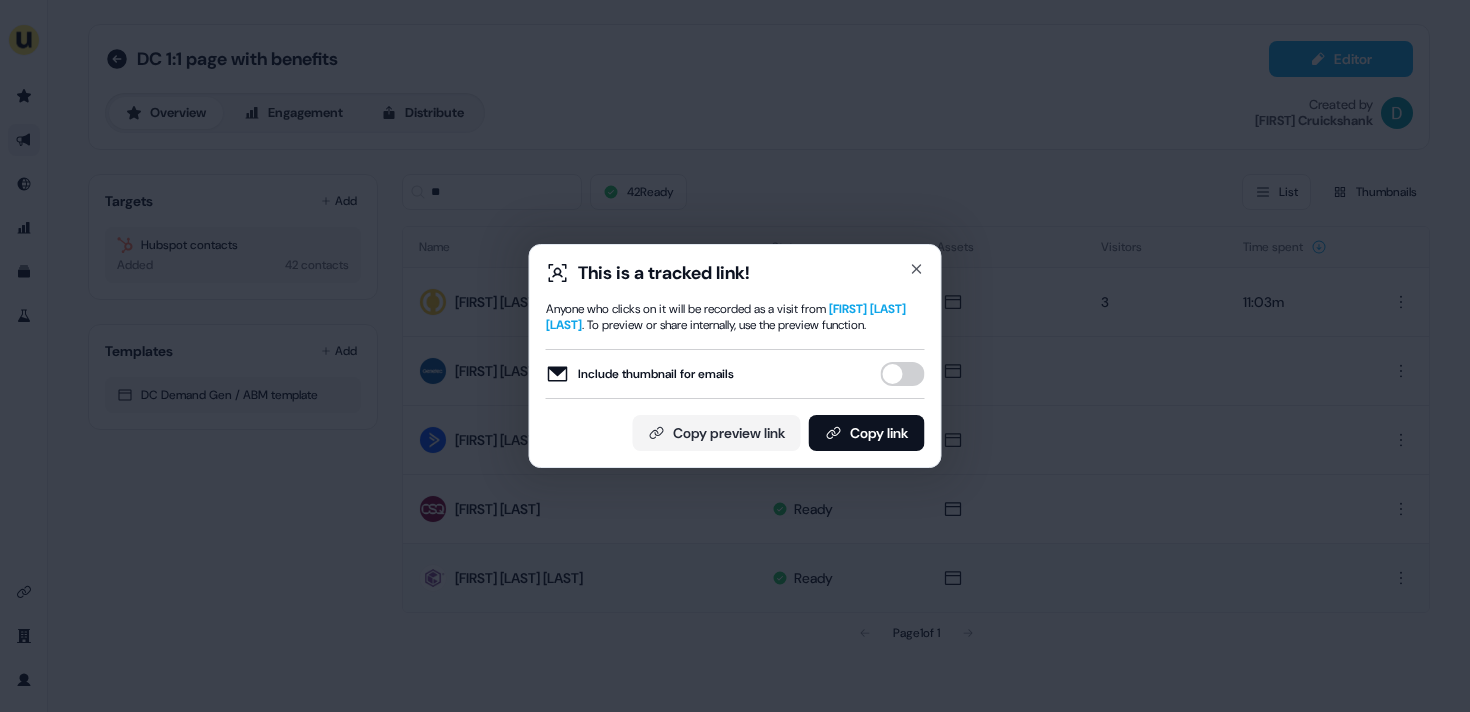 click on "Include thumbnail for emails" at bounding box center [903, 374] 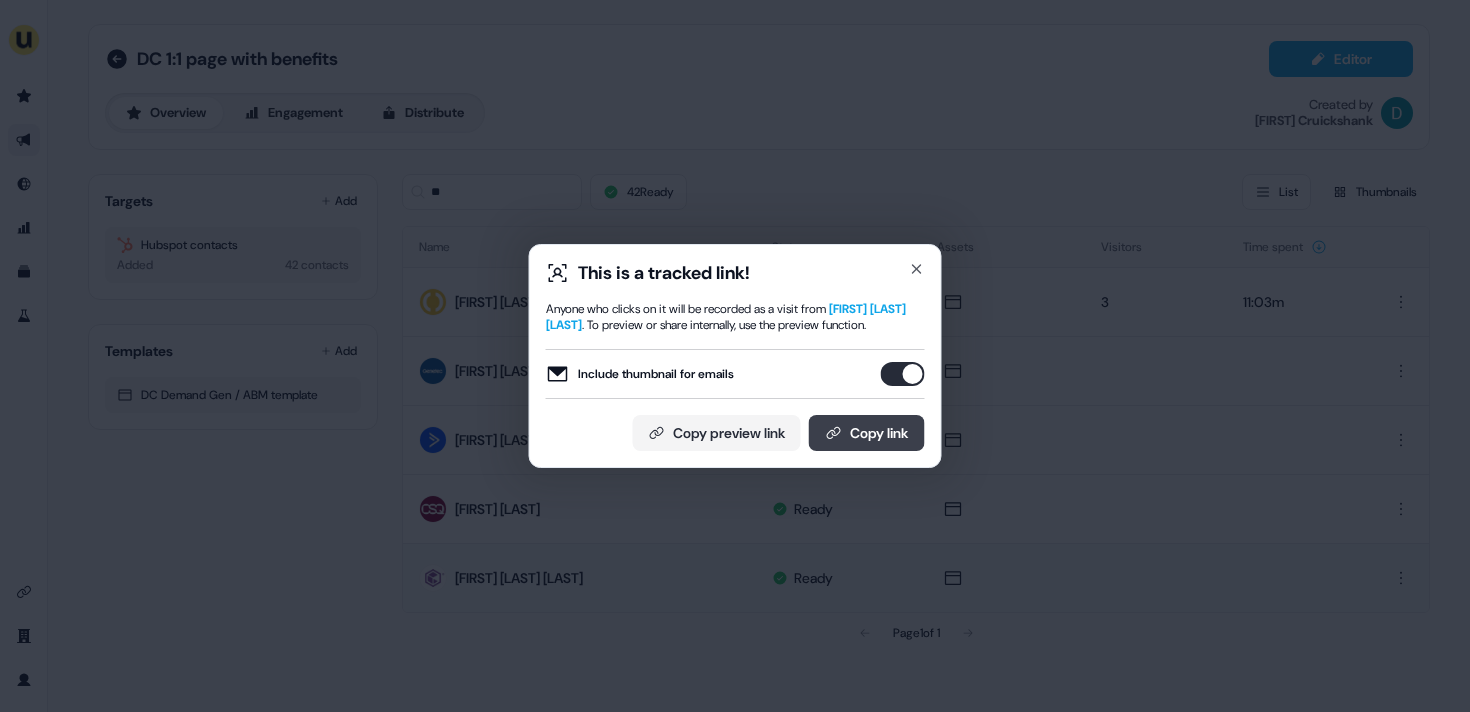 click on "Copy link" at bounding box center (867, 433) 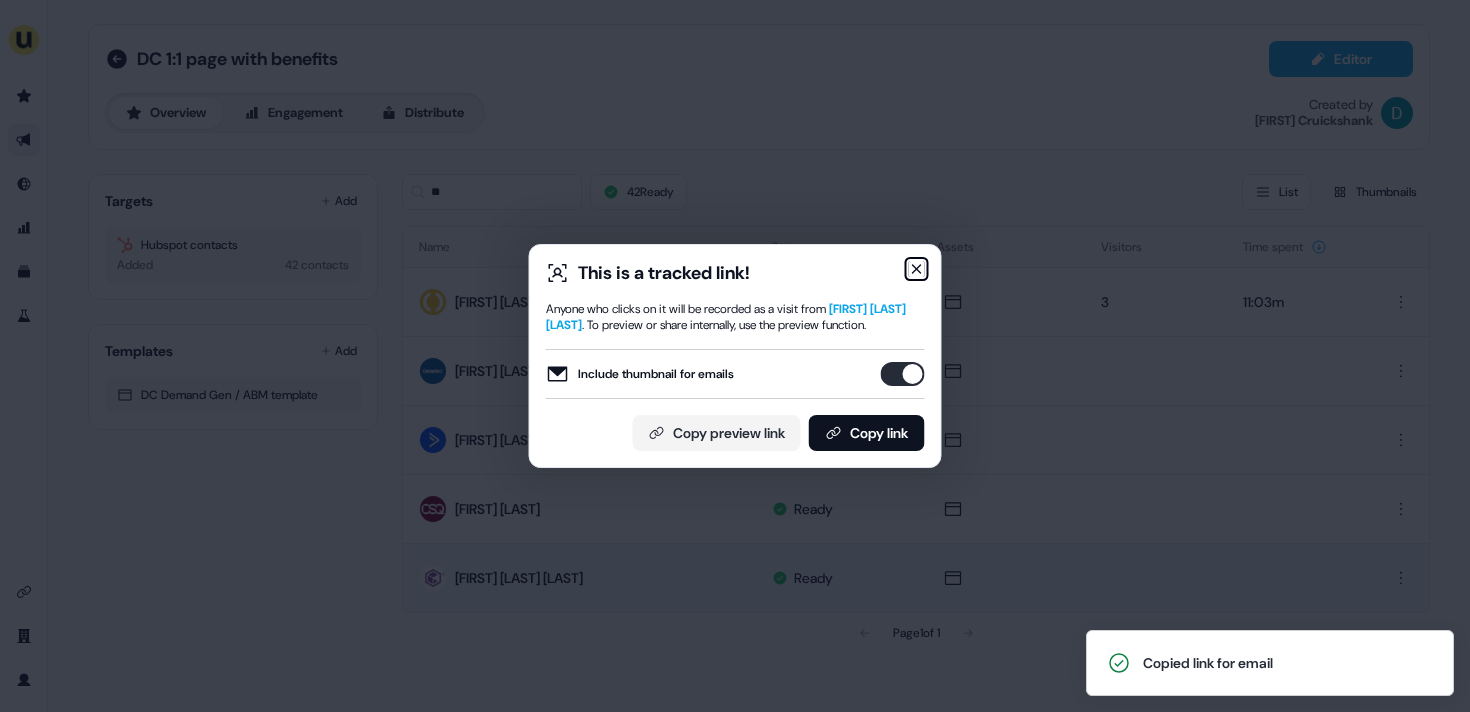 click 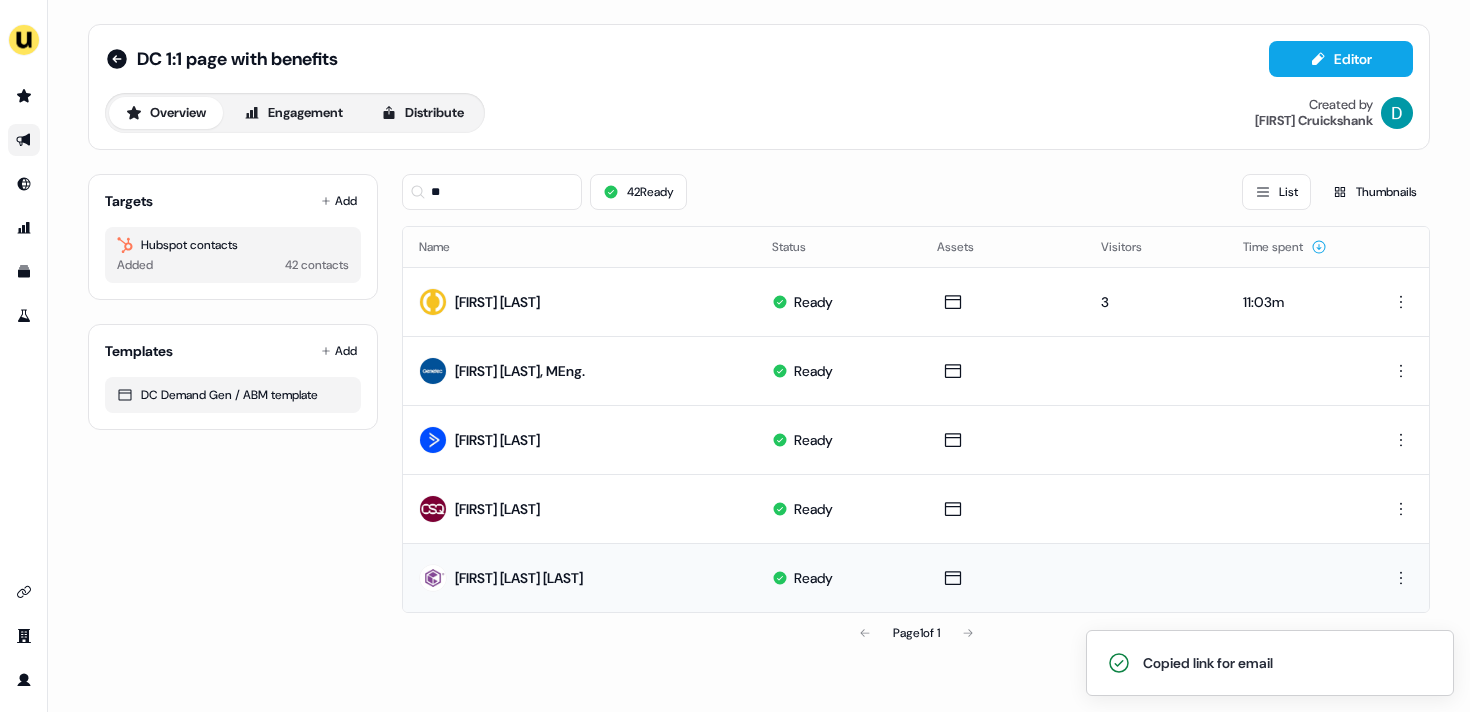 click on "DC 1:1 page with benefits" at bounding box center (221, 59) 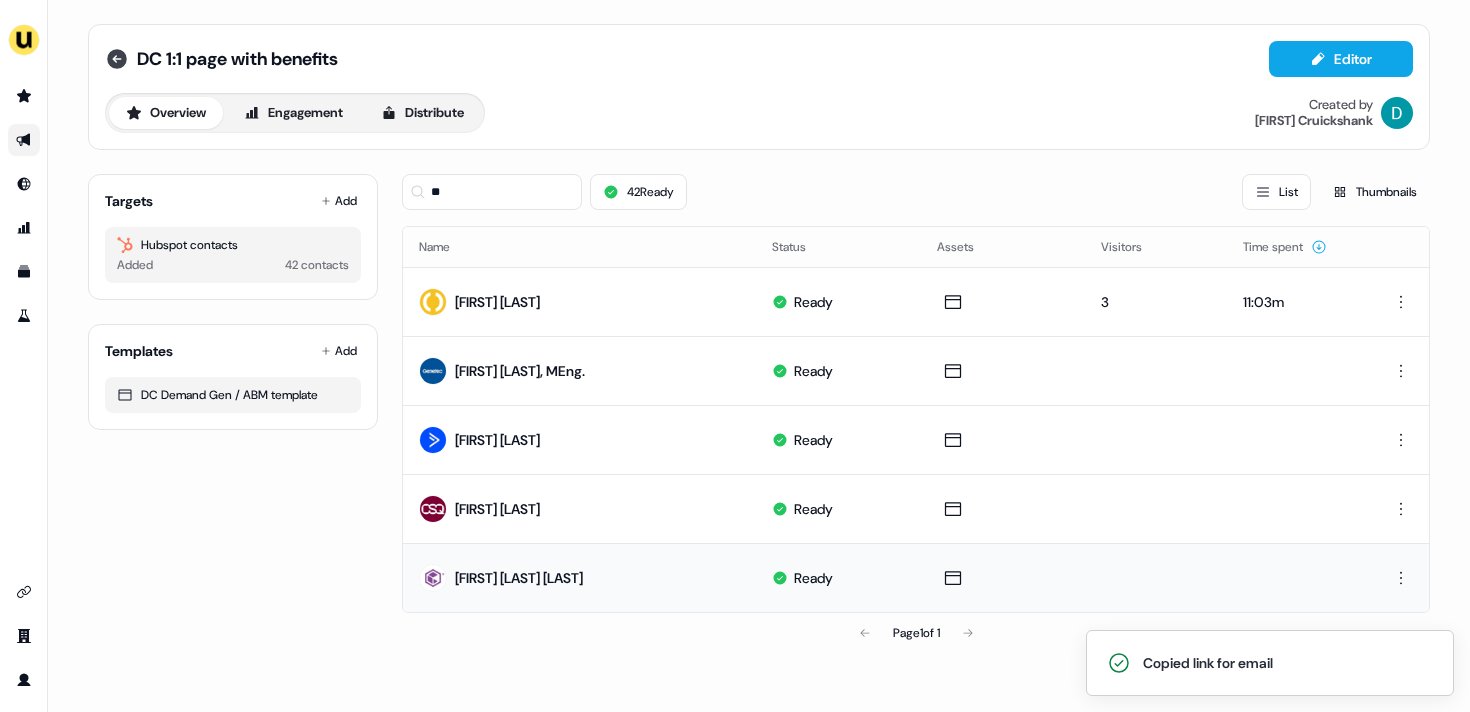 click 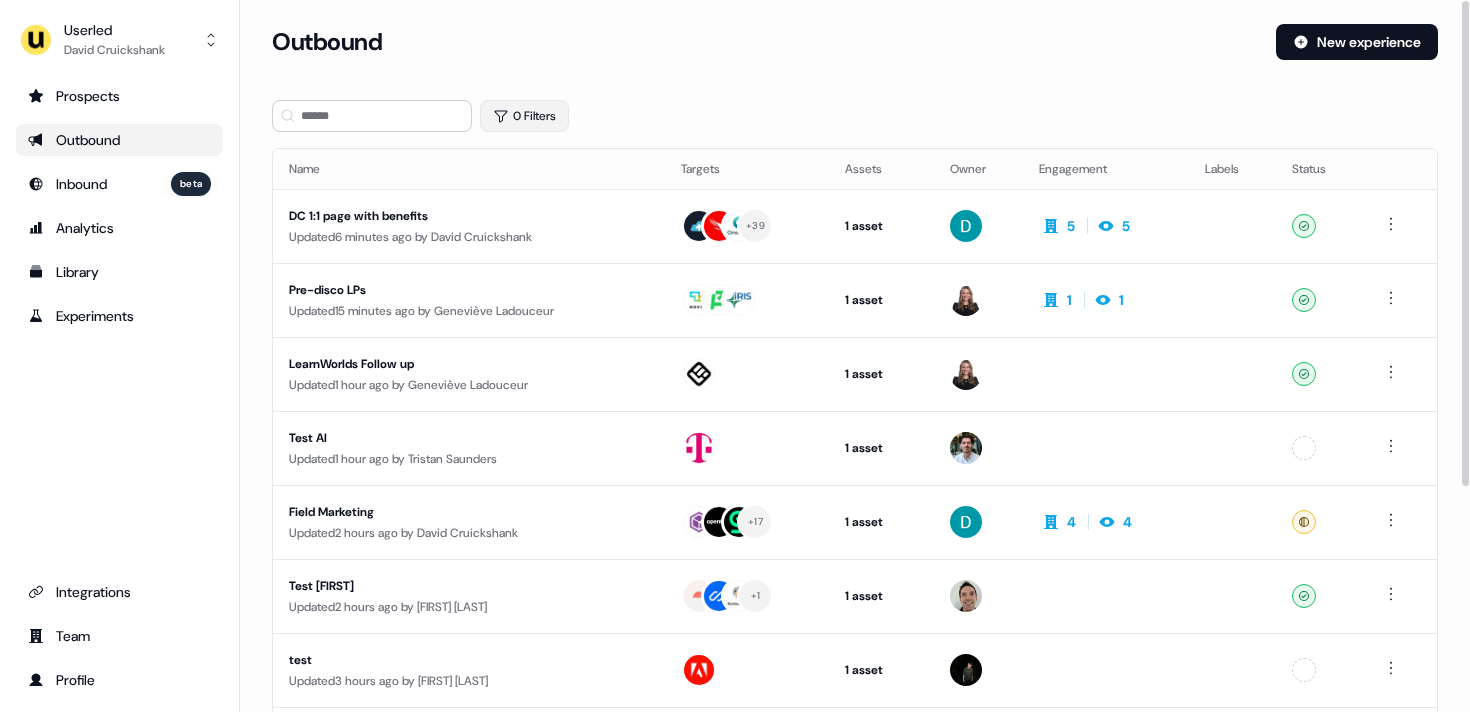click on "0   Filters" at bounding box center (524, 116) 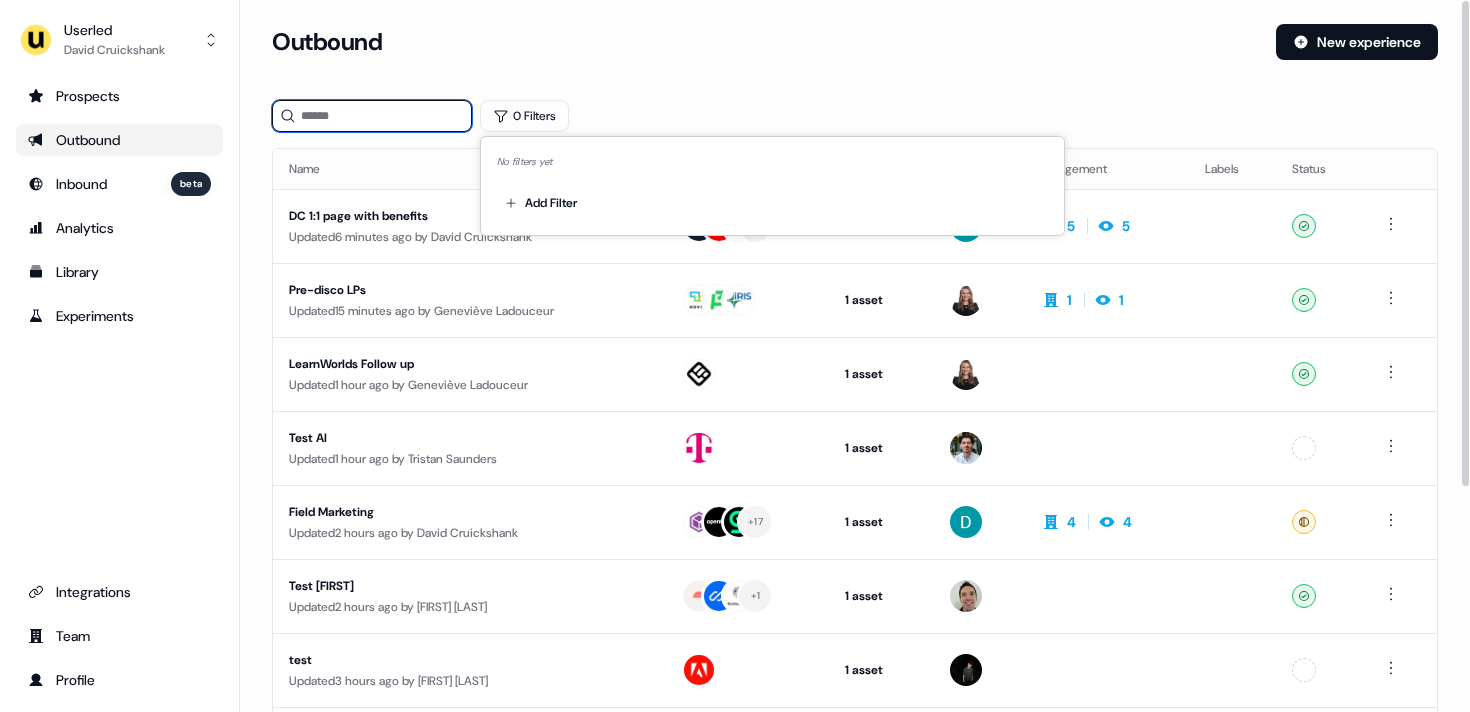 click at bounding box center (372, 116) 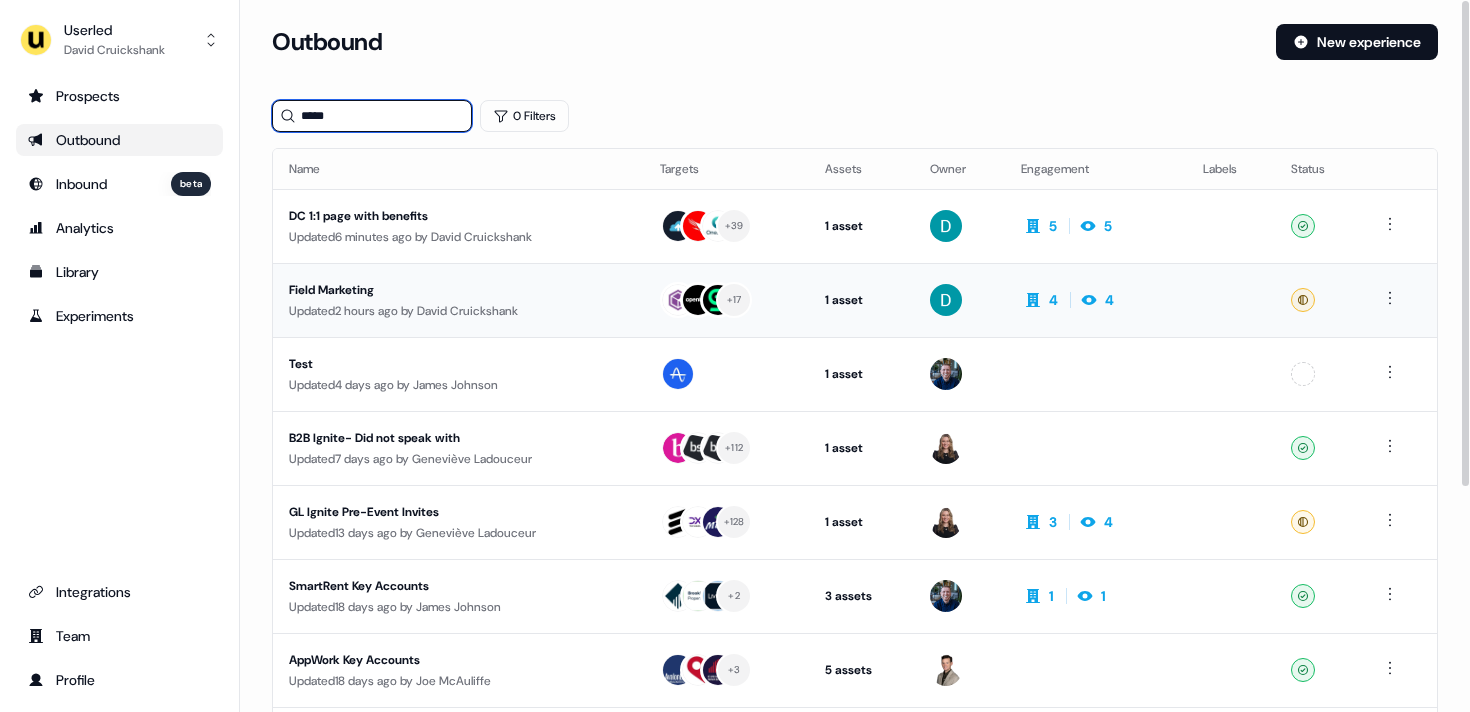 type on "*****" 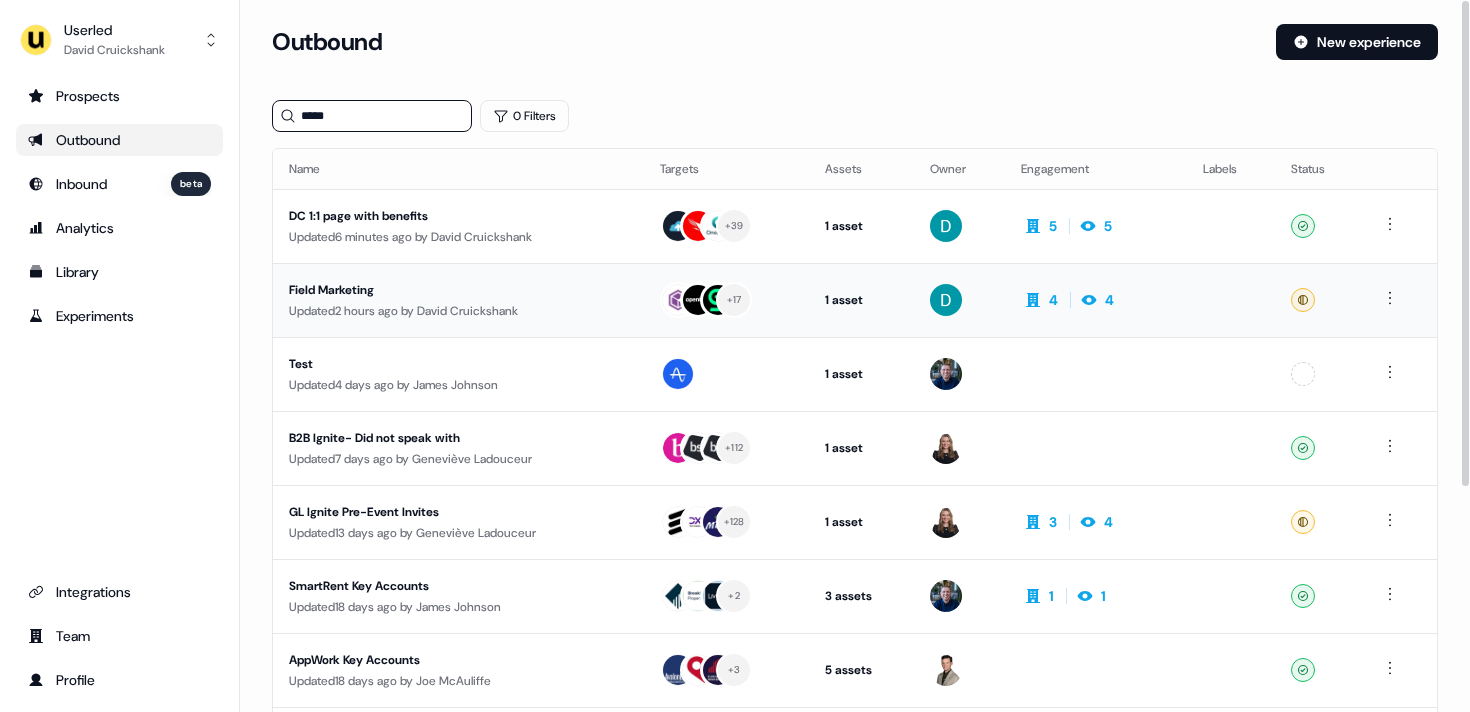 click on "Field Marketing" at bounding box center [458, 290] 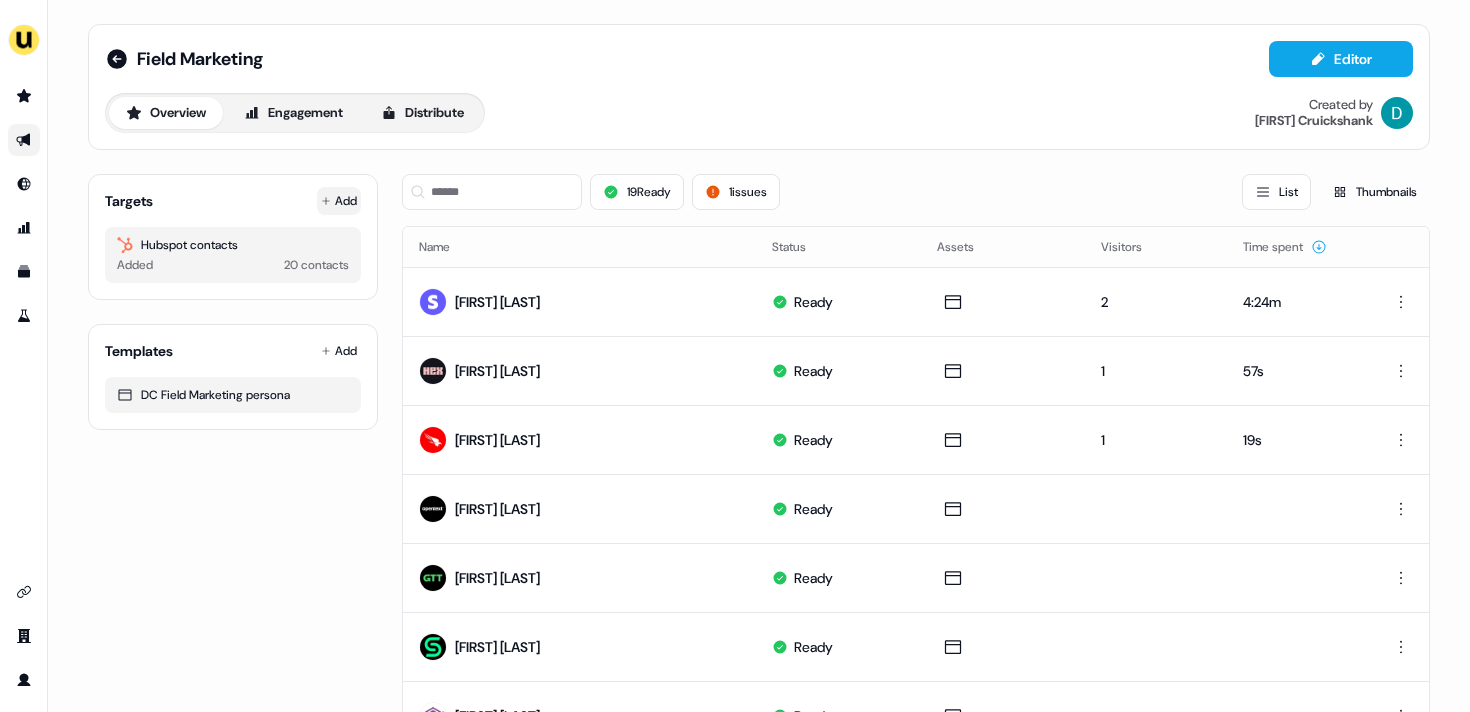 click on "Add" at bounding box center (339, 201) 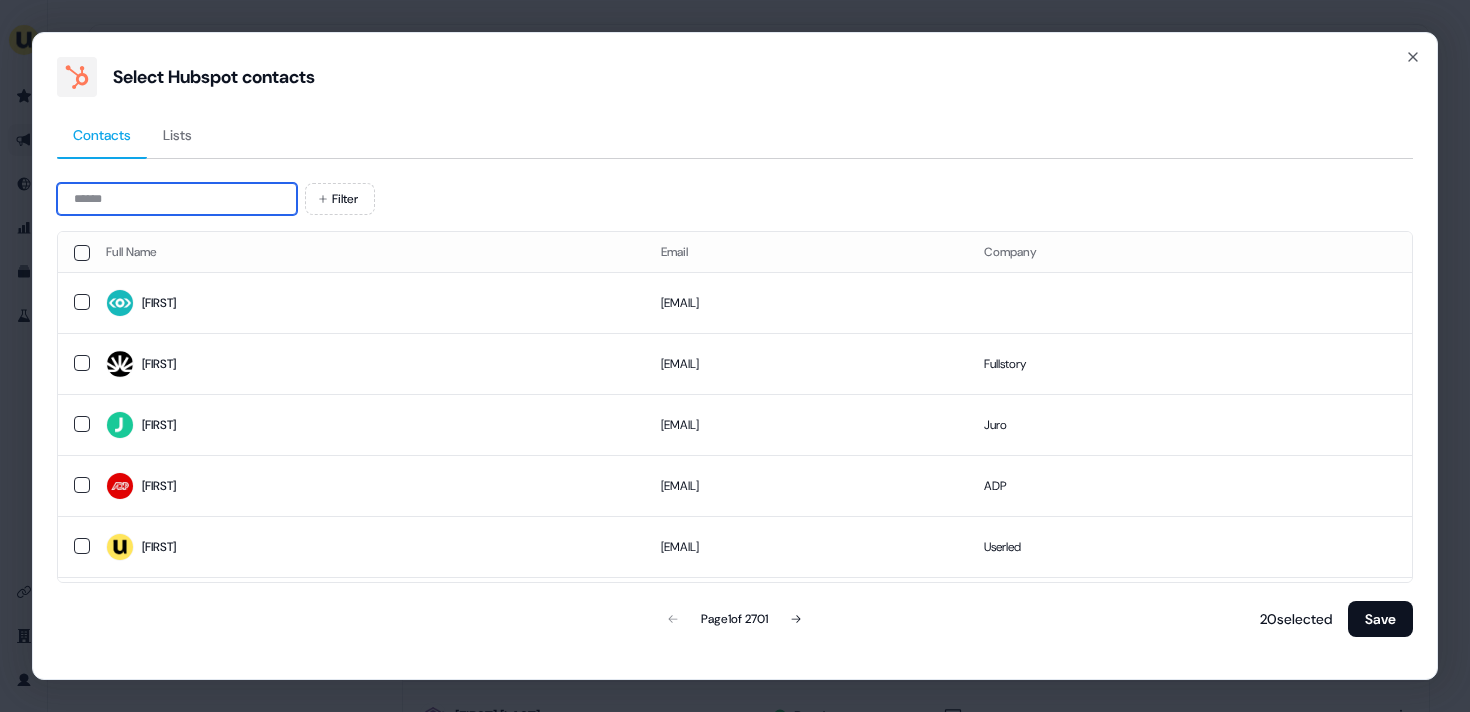 click at bounding box center [177, 199] 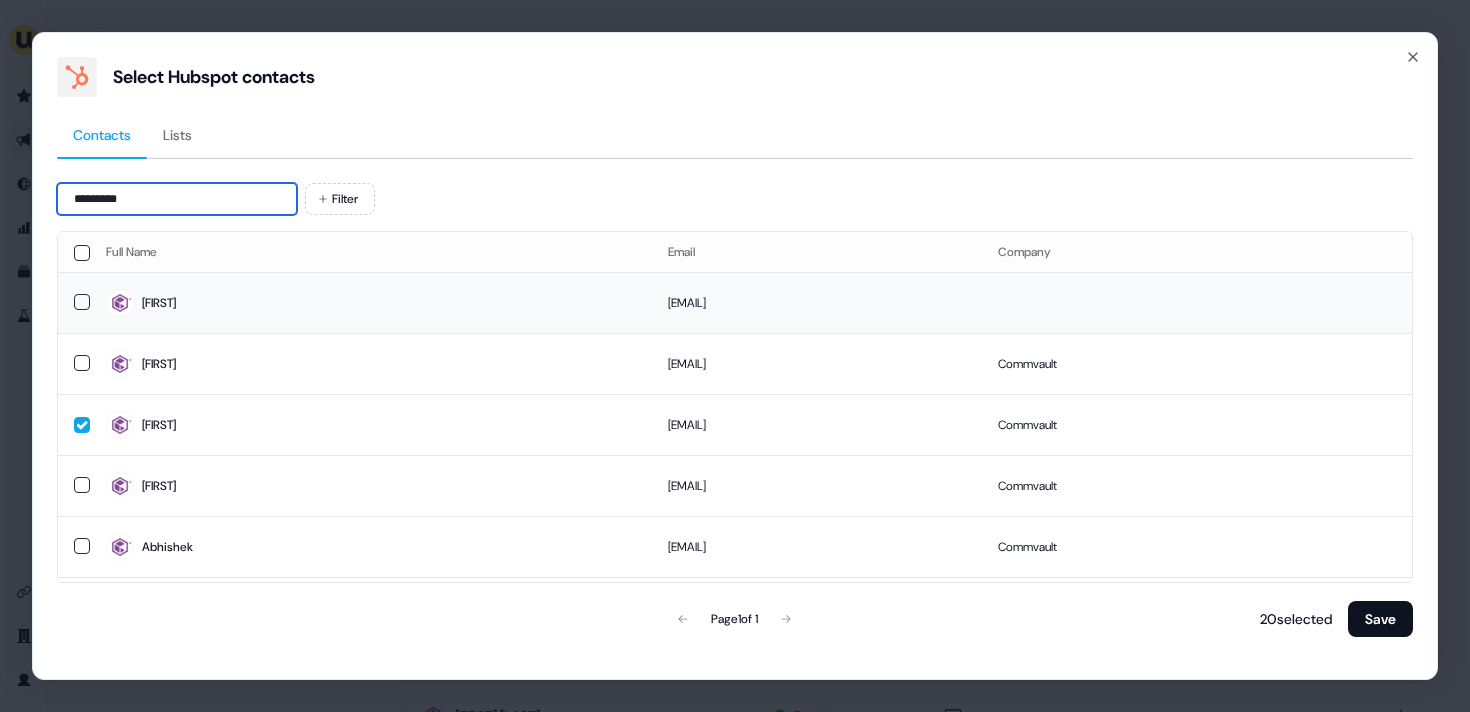 type on "*********" 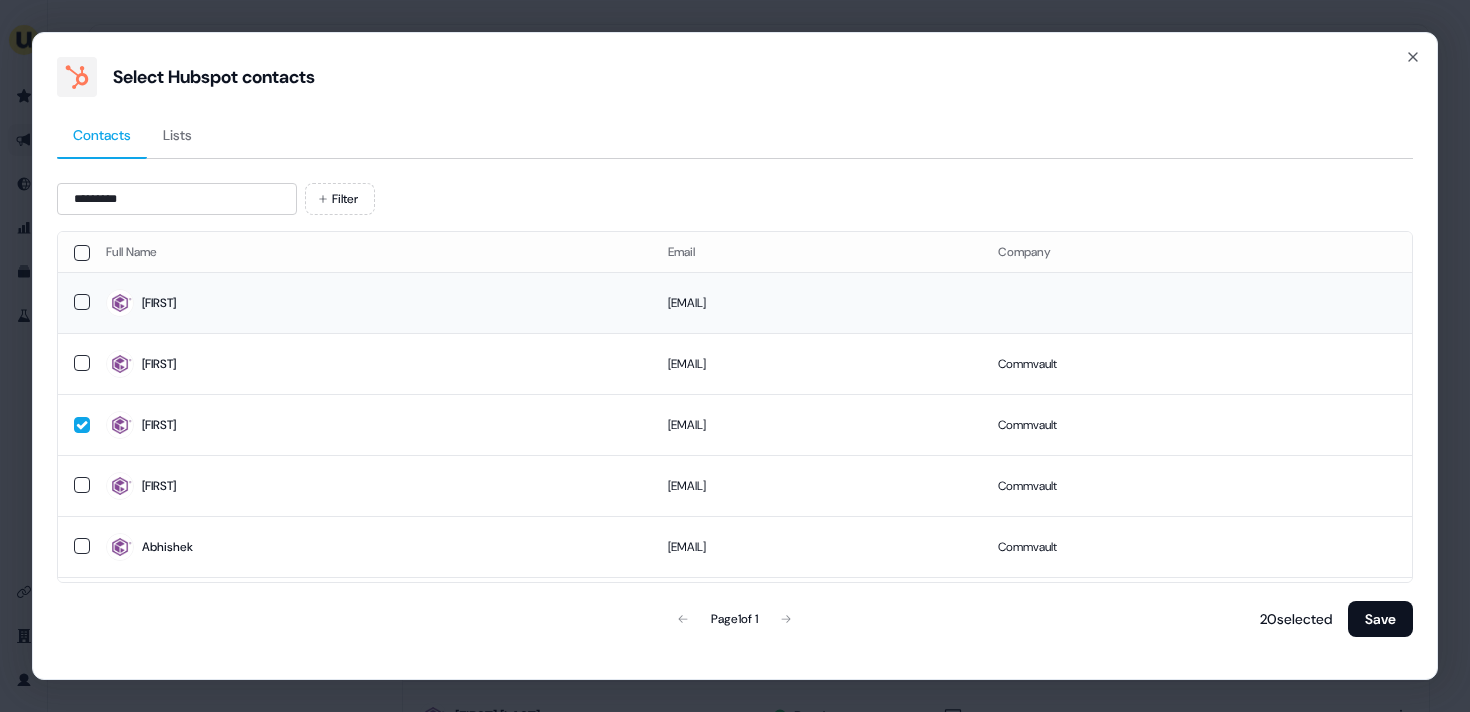 click on "Kristin" at bounding box center (371, 302) 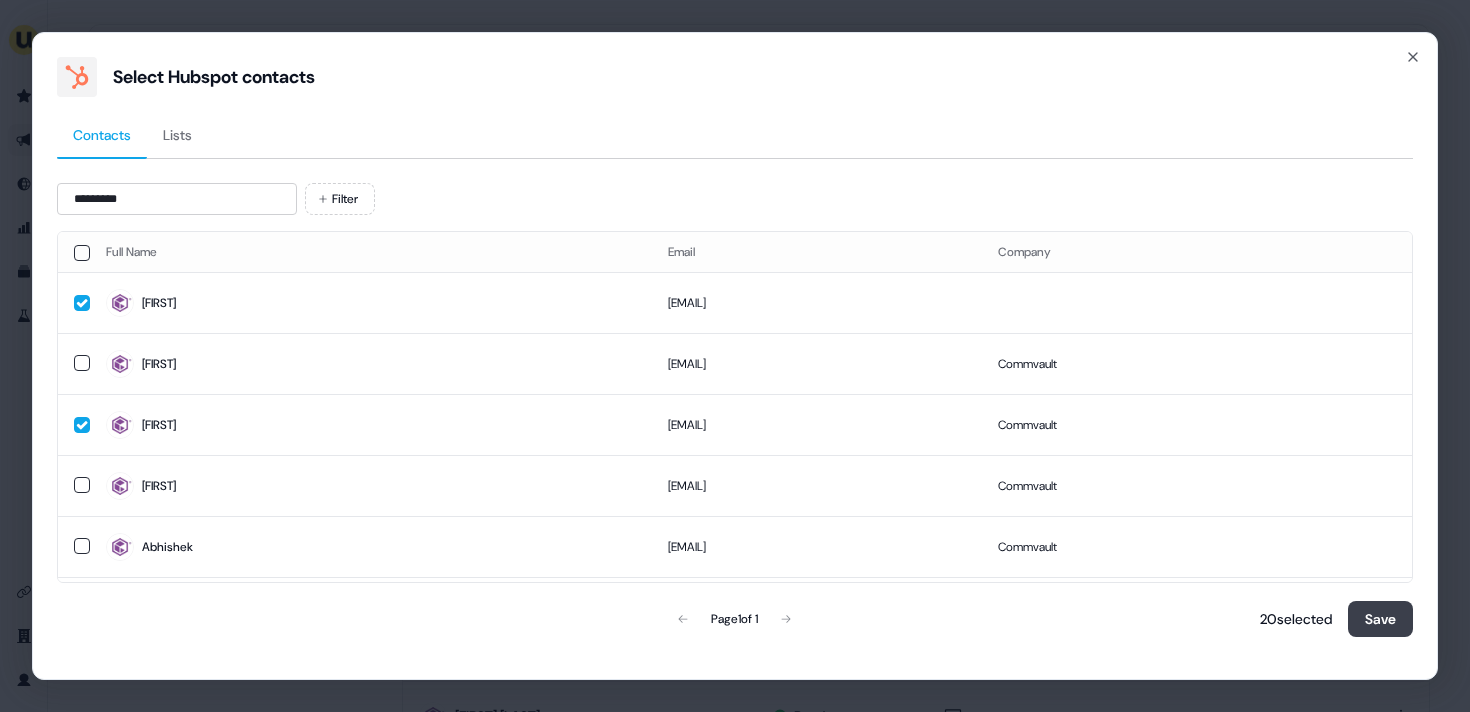 click on "Save" at bounding box center (1380, 619) 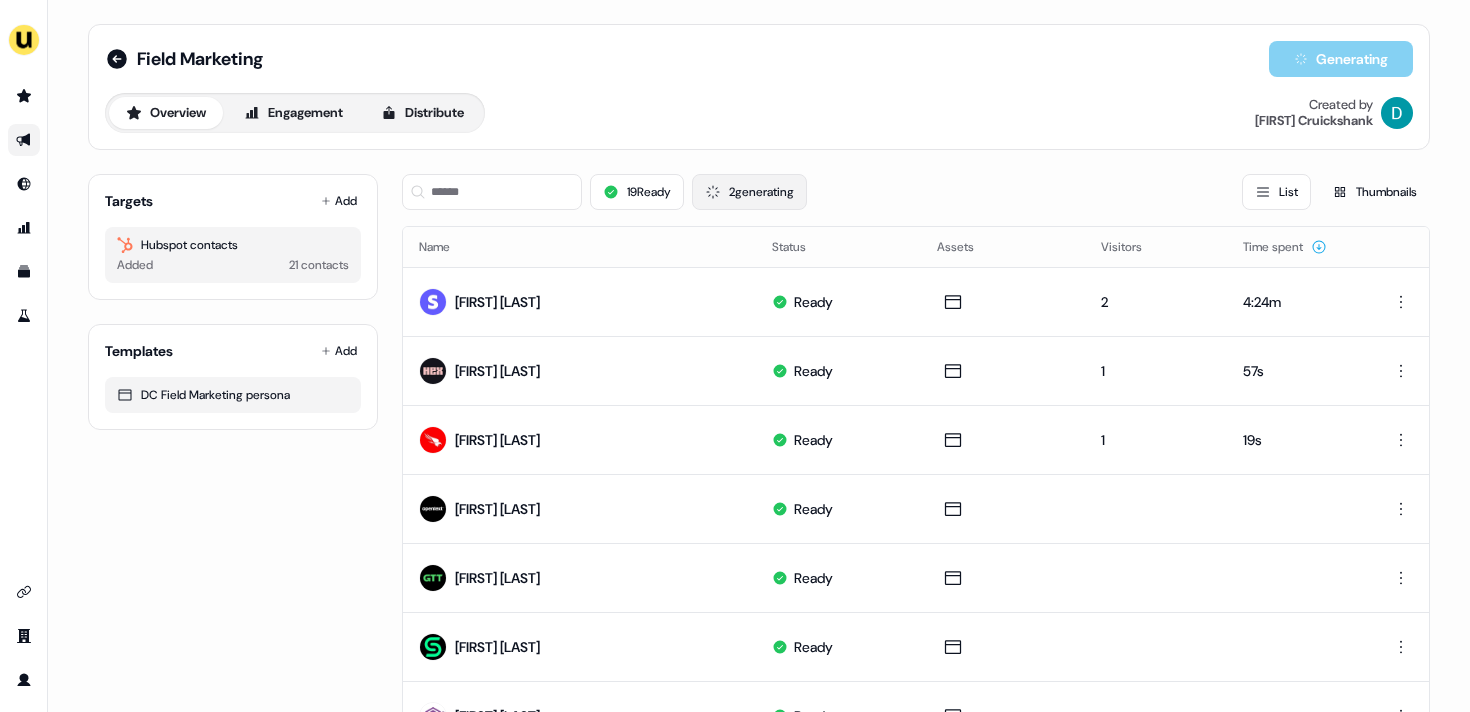 click on "2  generating" at bounding box center [749, 192] 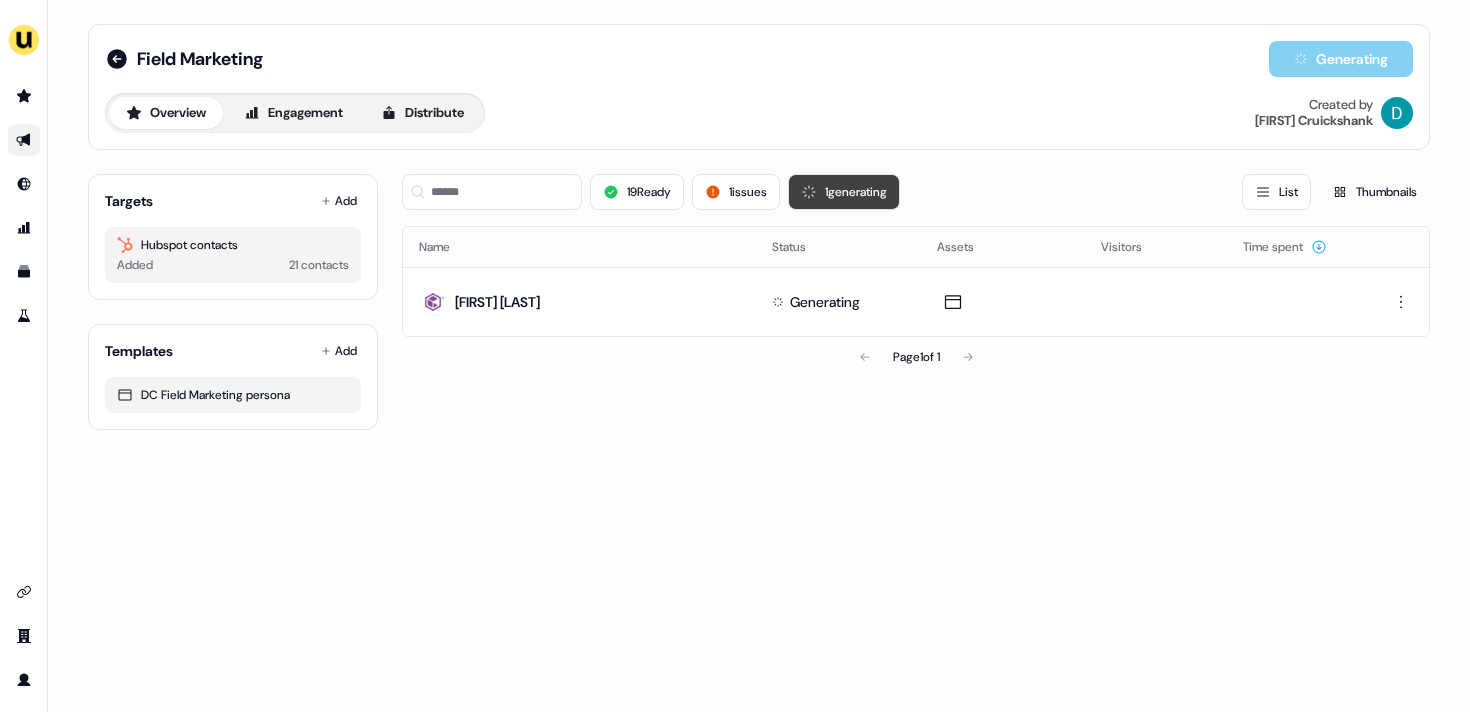 click on "1  issues" at bounding box center (736, 192) 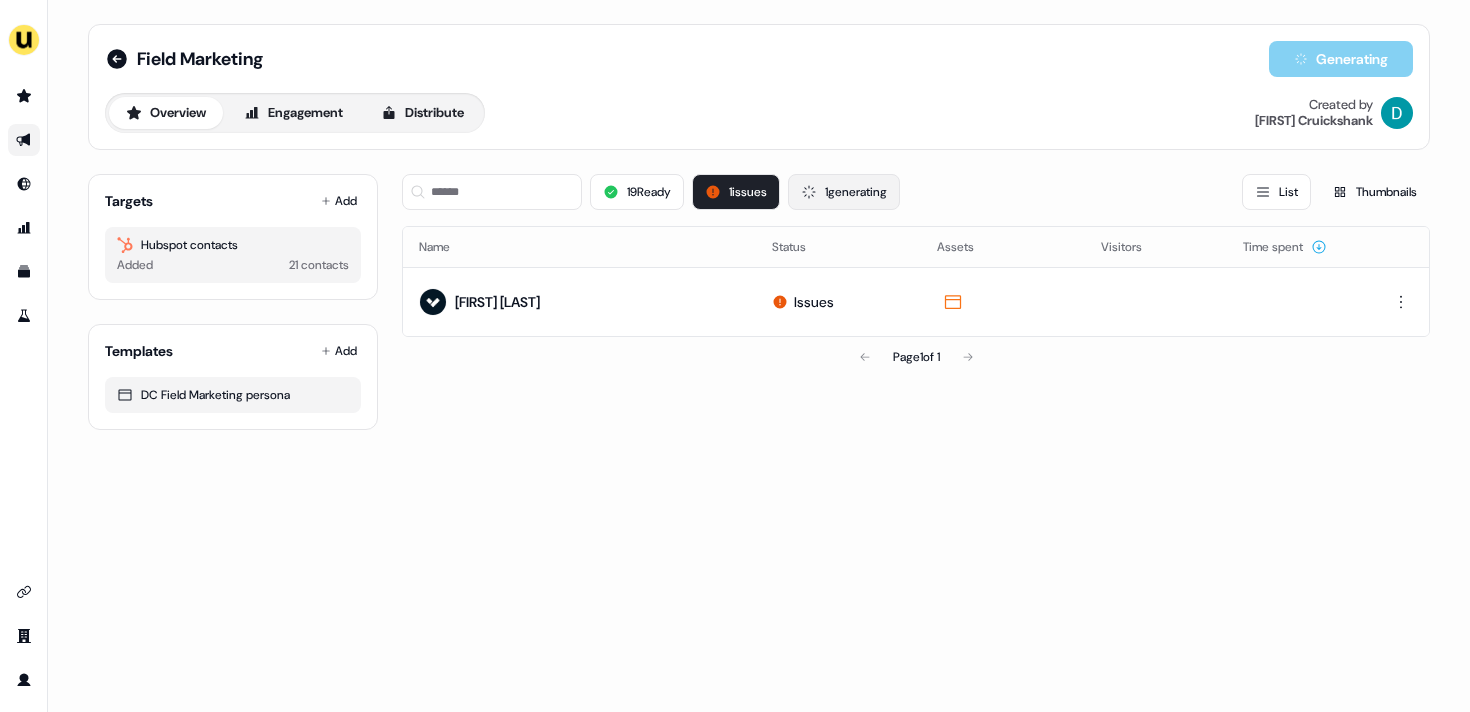 click on "1  generating" at bounding box center [844, 192] 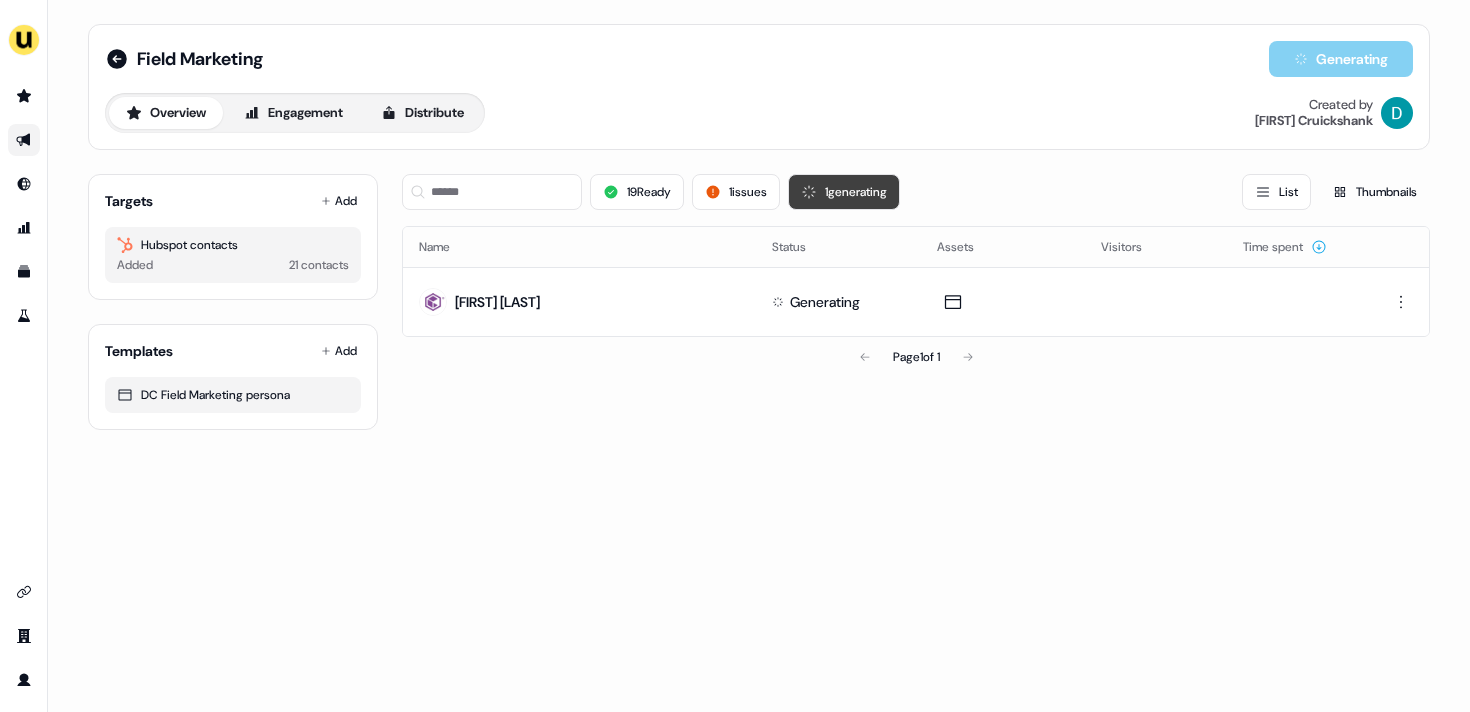 type 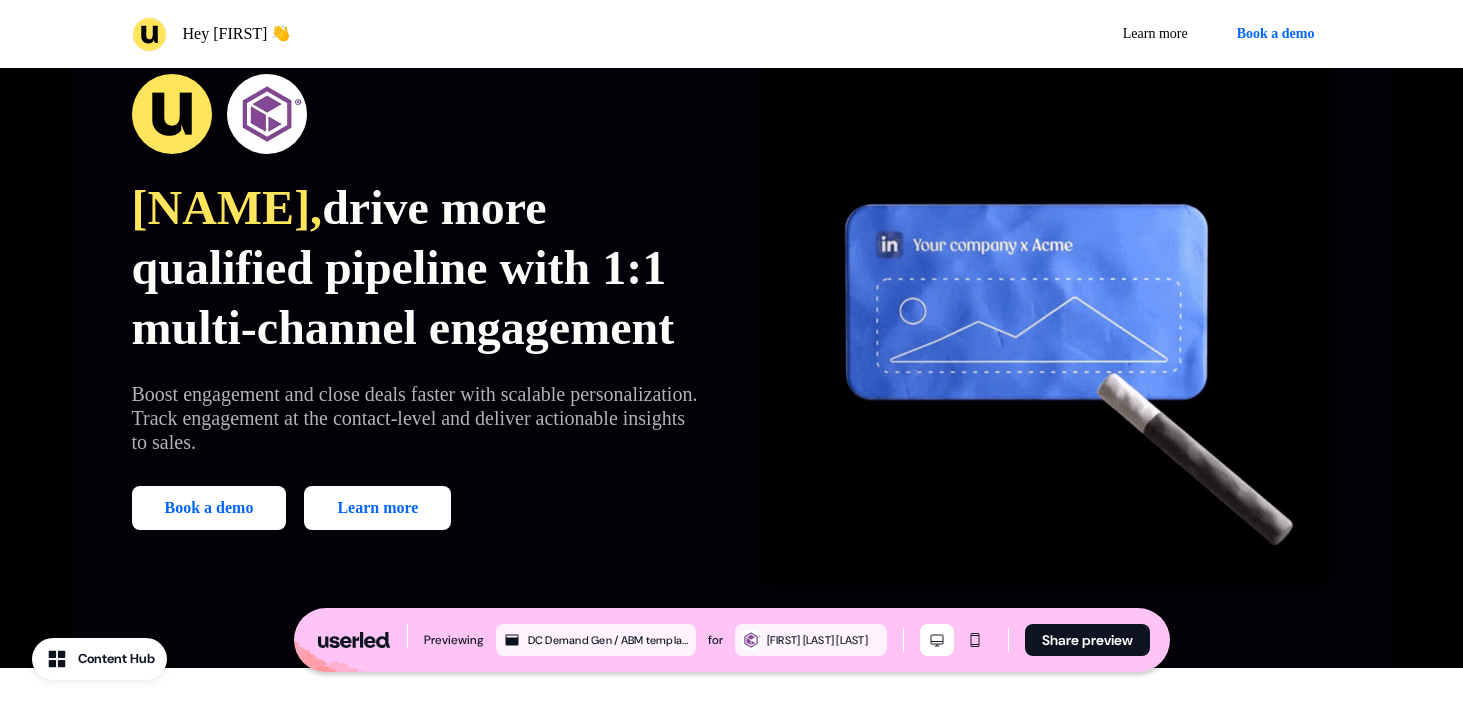 scroll, scrollTop: 0, scrollLeft: 0, axis: both 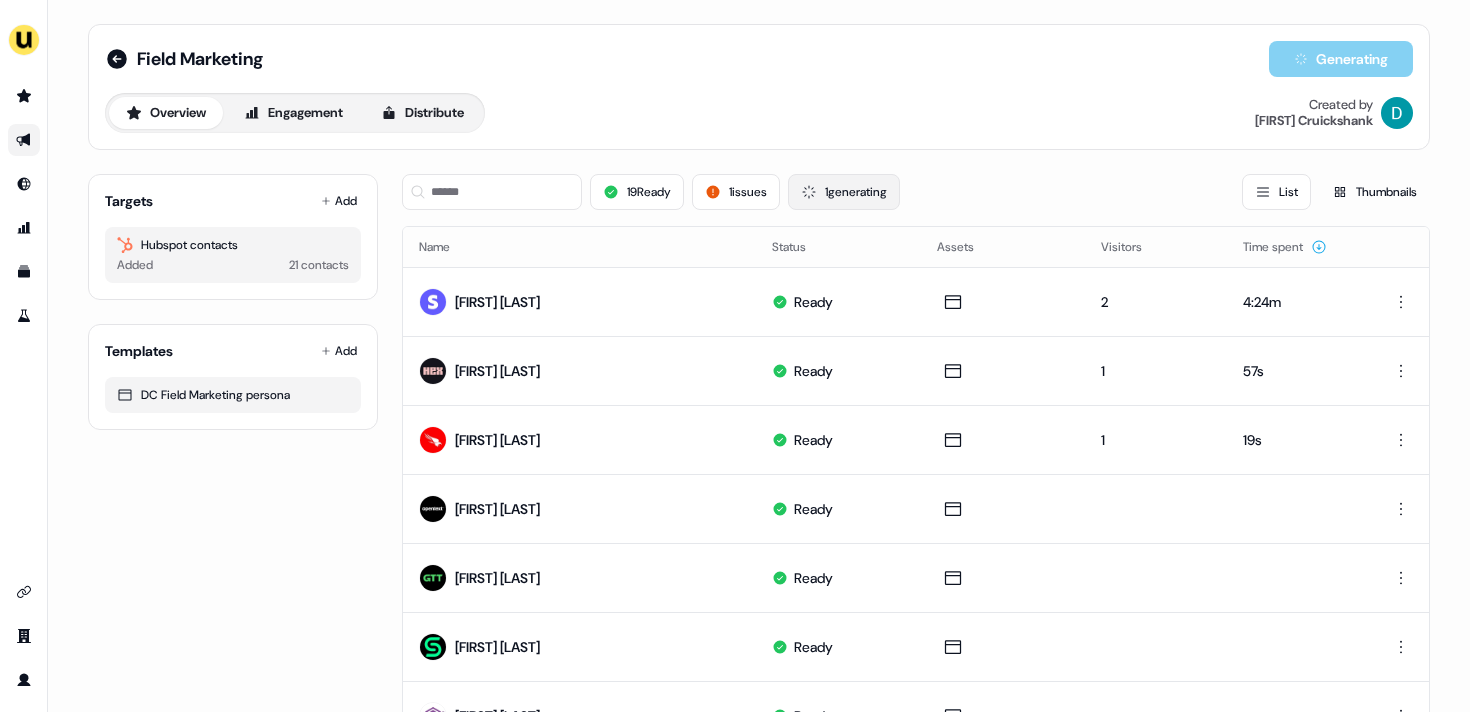 click on "1  generating" at bounding box center (844, 192) 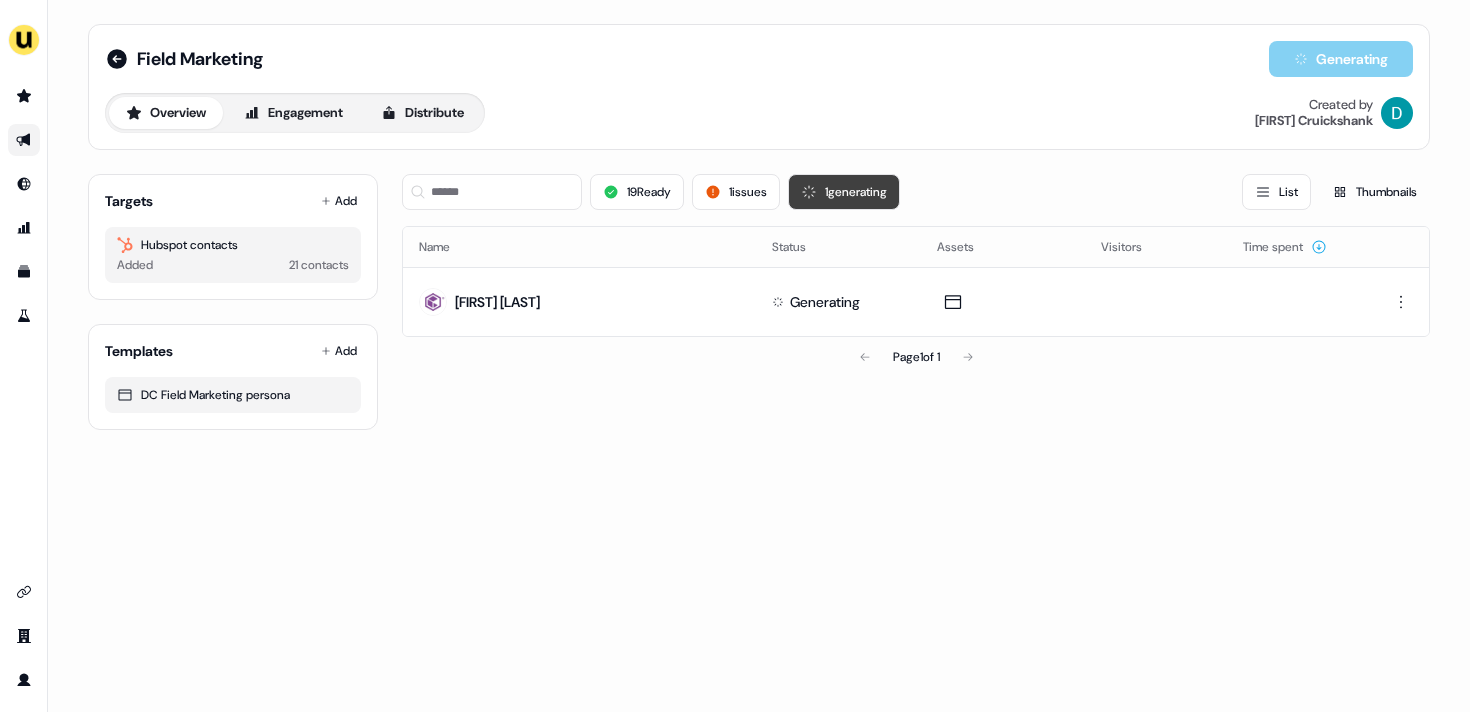 click on "1  generating" at bounding box center [844, 192] 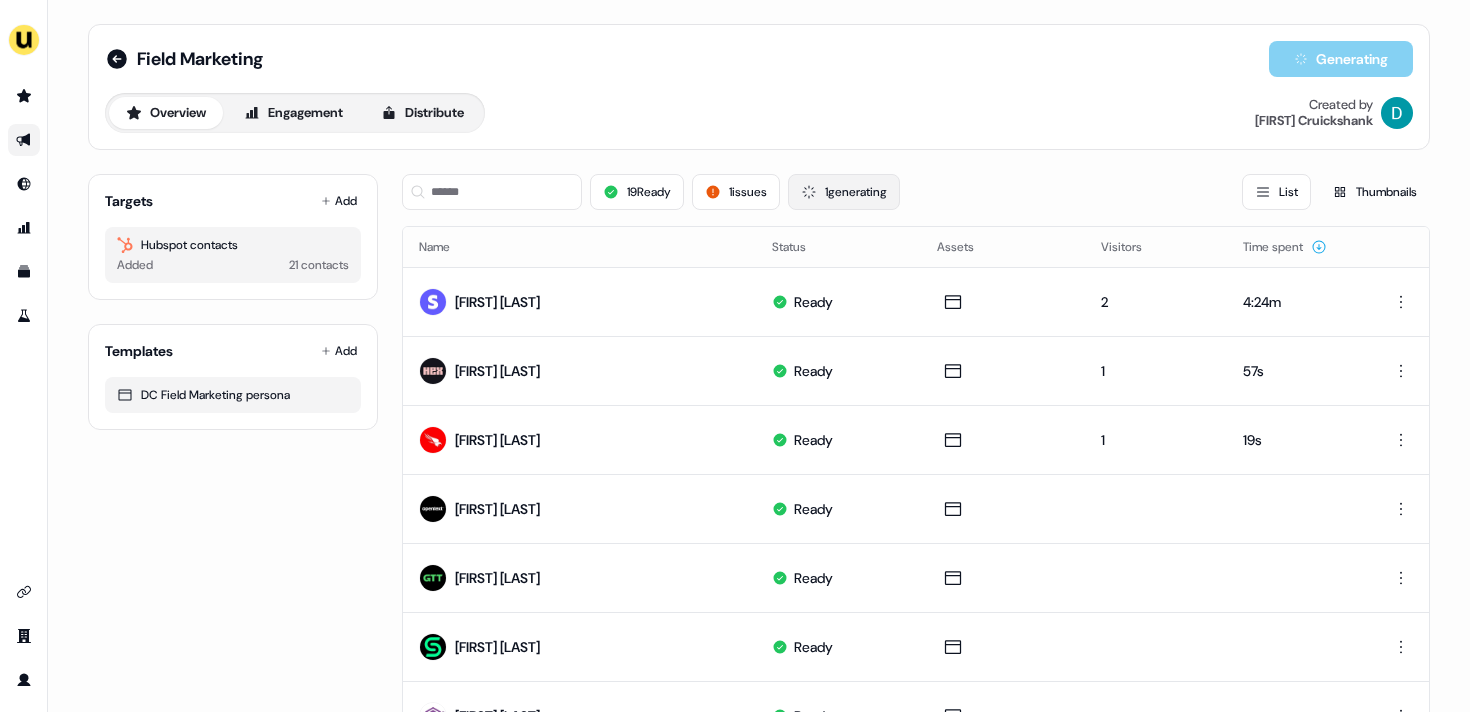 type 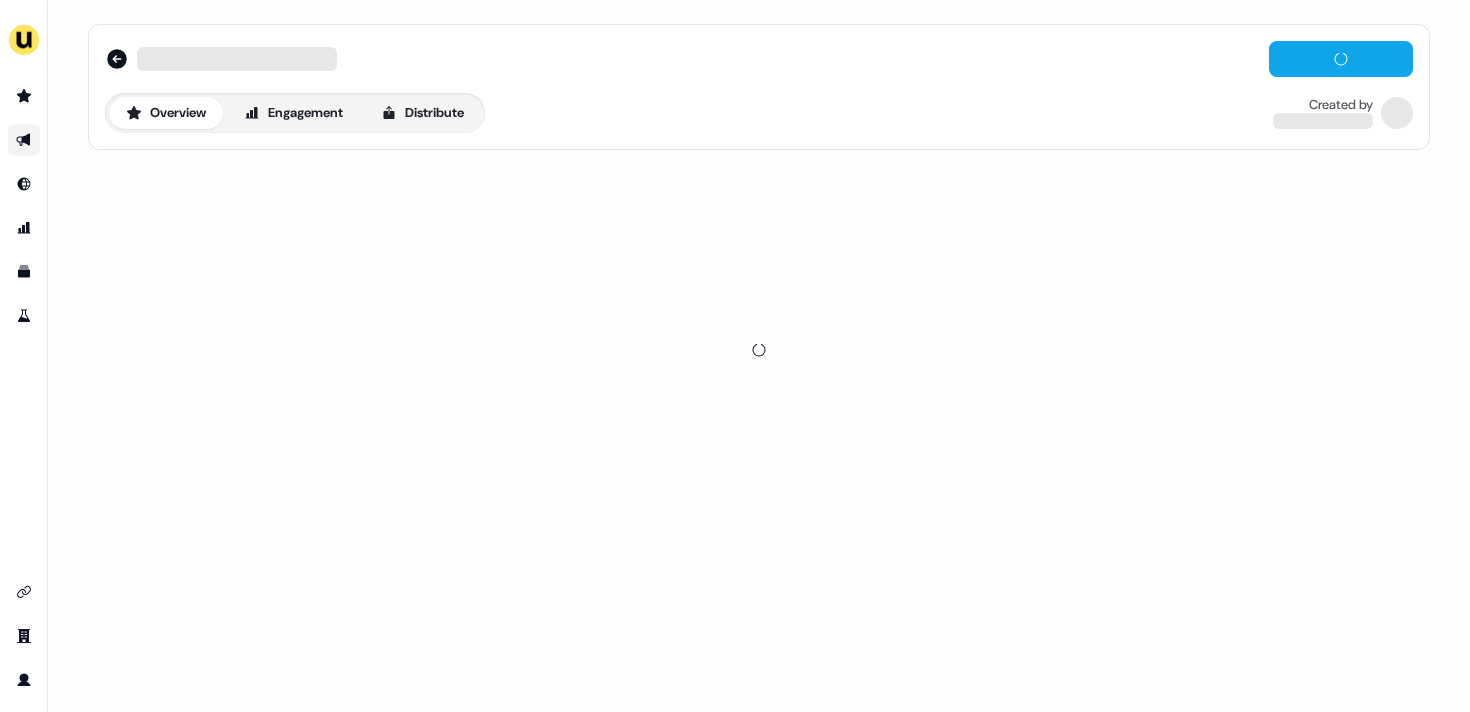 scroll, scrollTop: 0, scrollLeft: 0, axis: both 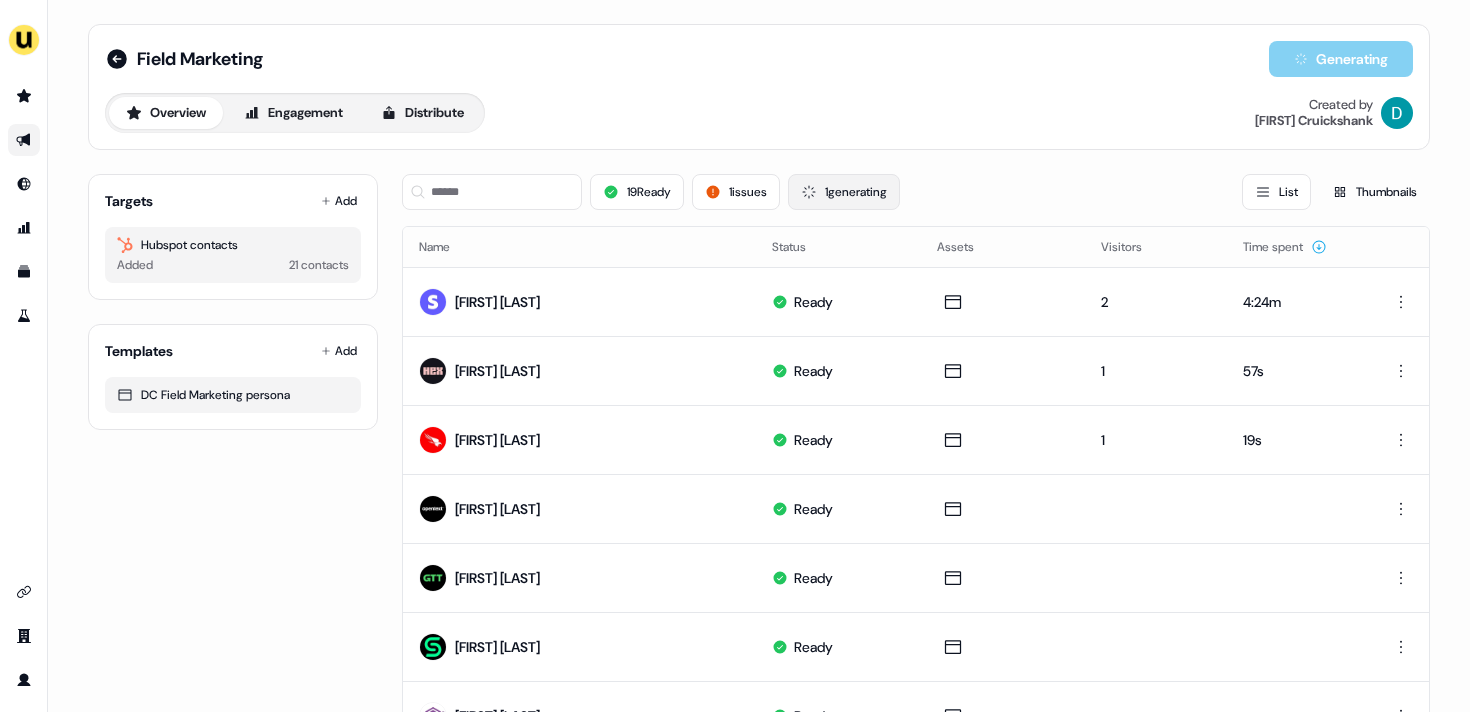 click on "1  generating" at bounding box center (844, 192) 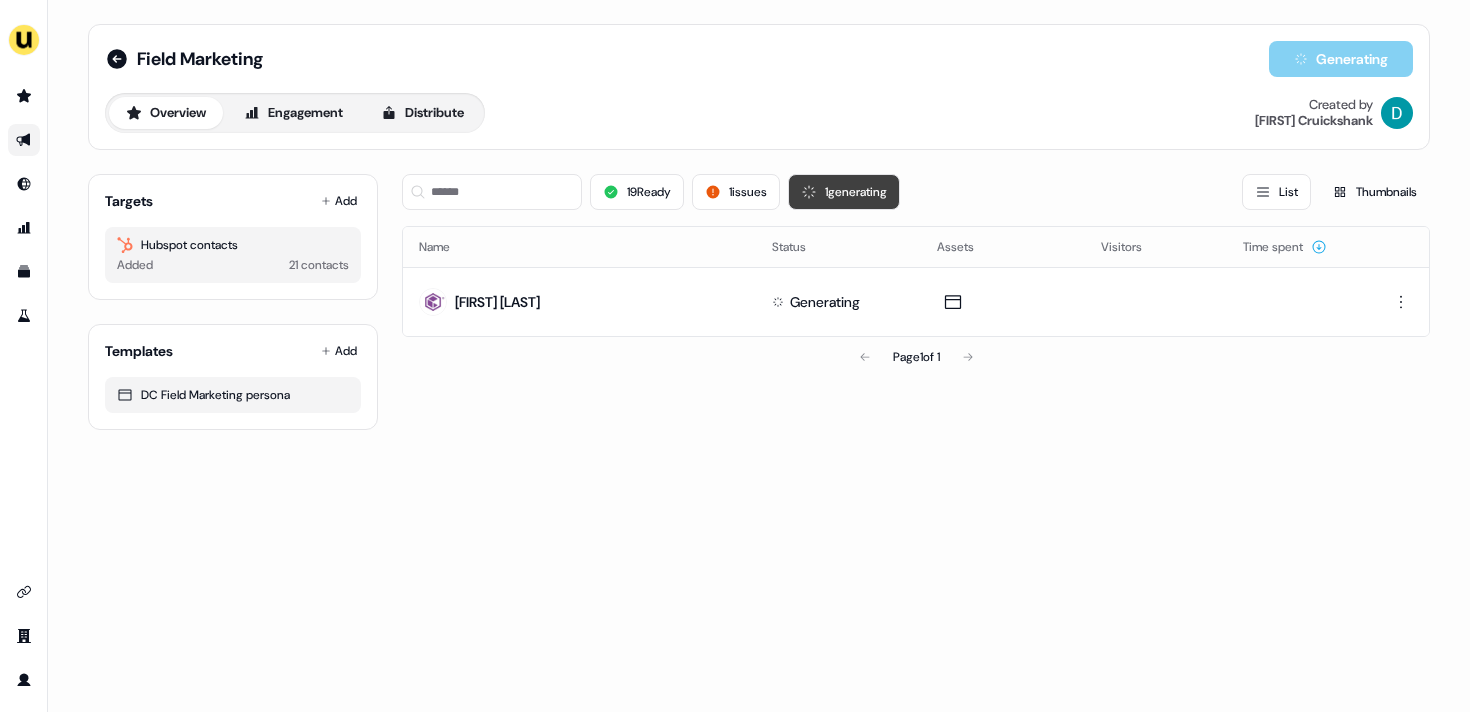 click on "1  generating" at bounding box center (844, 192) 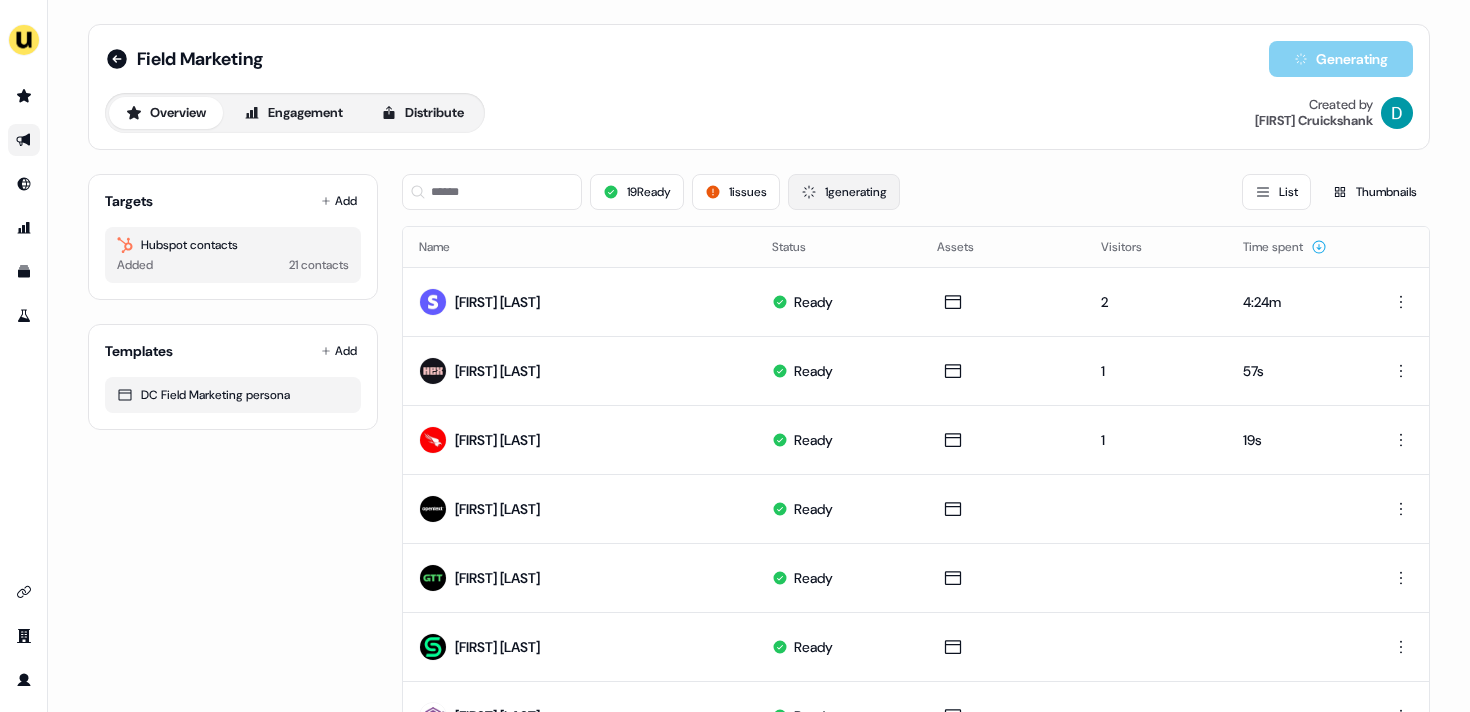 click on "1  generating" at bounding box center [844, 192] 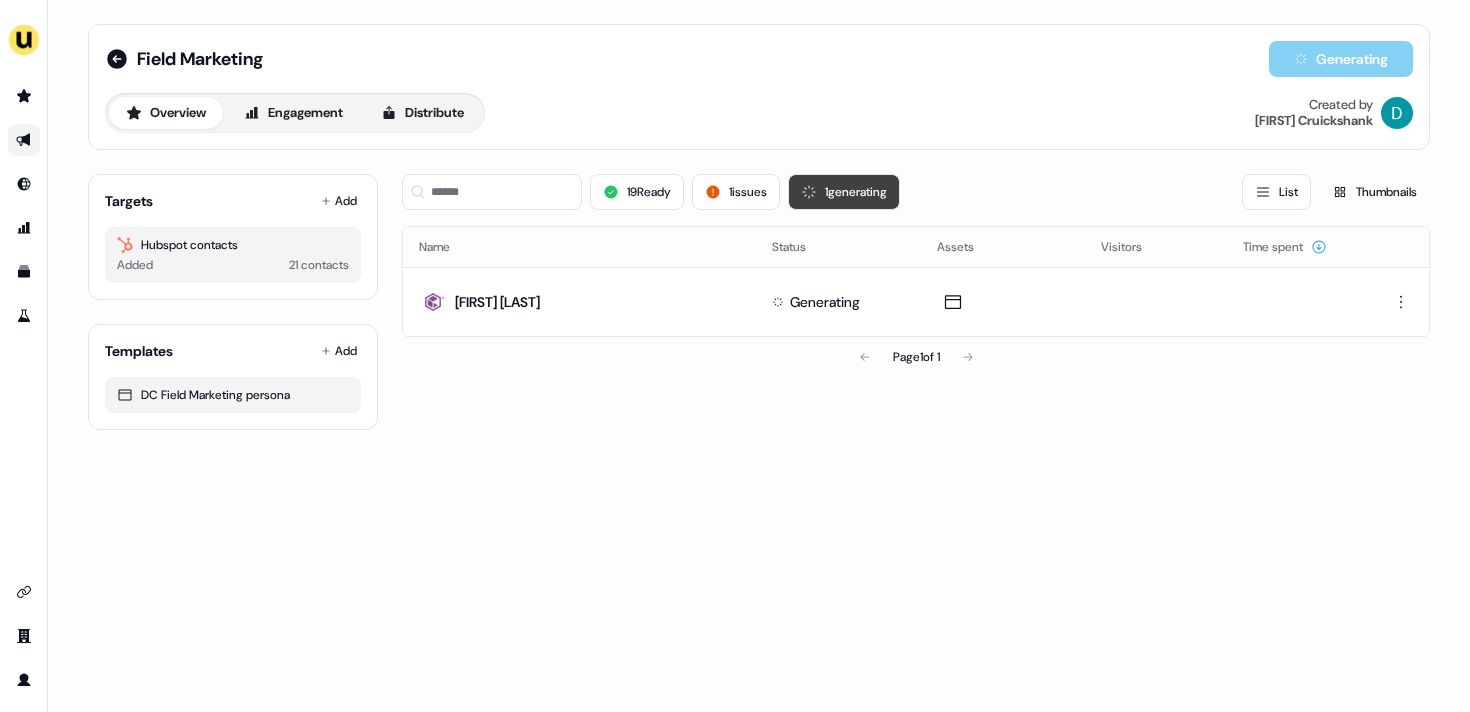 click on "1  generating" at bounding box center [844, 192] 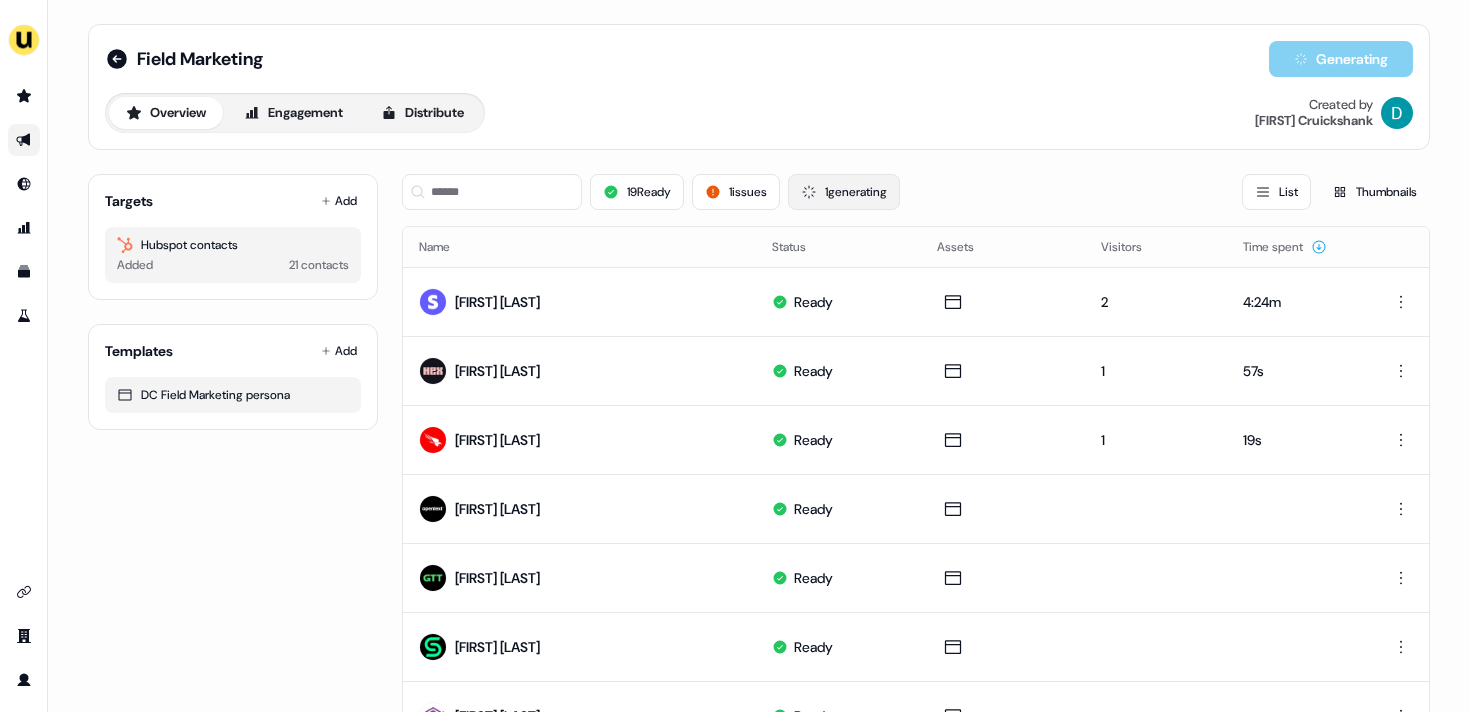 type 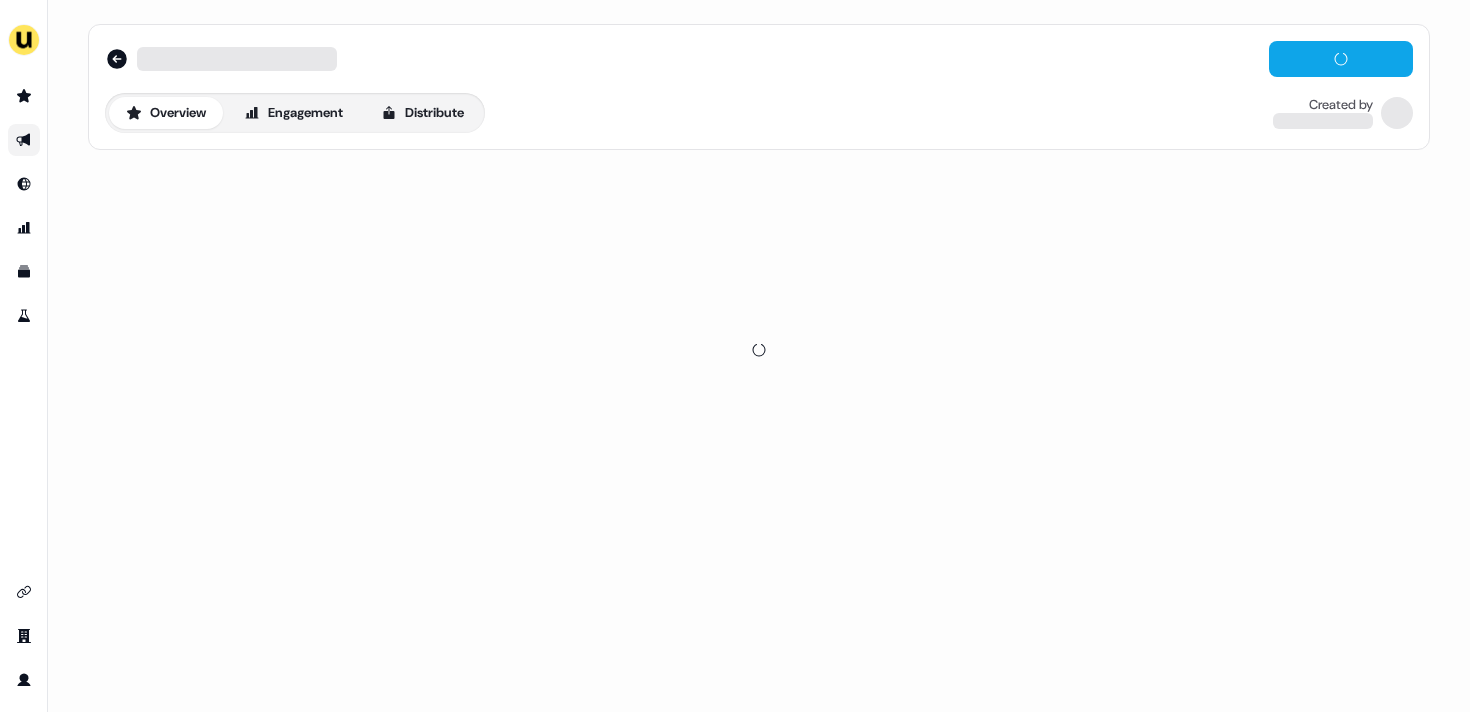 scroll, scrollTop: 0, scrollLeft: 0, axis: both 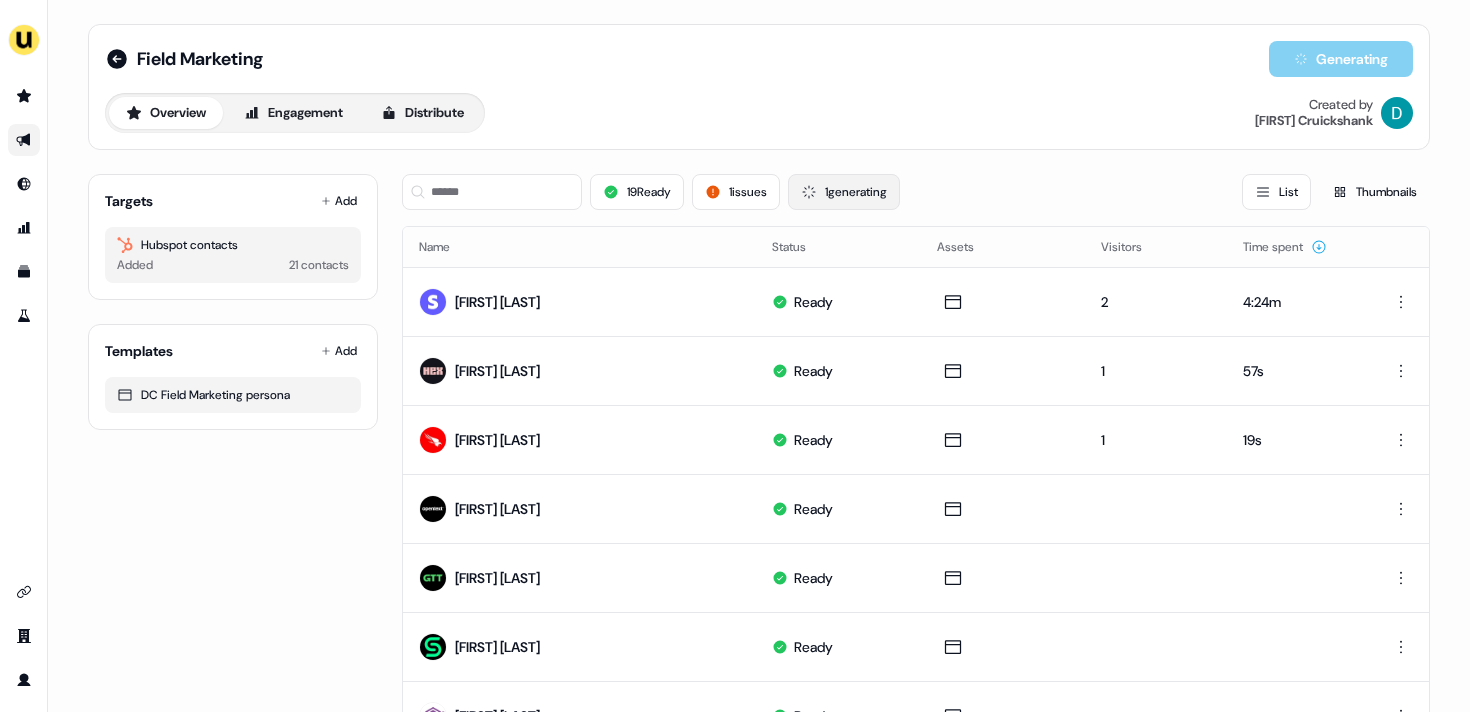 click on "1  generating" at bounding box center (844, 192) 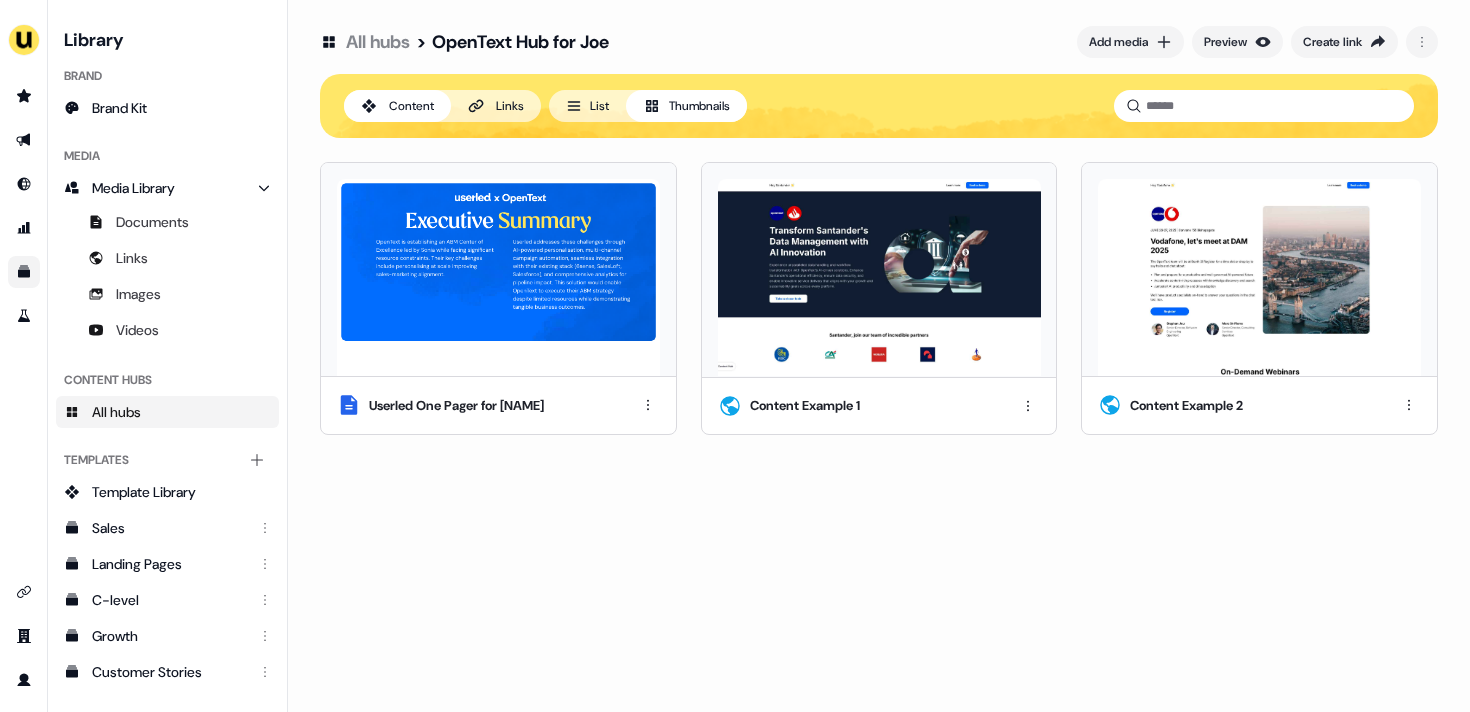 scroll, scrollTop: 0, scrollLeft: 0, axis: both 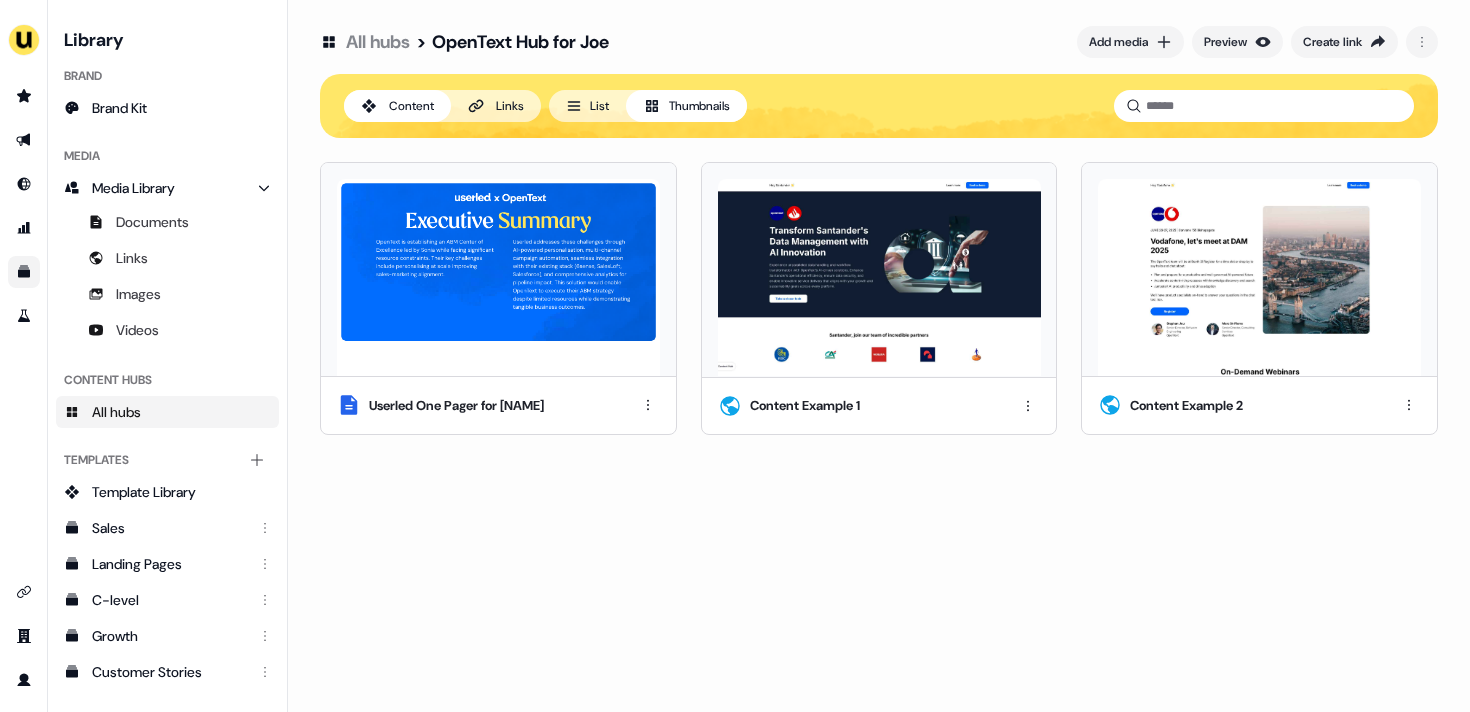 click at bounding box center (498, 277) 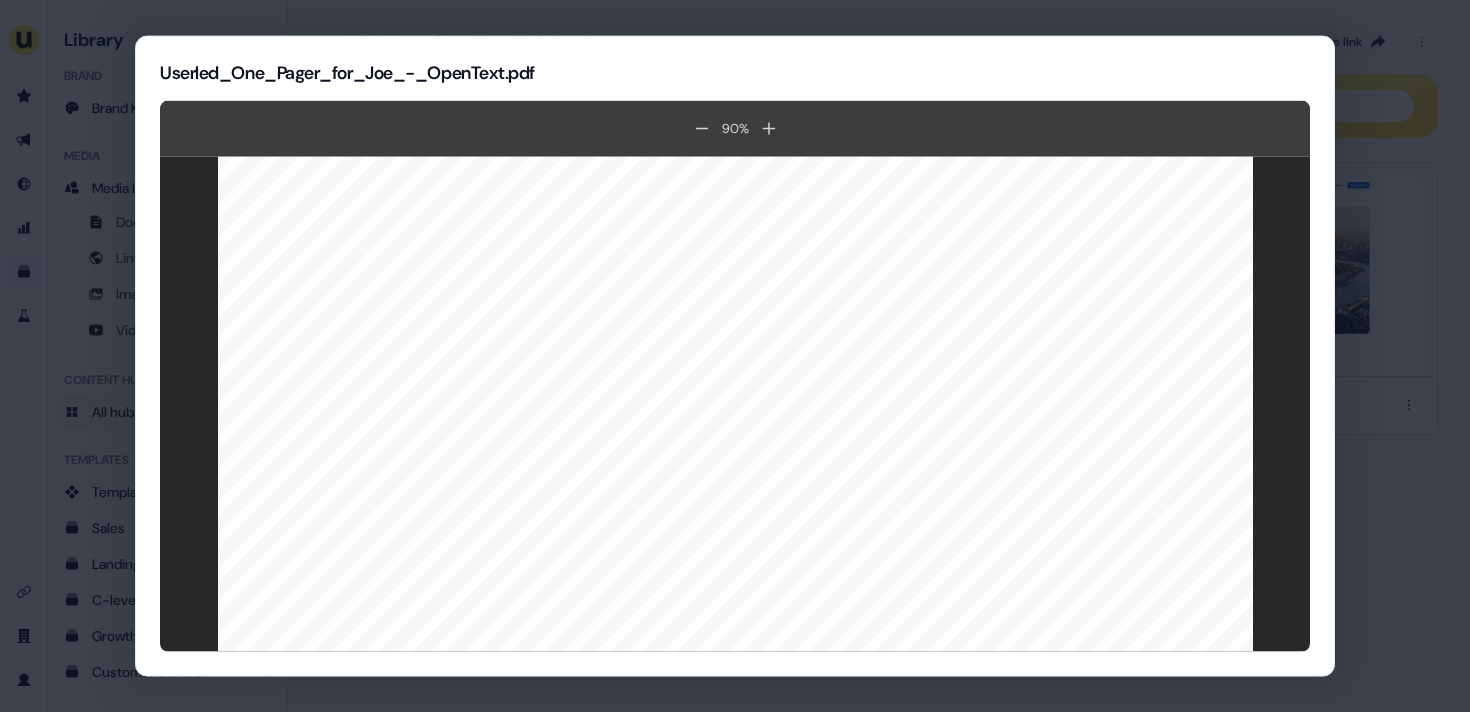 scroll, scrollTop: 1900, scrollLeft: 0, axis: vertical 